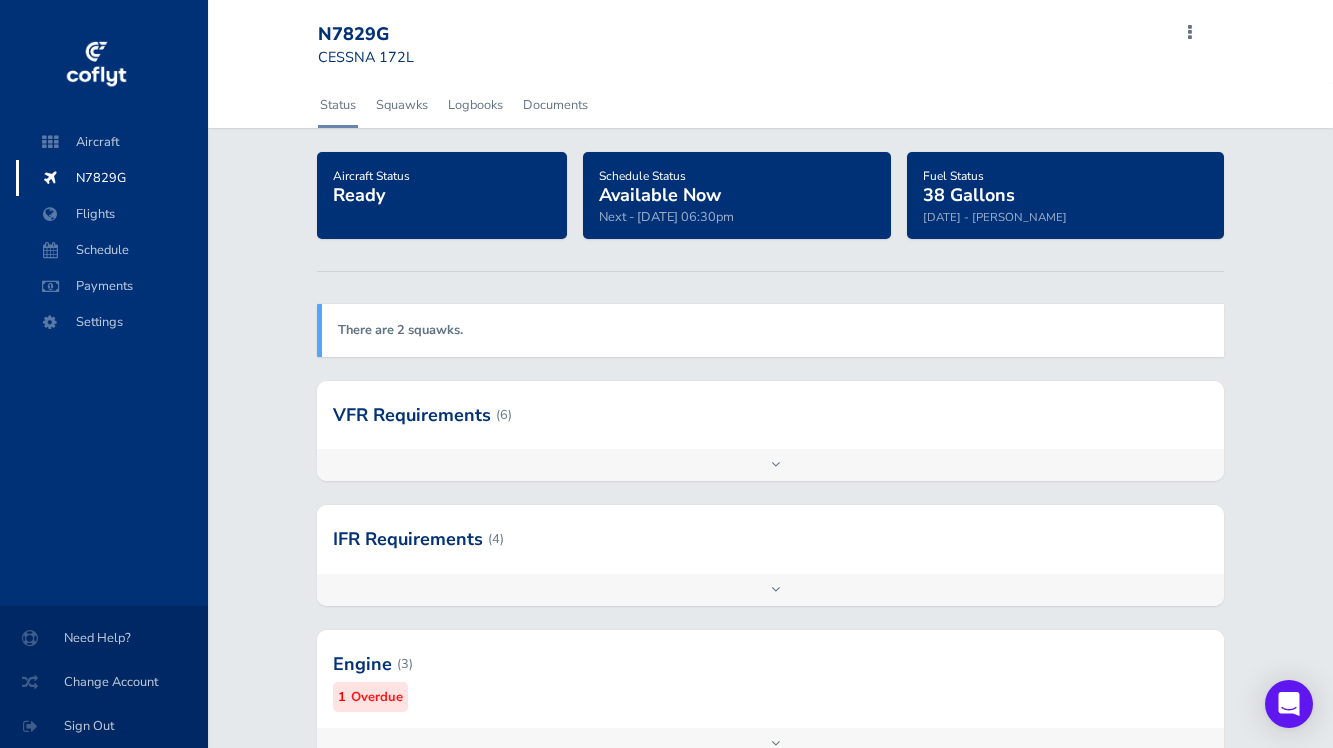 scroll, scrollTop: 0, scrollLeft: 0, axis: both 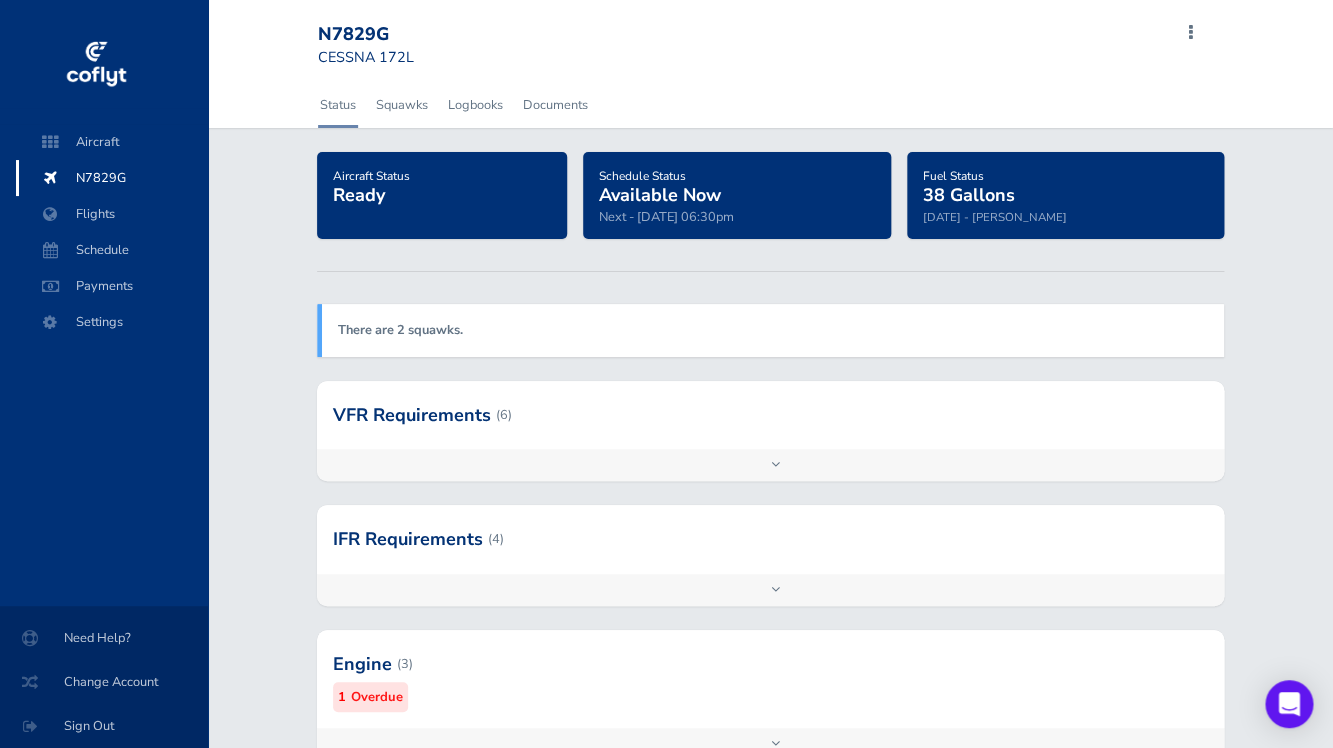click on "There are 2 squawks." at bounding box center [400, 330] 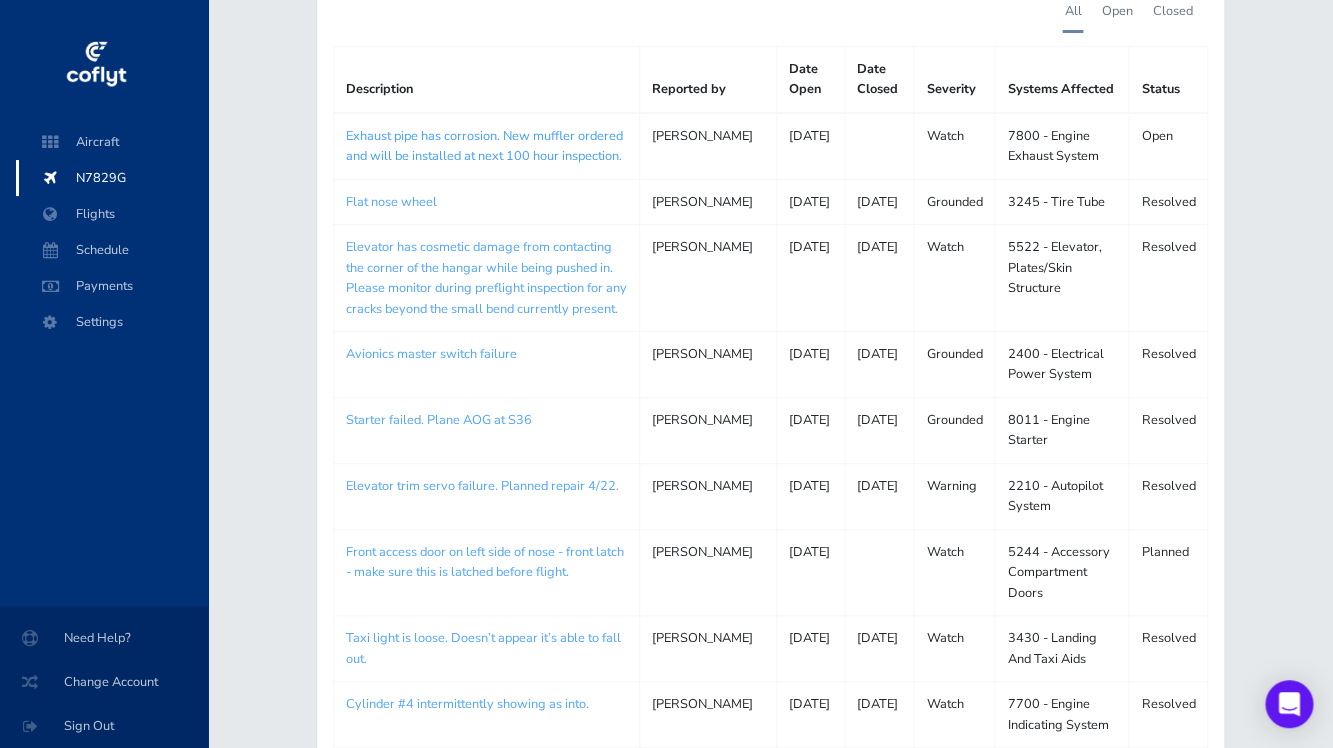 scroll, scrollTop: 234, scrollLeft: 0, axis: vertical 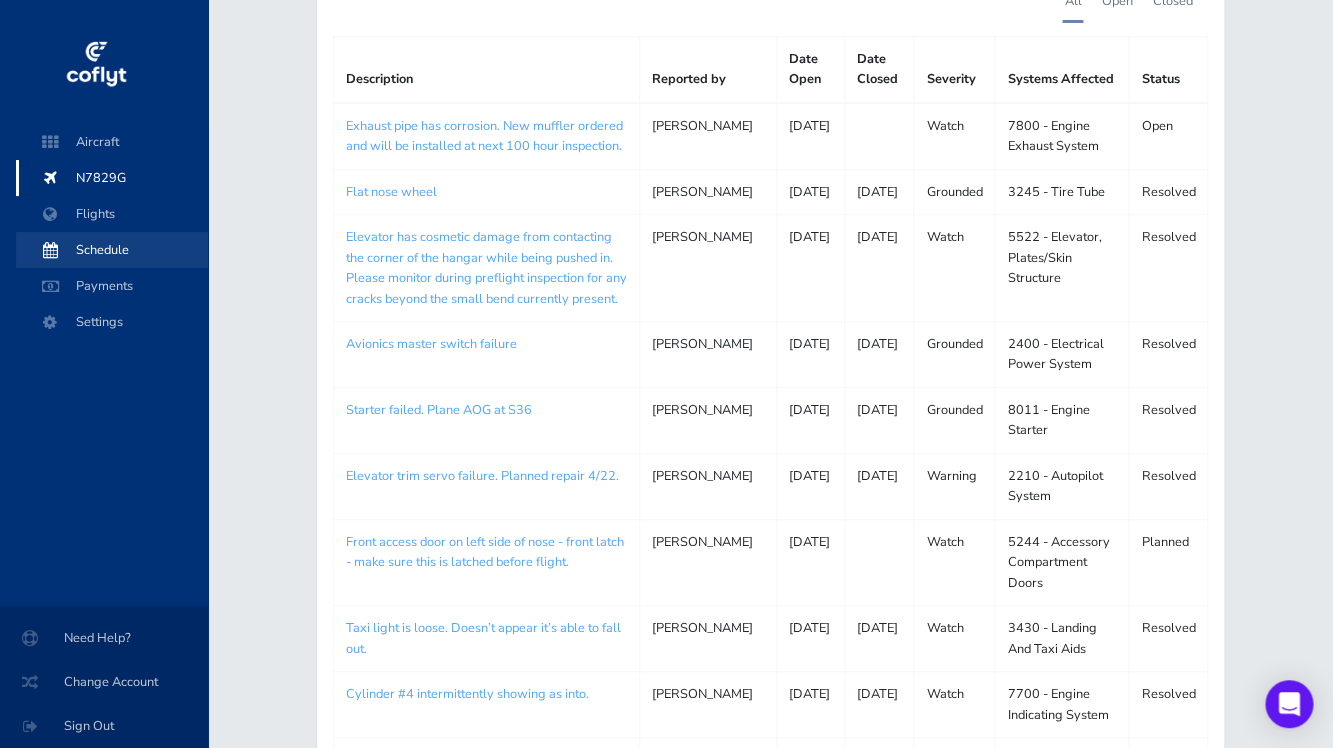 click on "Schedule" at bounding box center (112, 250) 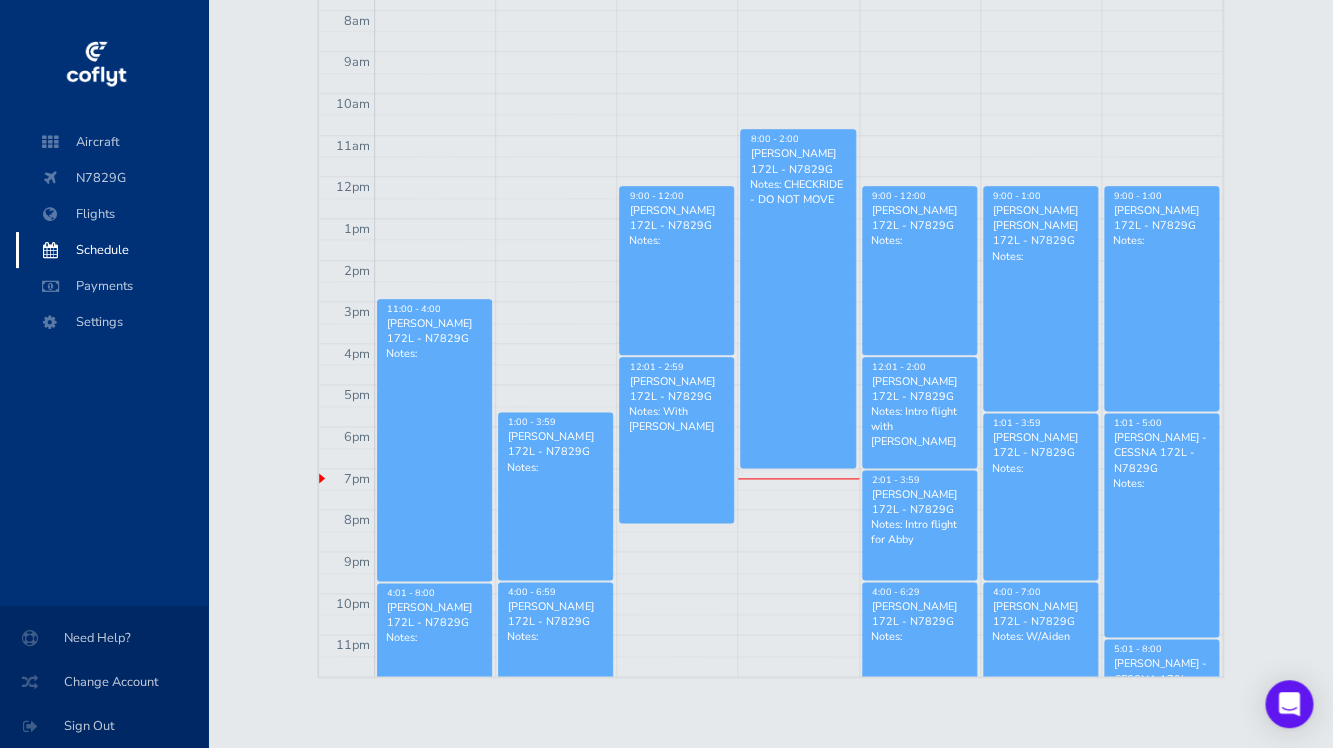 scroll, scrollTop: 627, scrollLeft: 0, axis: vertical 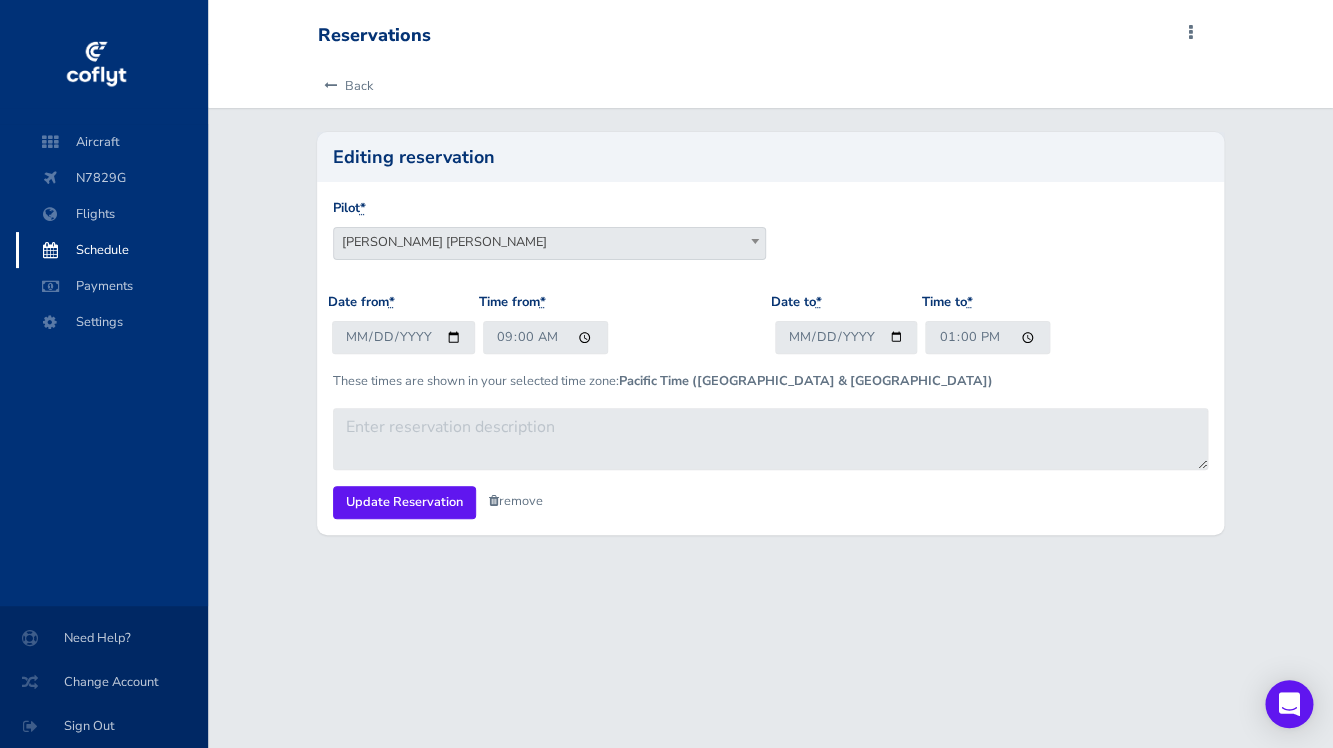 click on "remove" at bounding box center (516, 501) 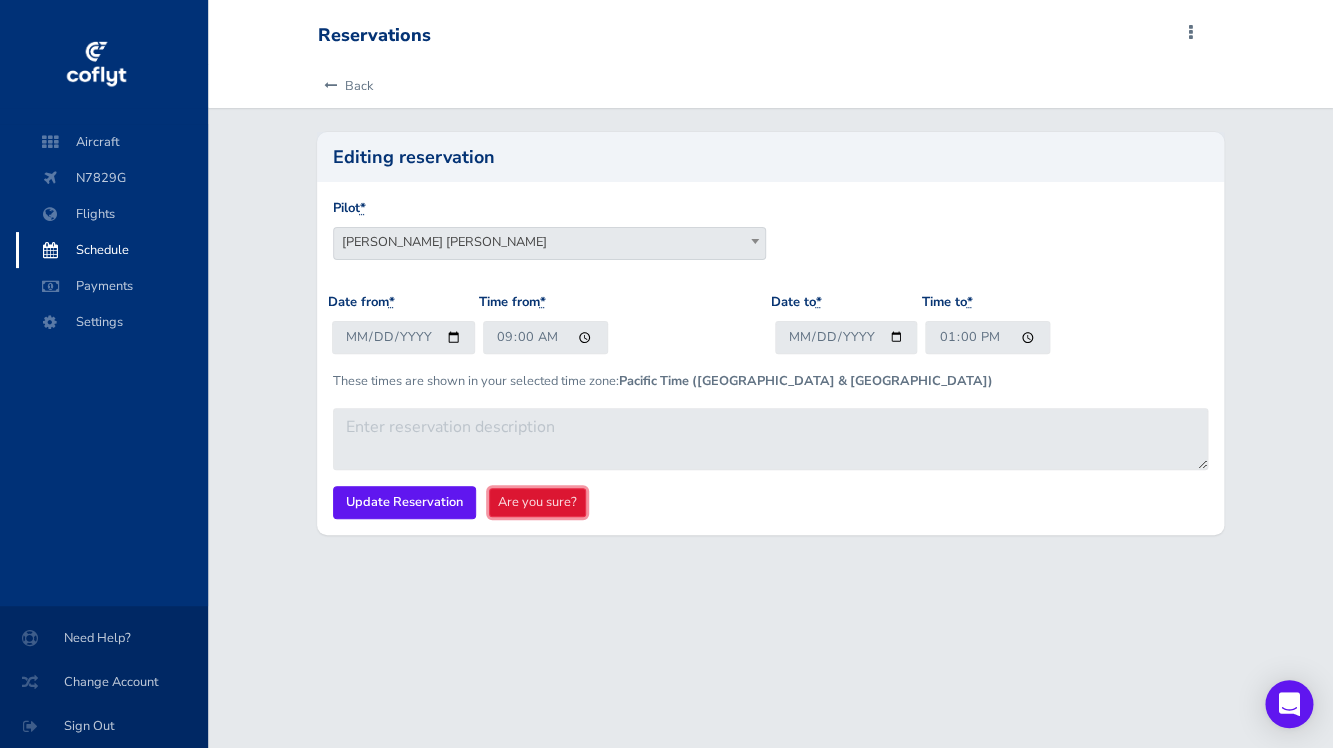 click on "Are you sure?" at bounding box center (537, 502) 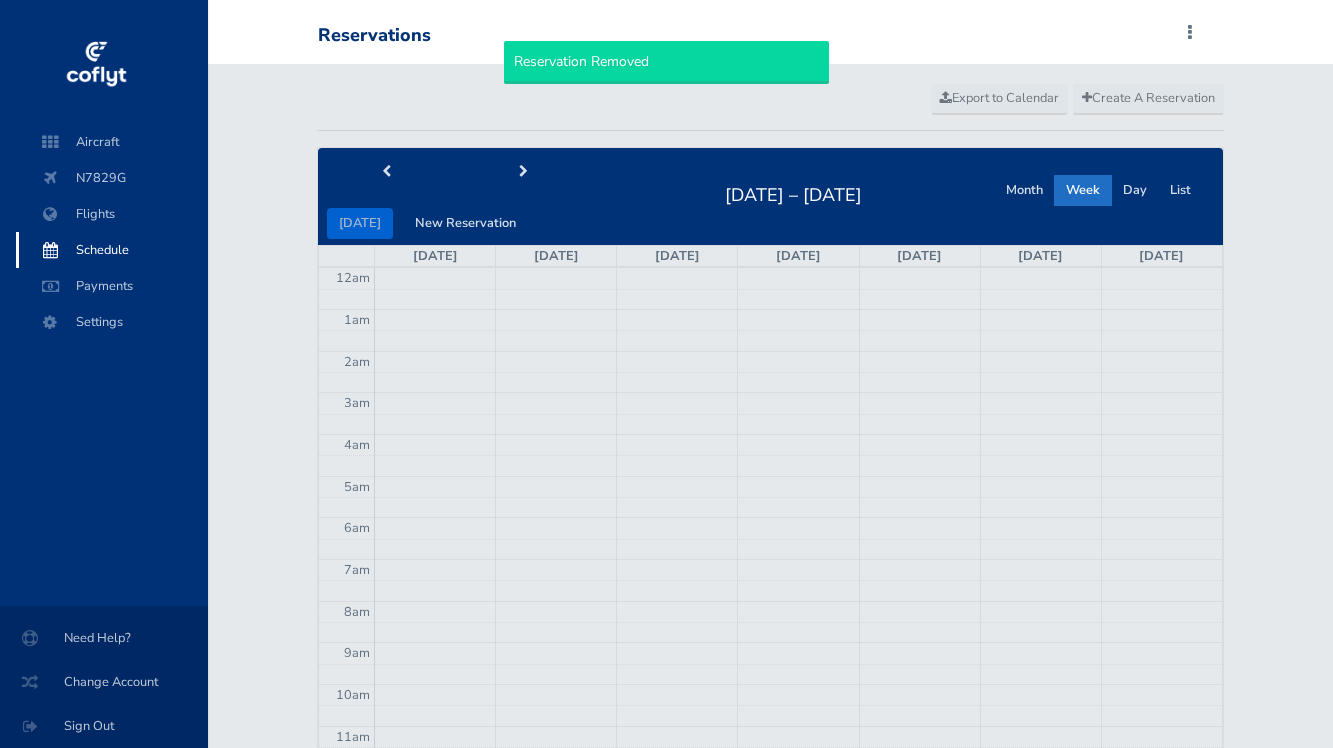 scroll, scrollTop: 0, scrollLeft: 0, axis: both 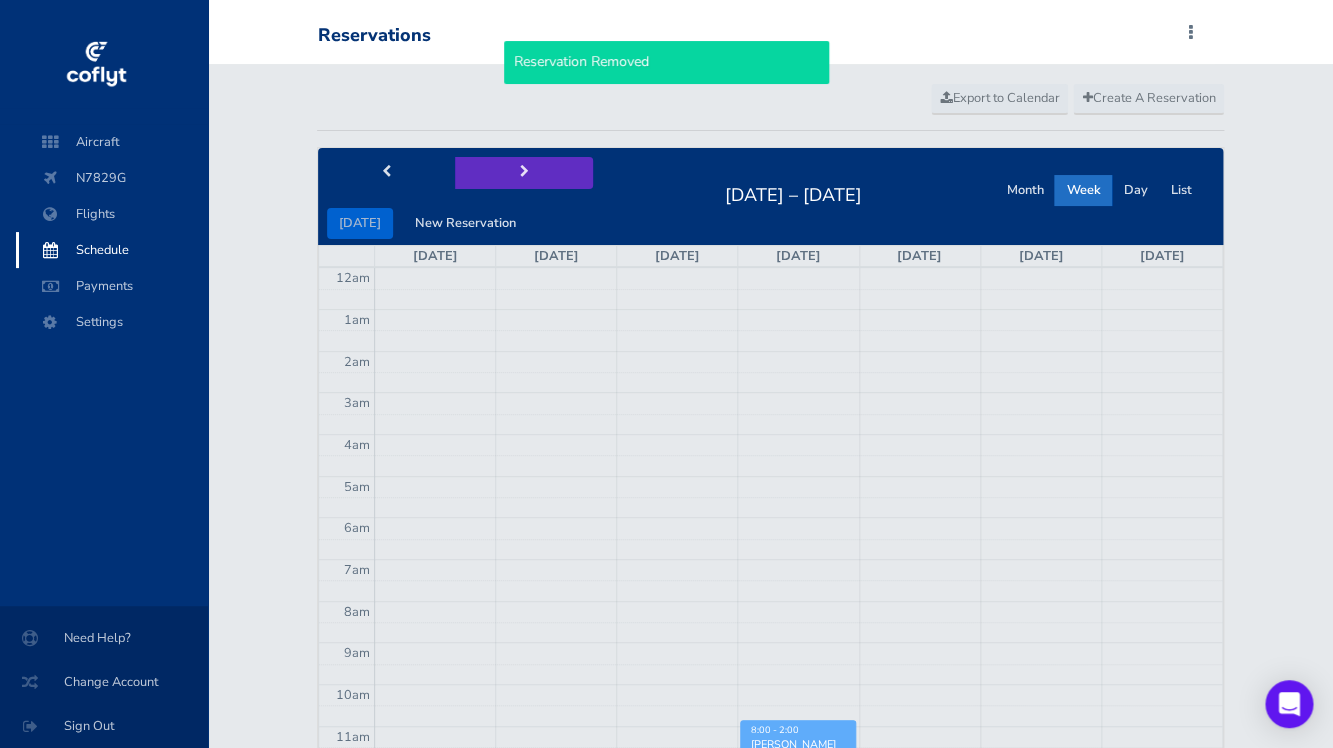 click at bounding box center [524, 172] 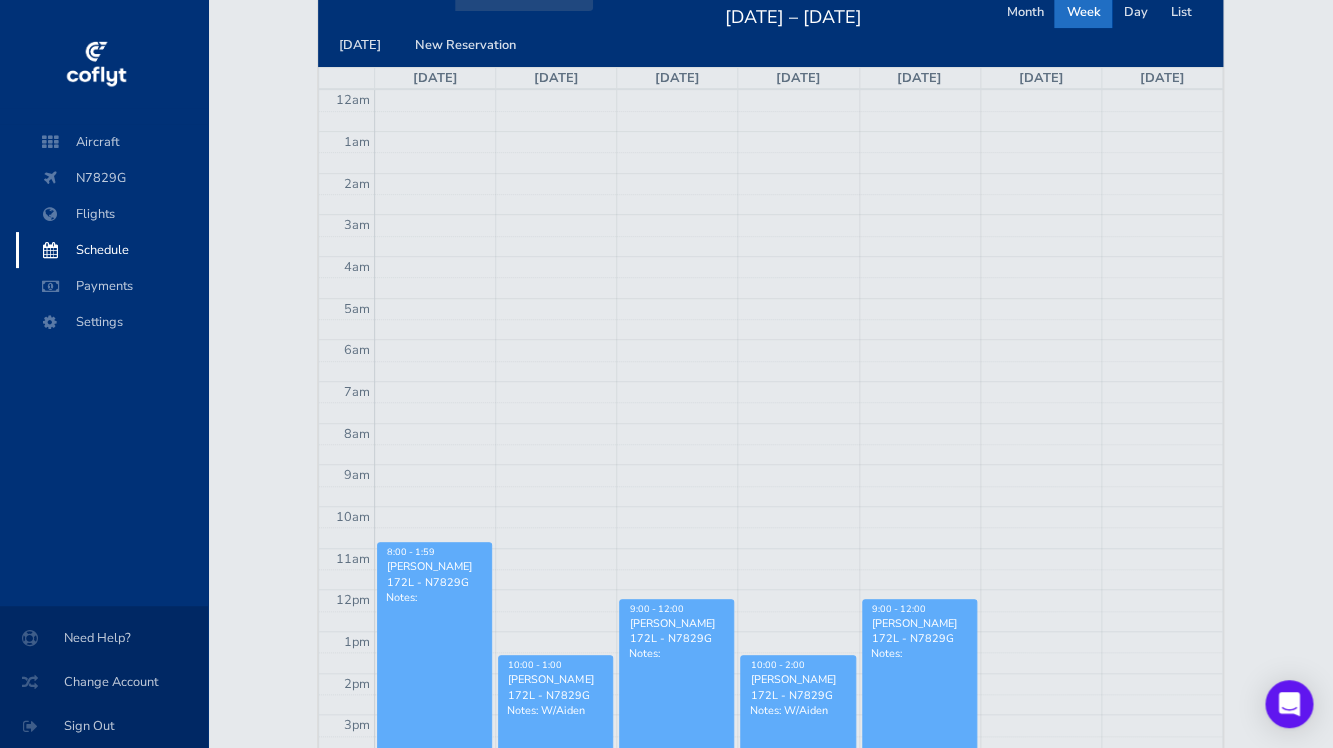 scroll, scrollTop: 185, scrollLeft: 0, axis: vertical 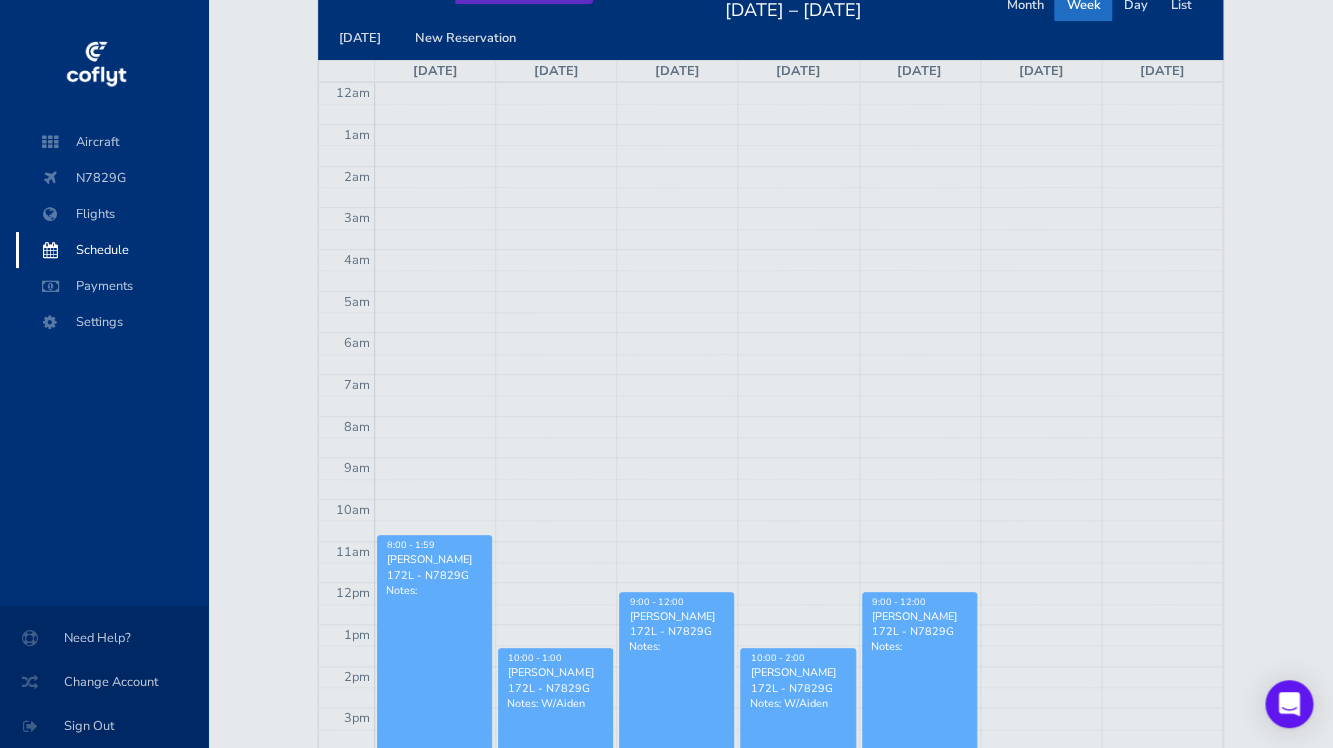 click at bounding box center (524, -13) 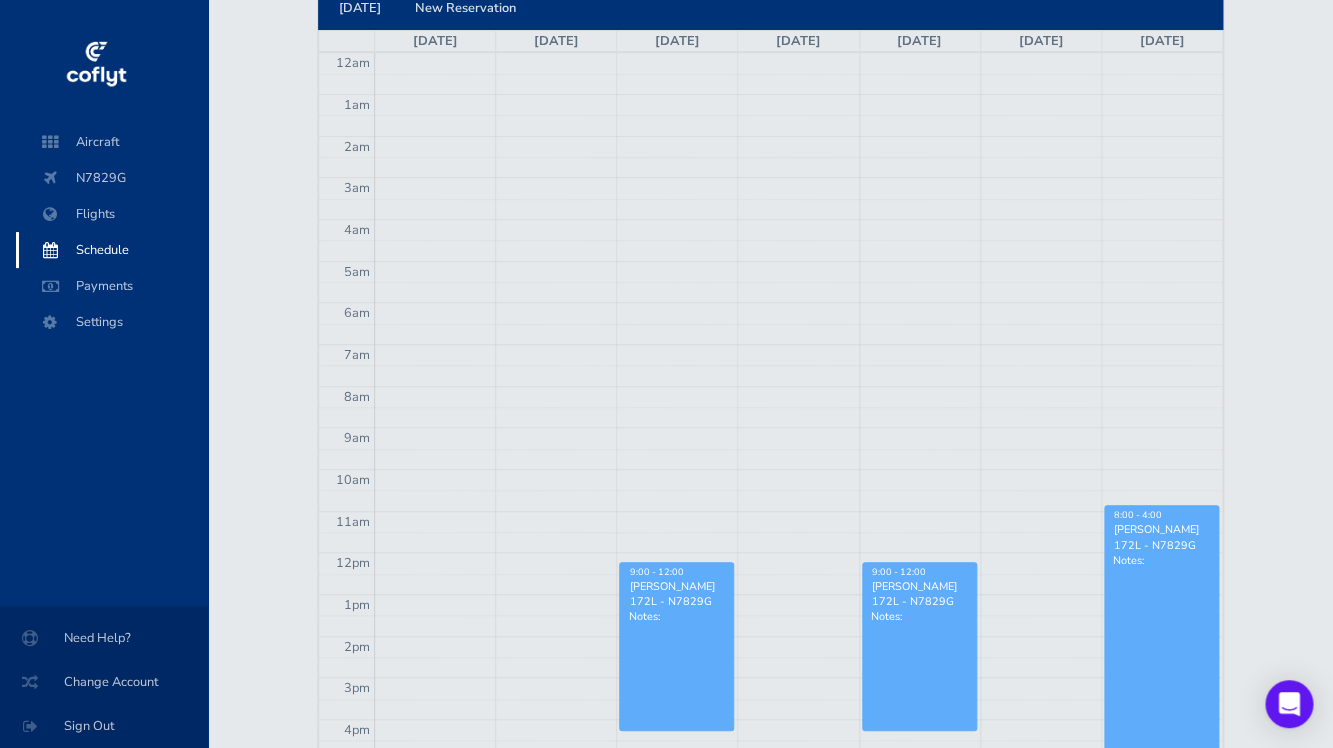 scroll, scrollTop: 137, scrollLeft: 0, axis: vertical 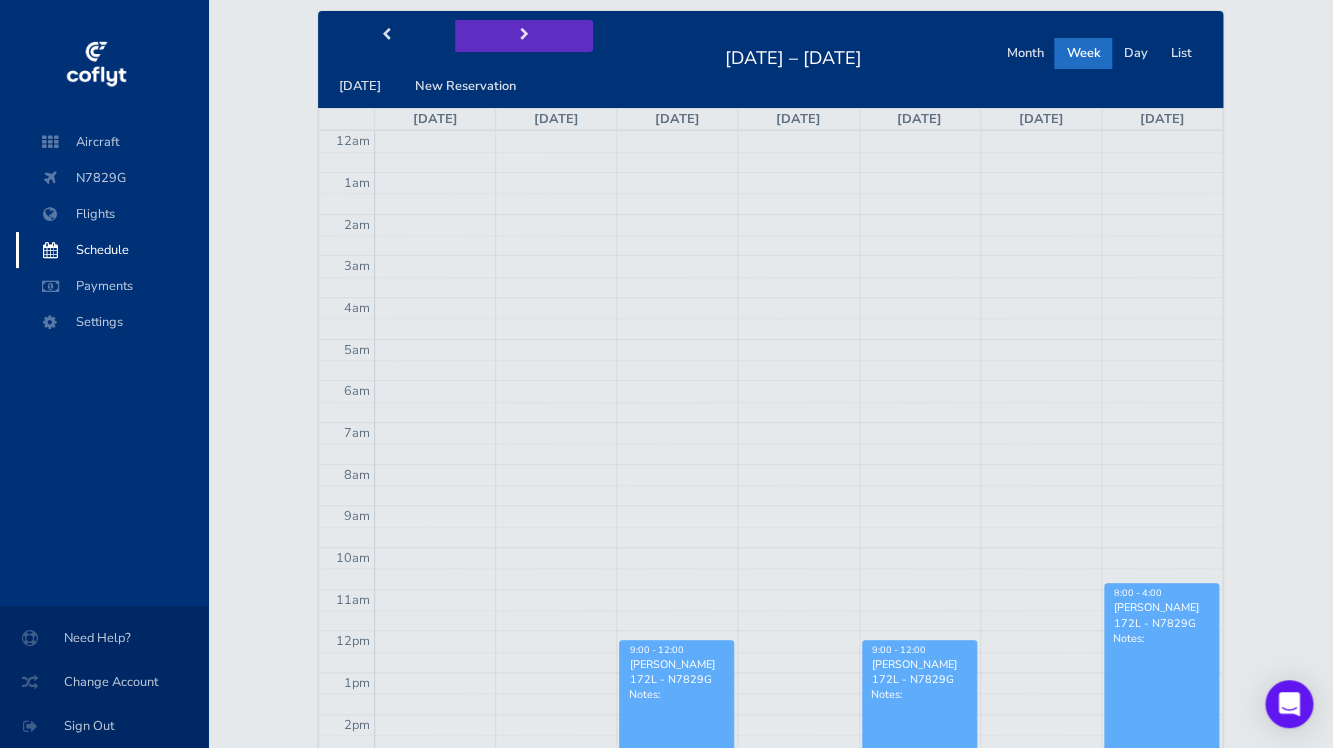click at bounding box center [524, 35] 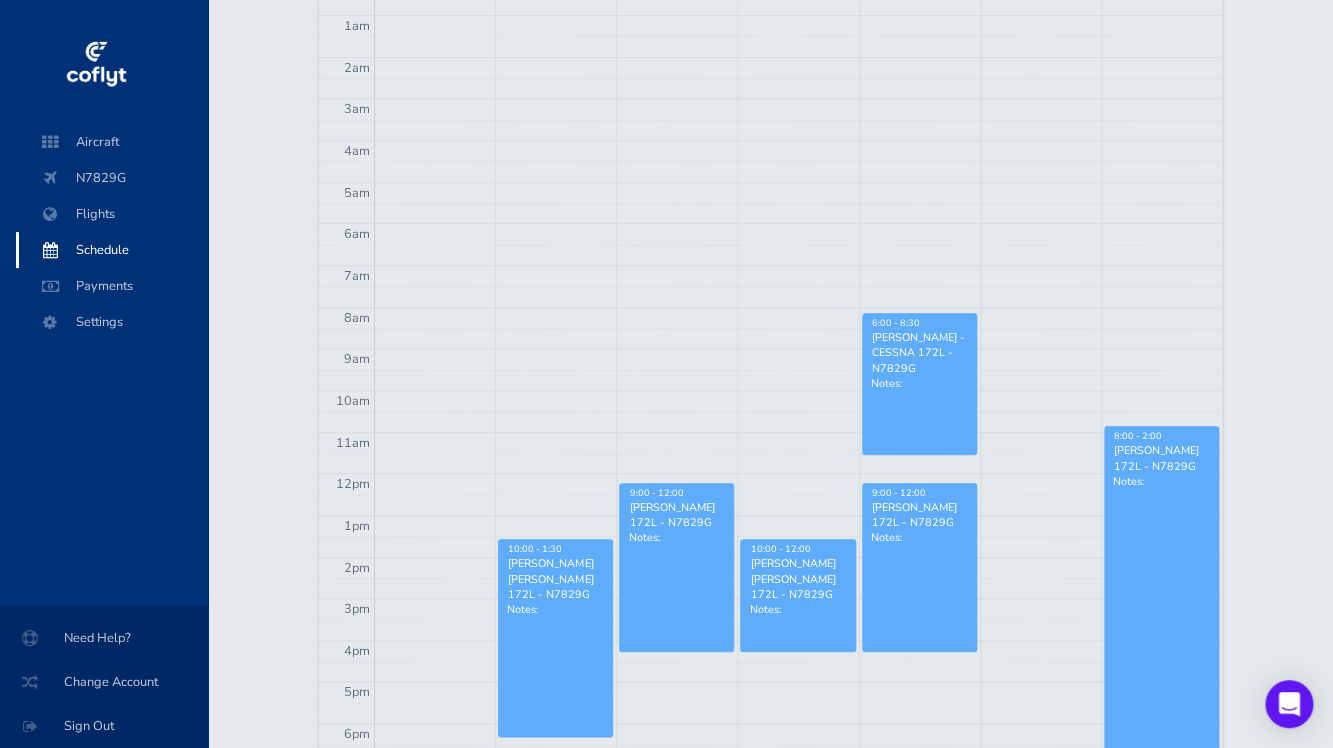 scroll, scrollTop: 244, scrollLeft: 0, axis: vertical 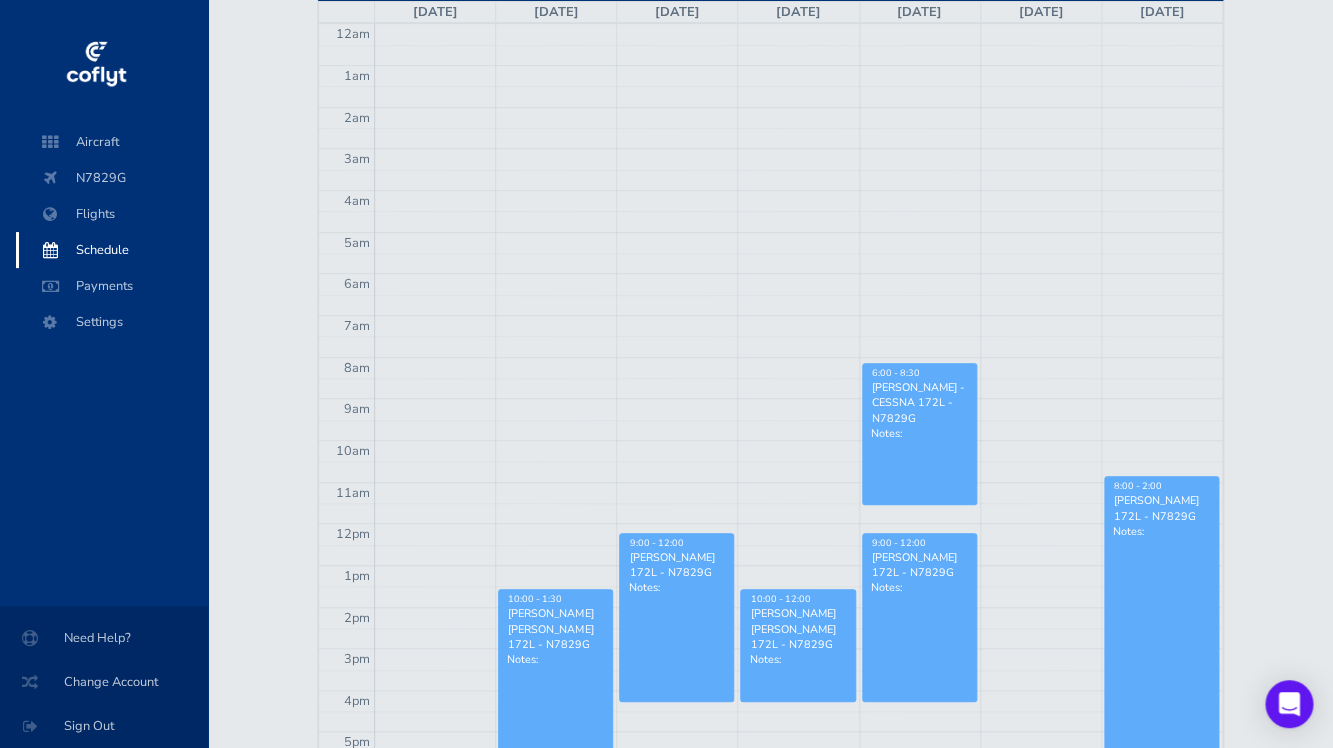 click on "Schedule" at bounding box center (112, 250) 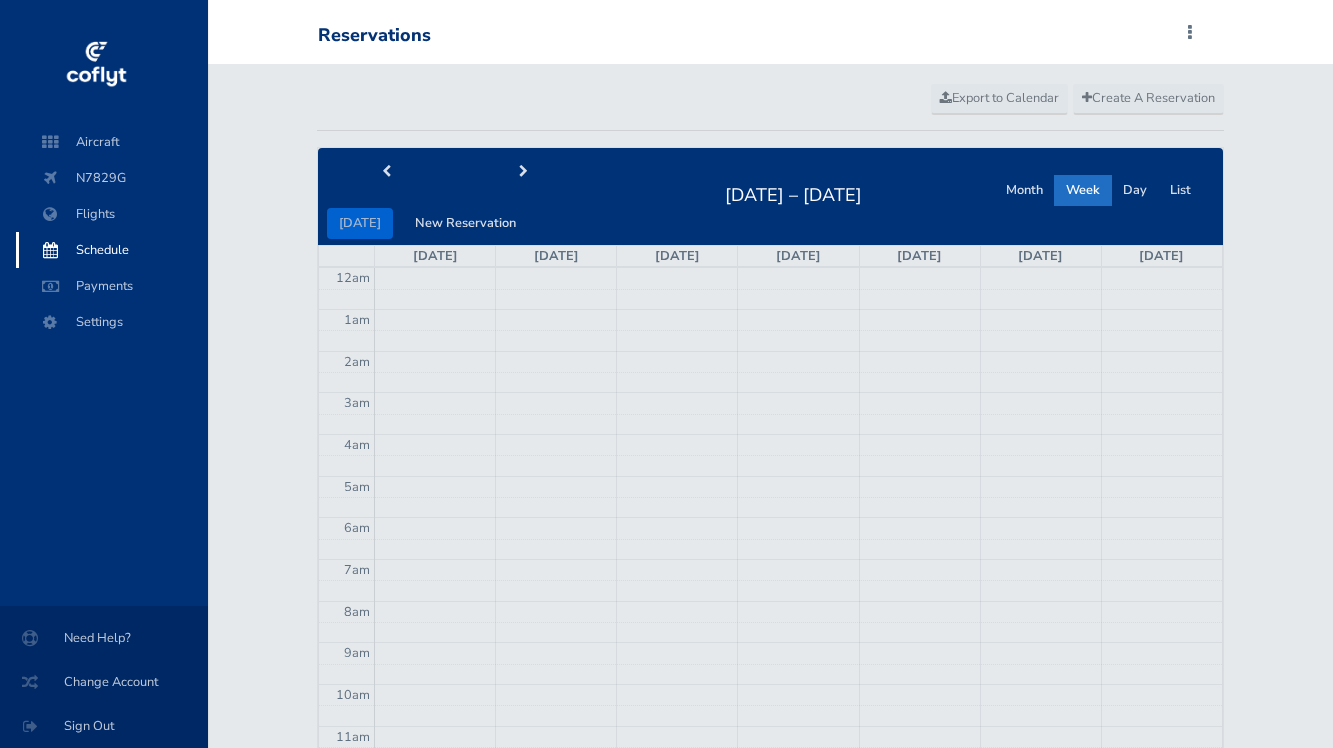 scroll, scrollTop: 0, scrollLeft: 0, axis: both 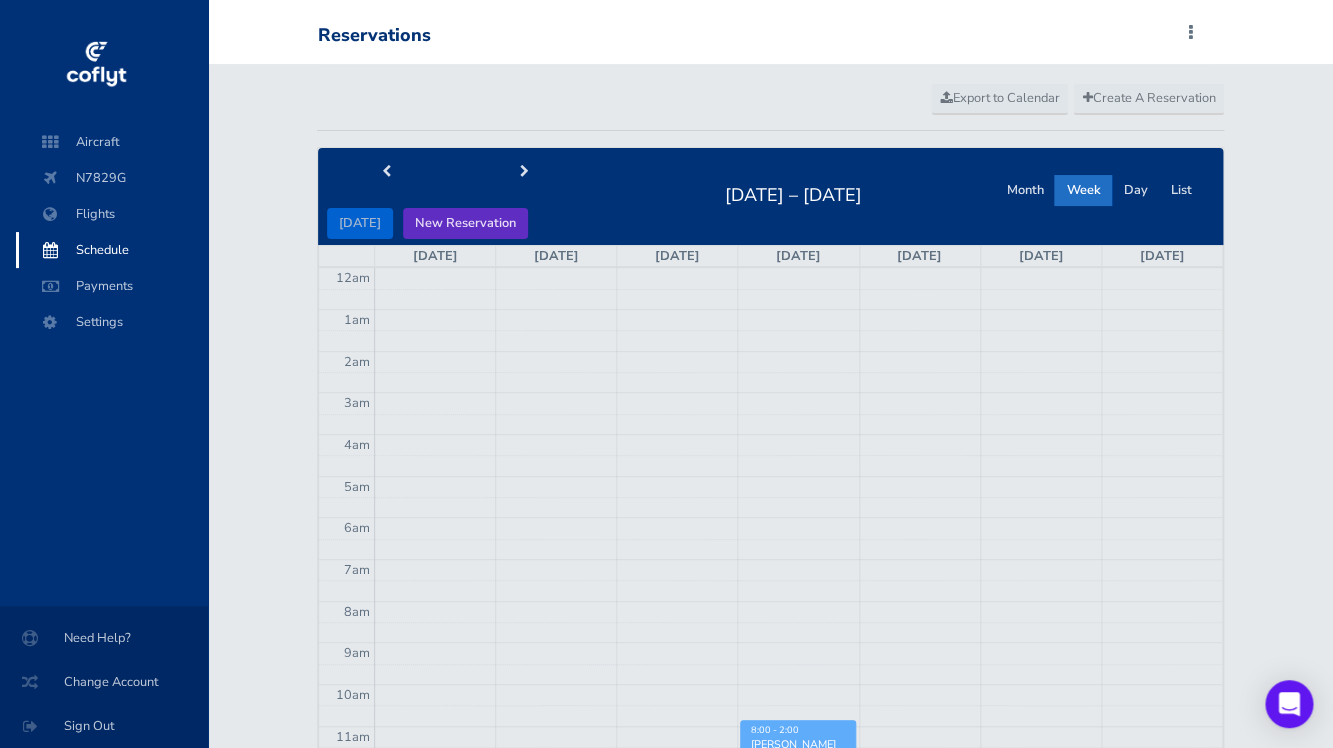 click on "New Reservation" at bounding box center [465, 223] 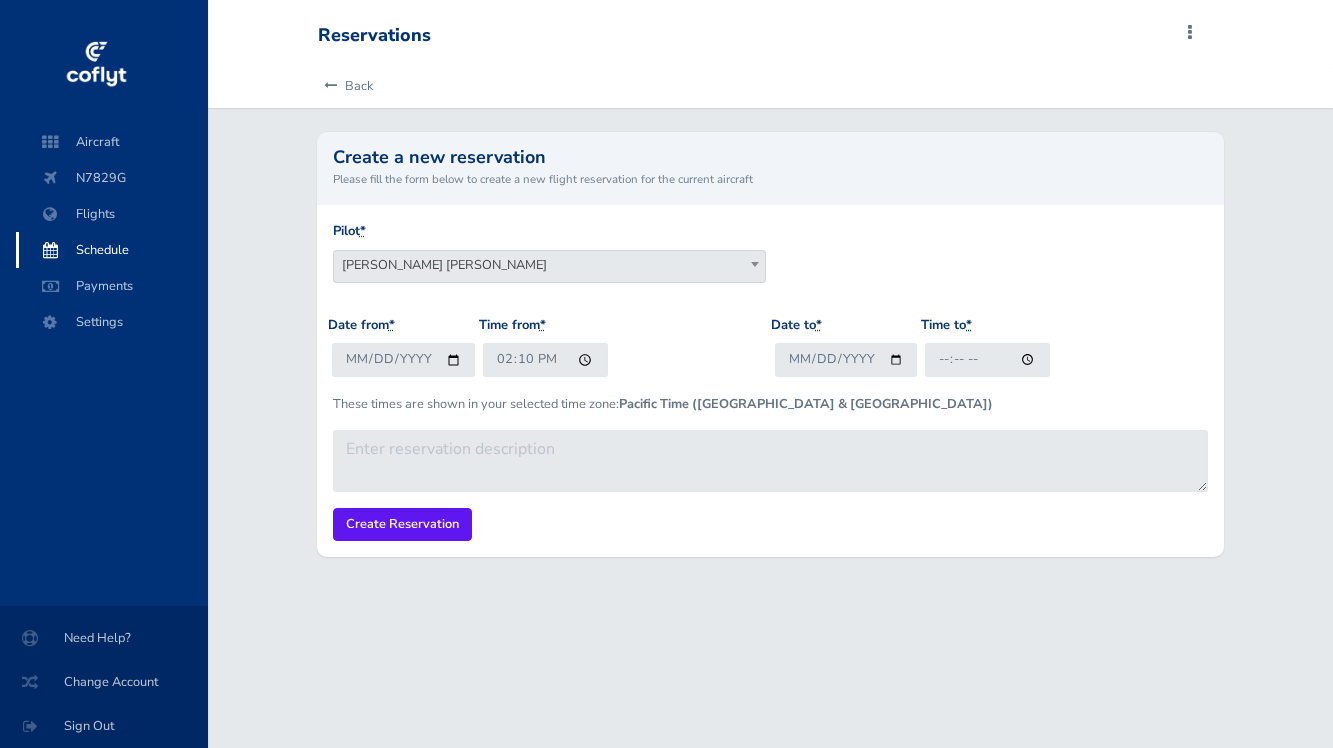 scroll, scrollTop: 0, scrollLeft: 0, axis: both 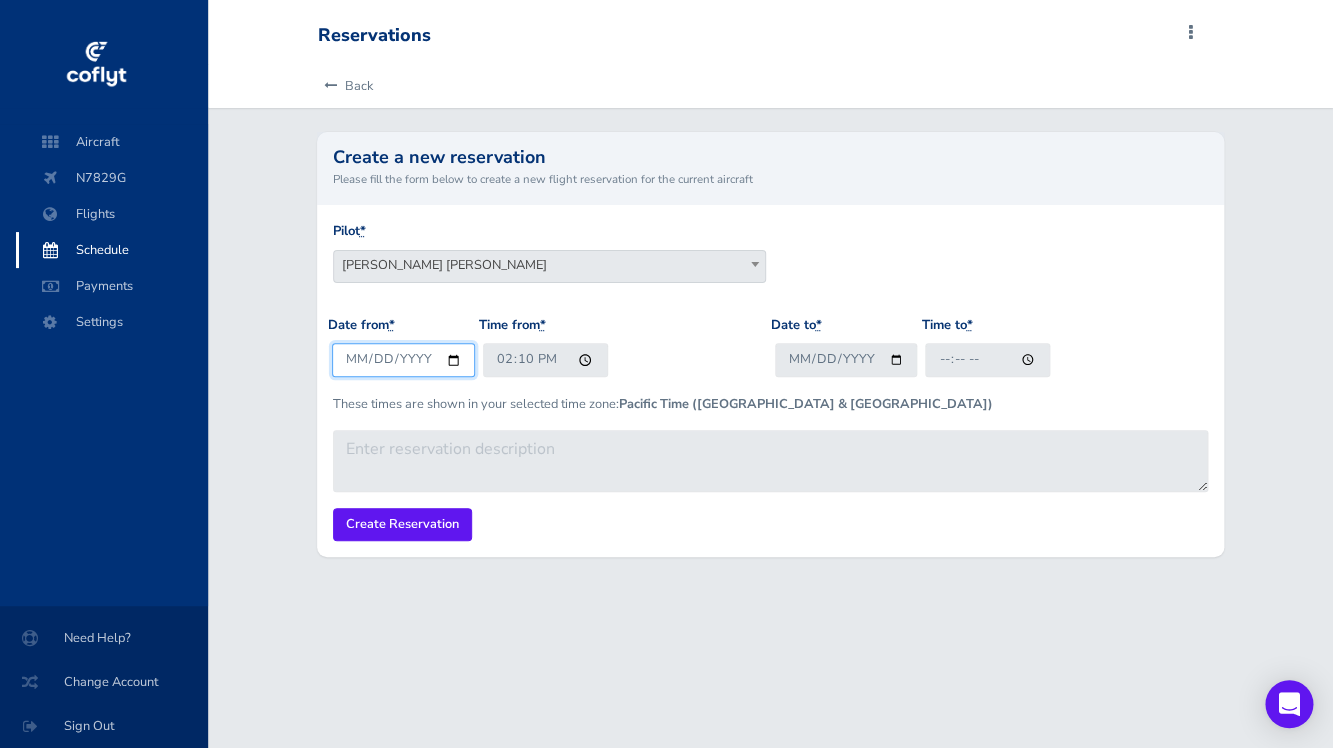 click on "[DATE]" at bounding box center (403, 359) 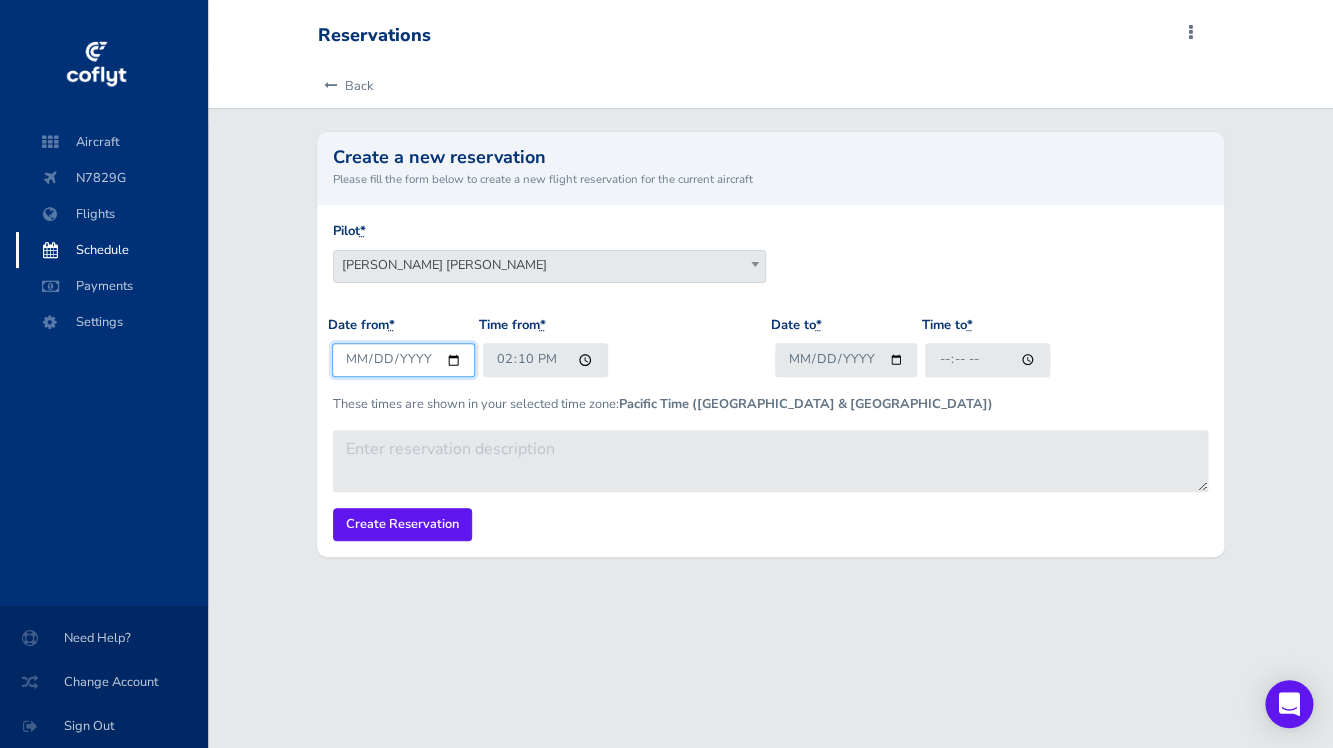 type on "[DATE]" 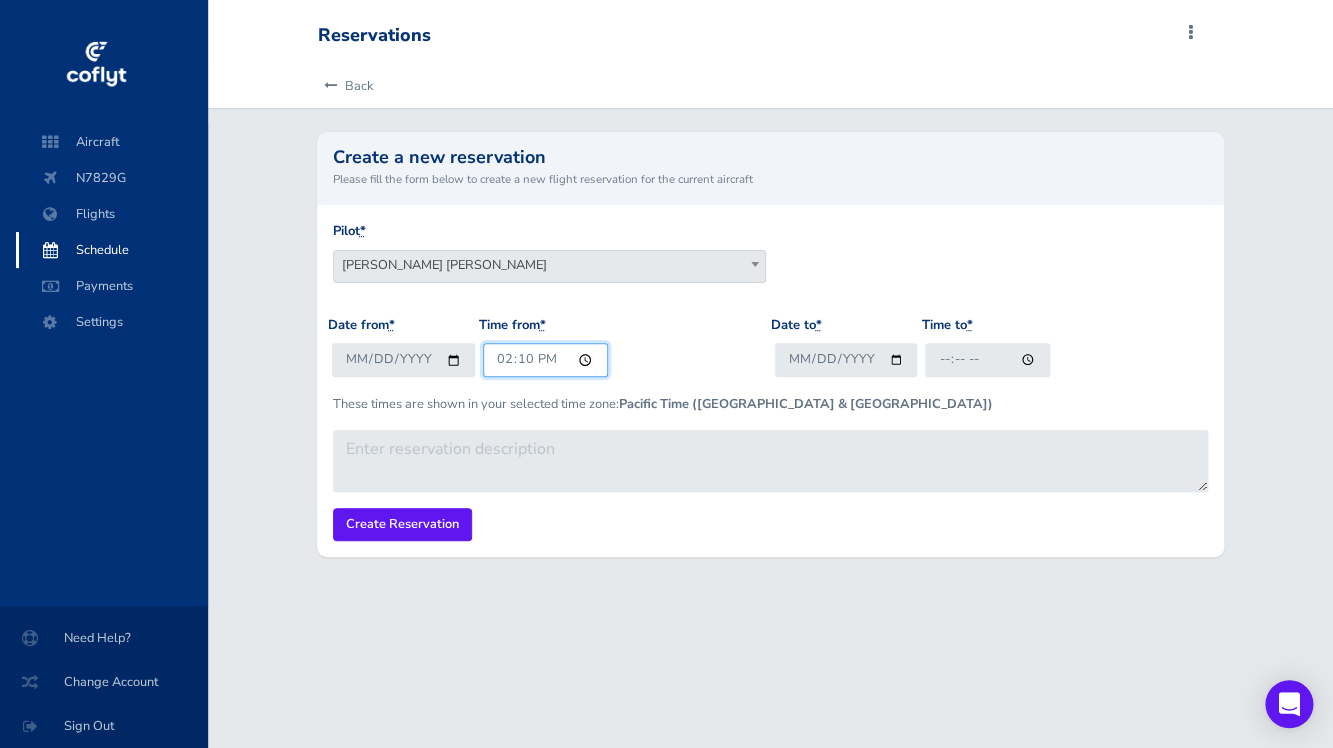 click on "14:10" at bounding box center (545, 359) 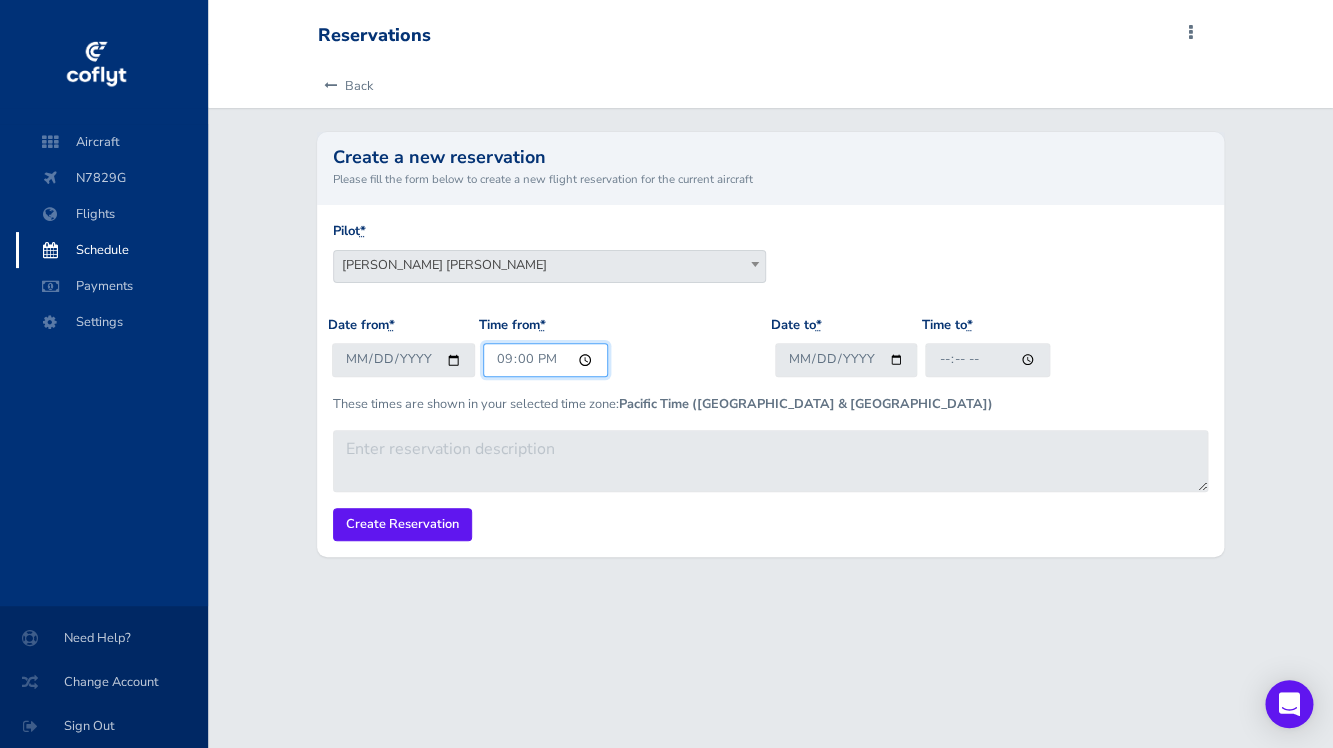 type on "09:00" 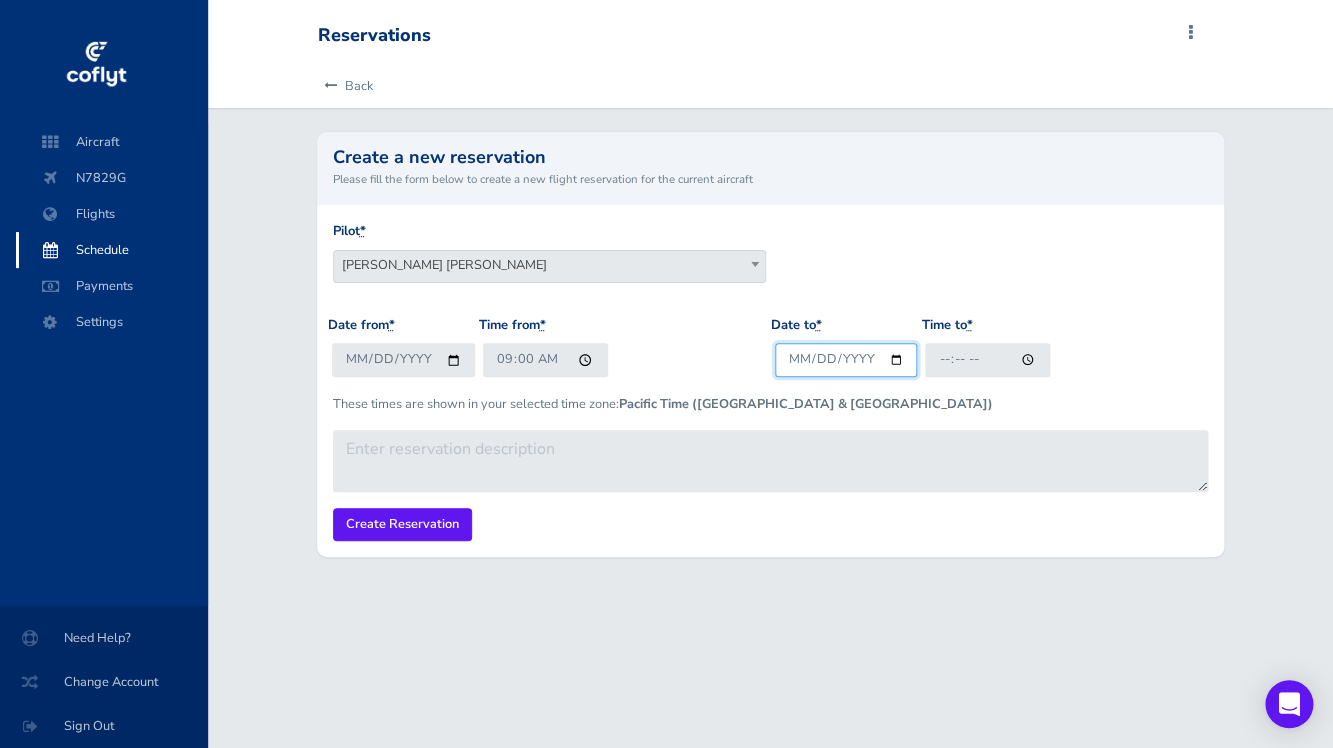 click on "Date to  *" at bounding box center (846, 359) 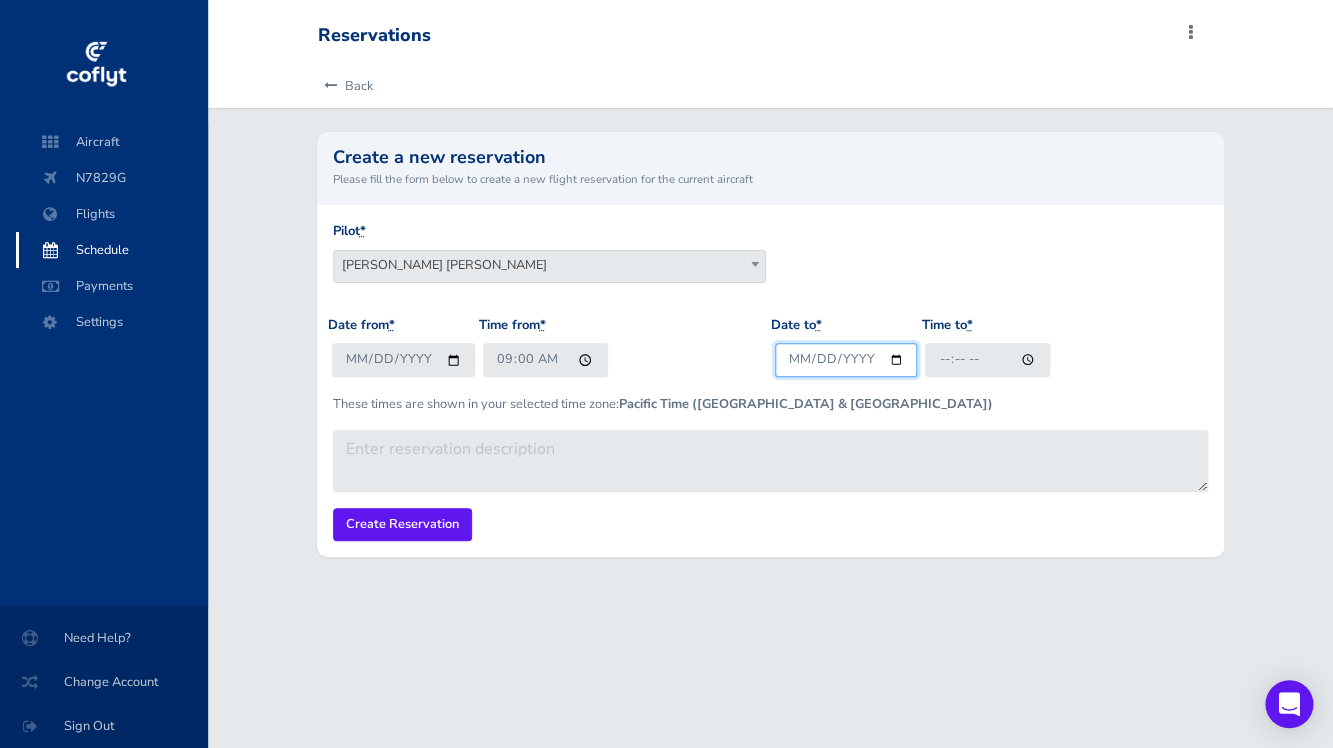 click on "Date to  *" at bounding box center [846, 359] 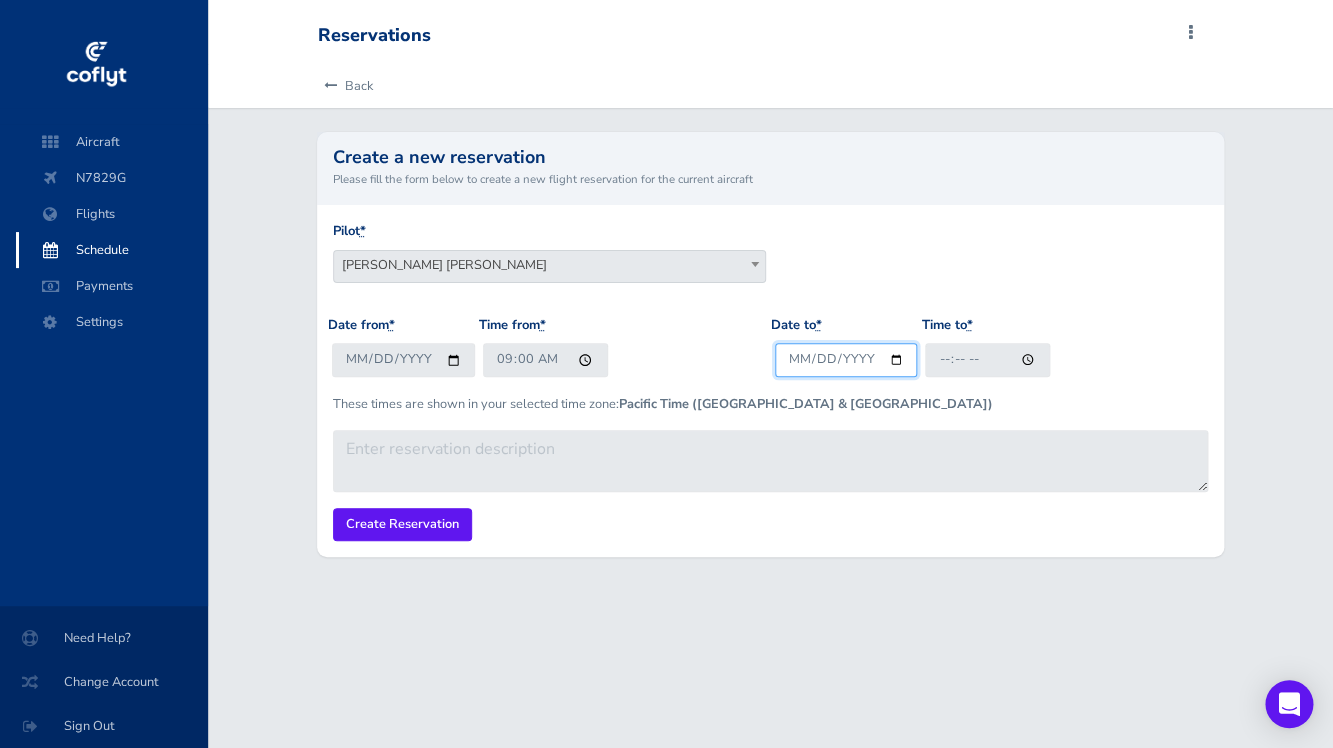 type on "[DATE]" 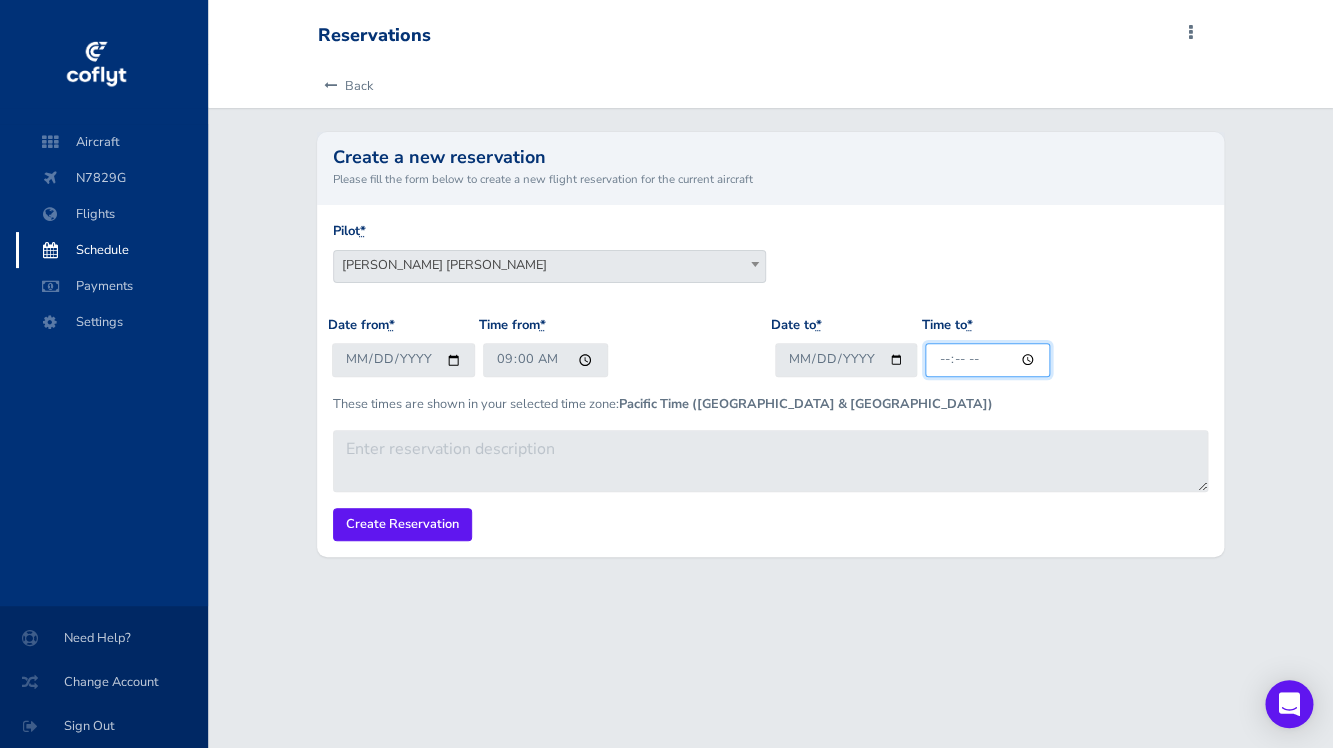 click on "Time to  *" at bounding box center [987, 359] 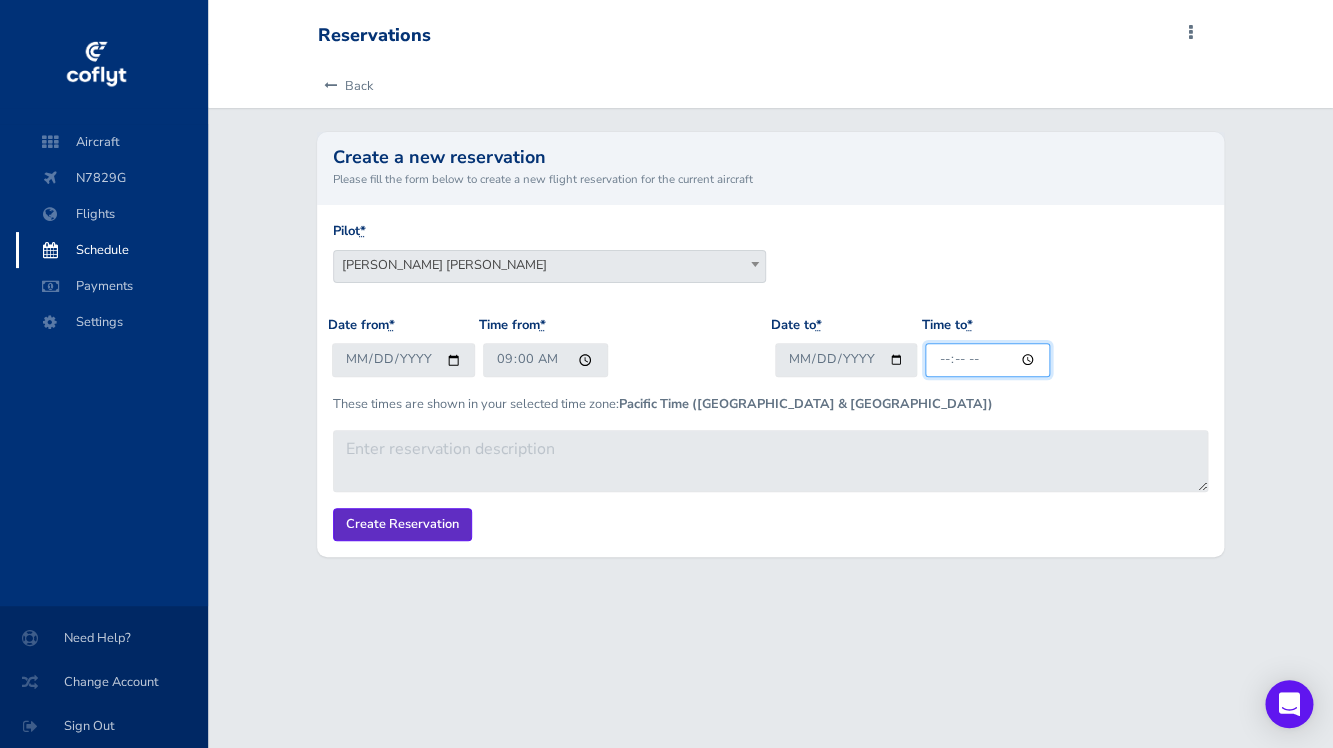 type on "12:00" 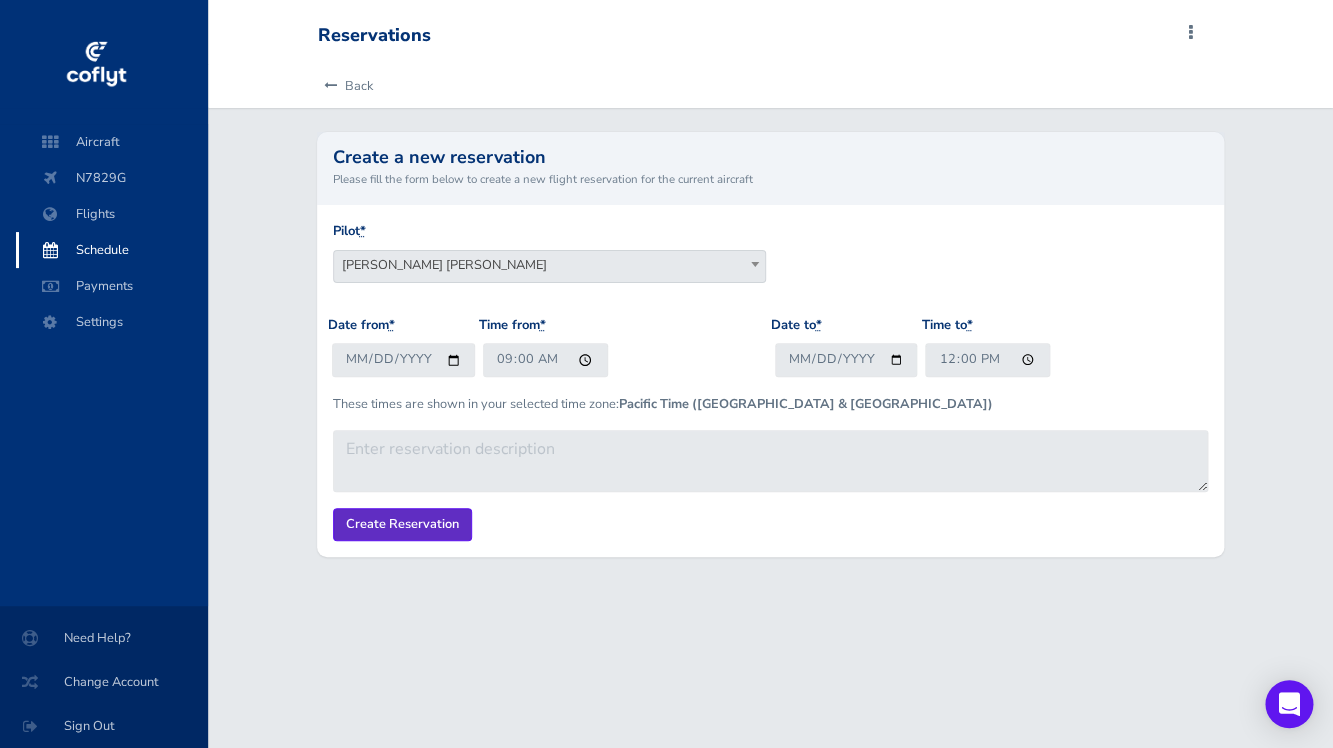 click on "Create Reservation" at bounding box center [402, 524] 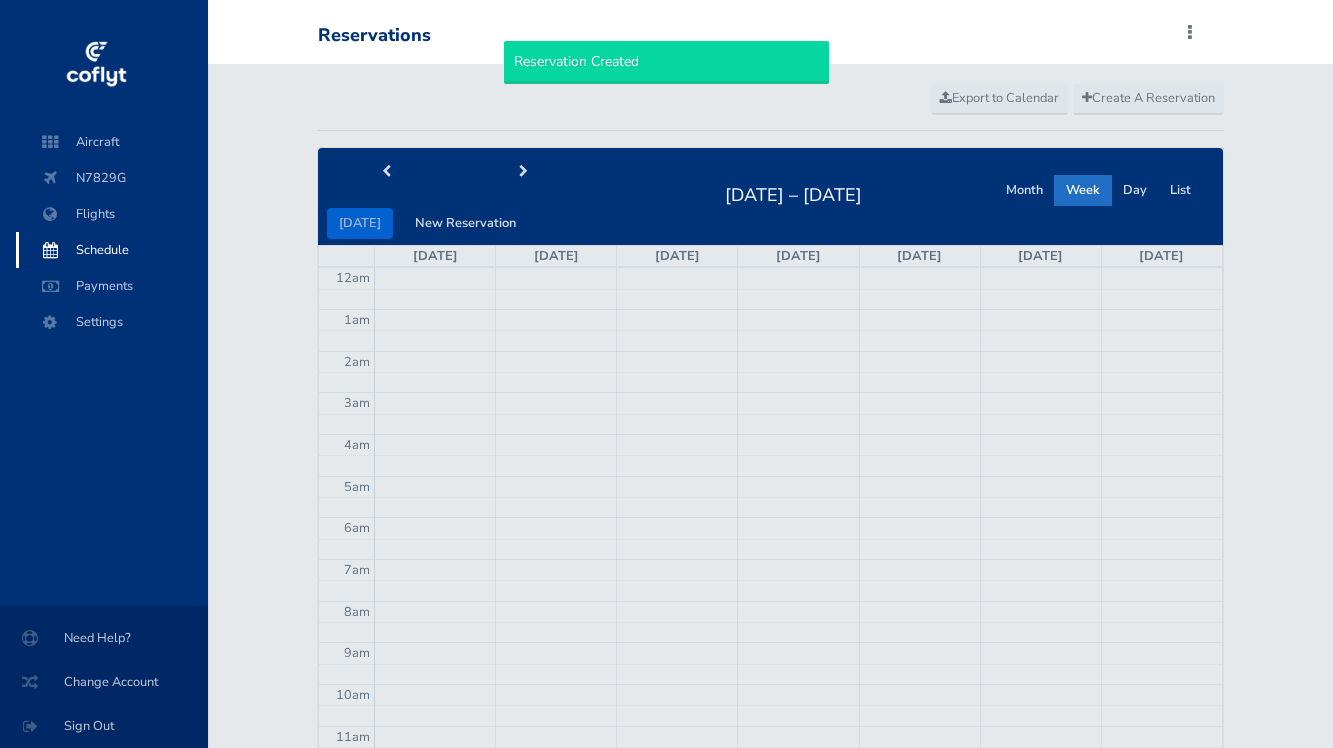 scroll, scrollTop: 0, scrollLeft: 0, axis: both 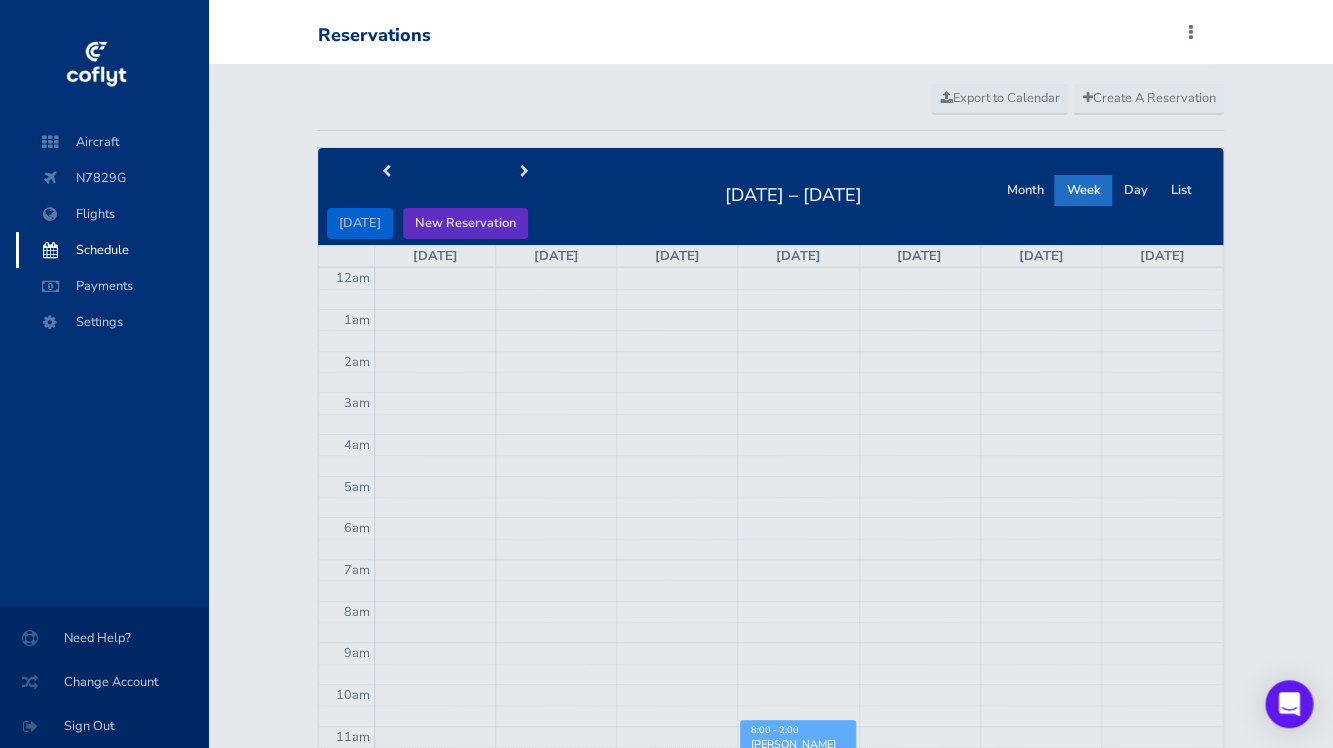 click on "New Reservation" at bounding box center [465, 223] 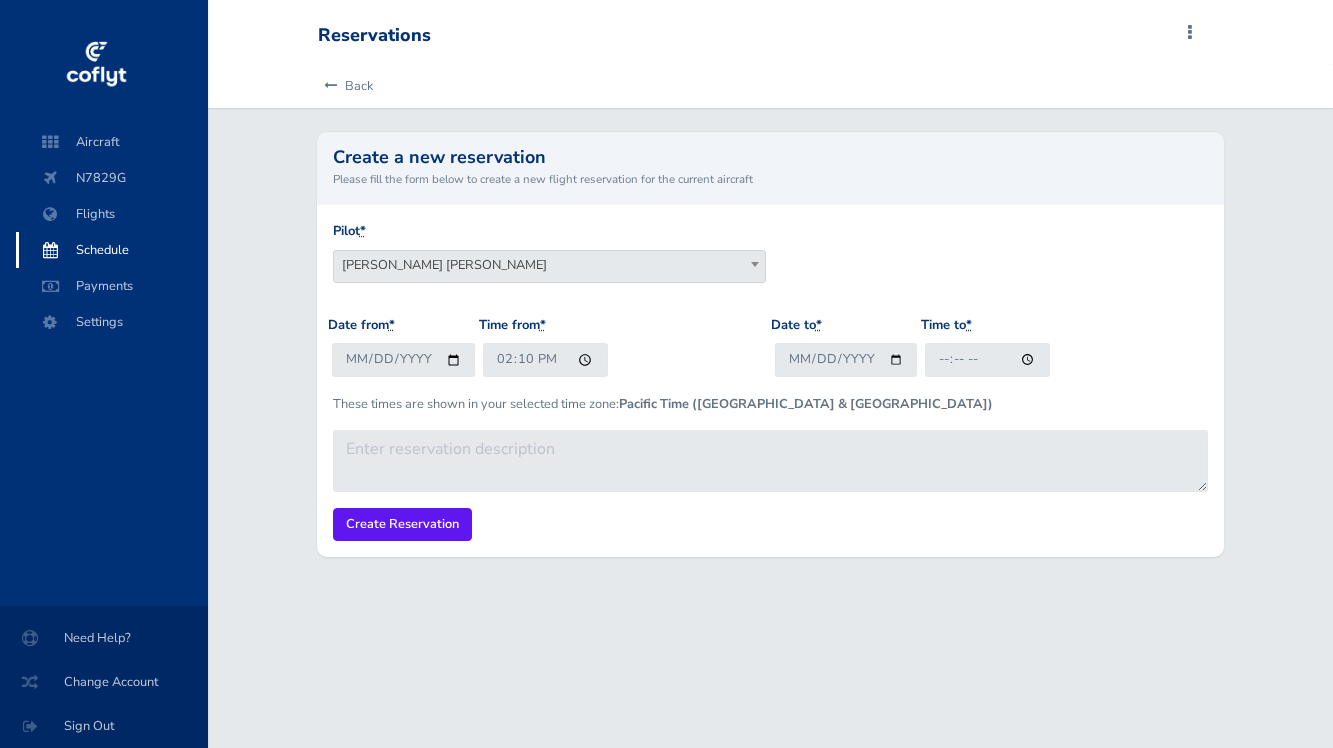 scroll, scrollTop: 0, scrollLeft: 0, axis: both 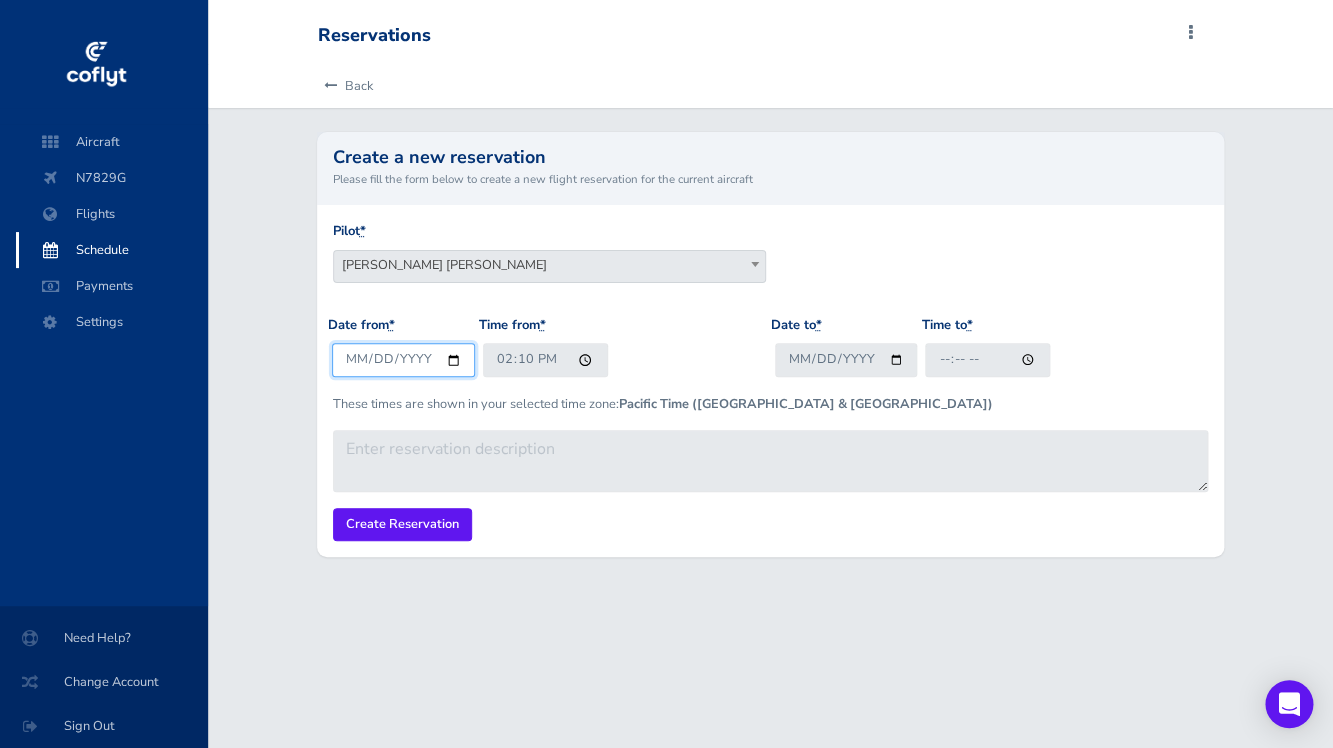 click on "[DATE]" at bounding box center [403, 359] 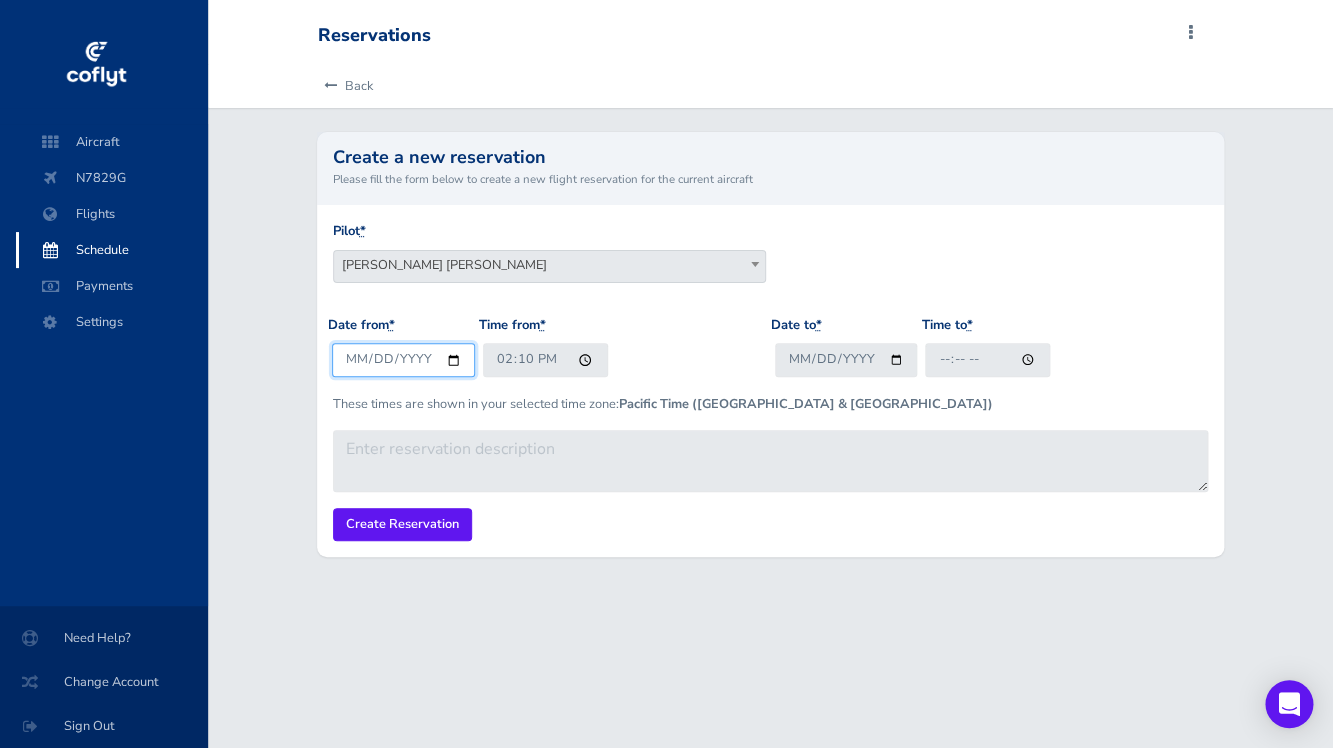 type on "2025-08-10" 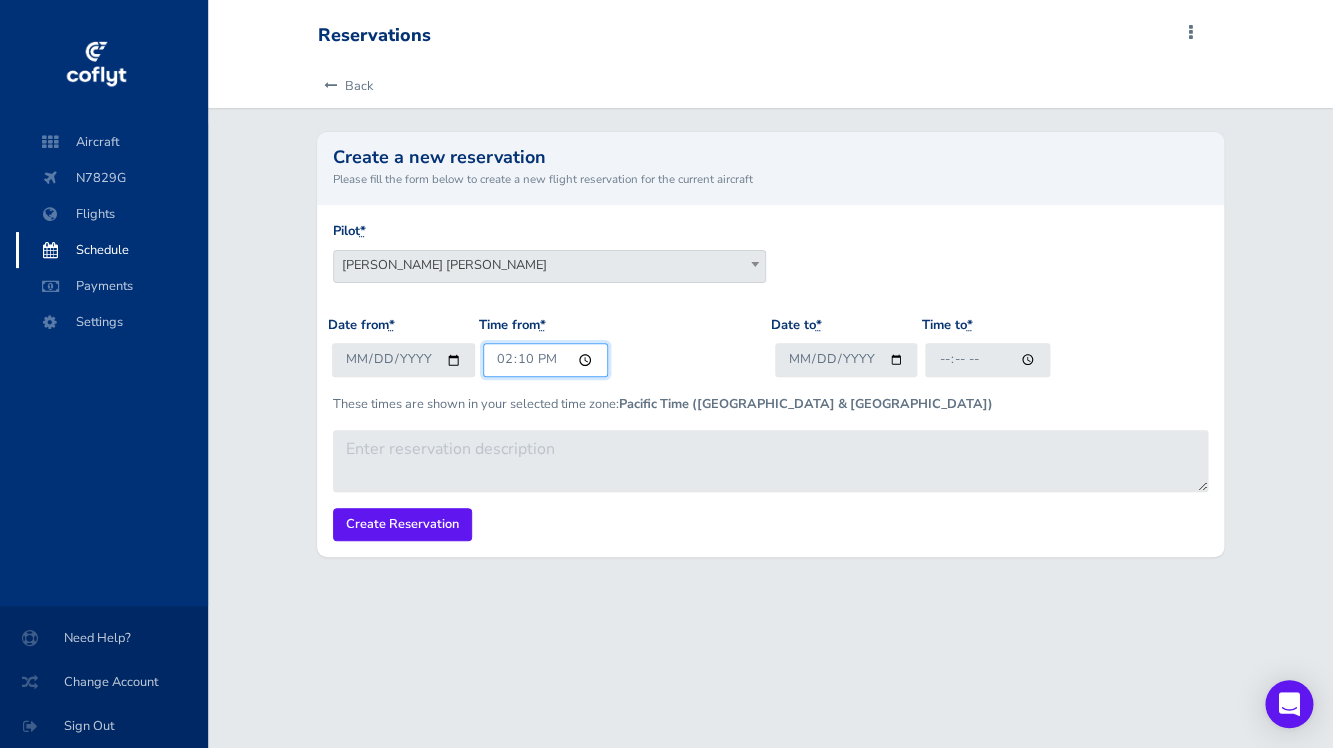 click on "14:10" at bounding box center (545, 359) 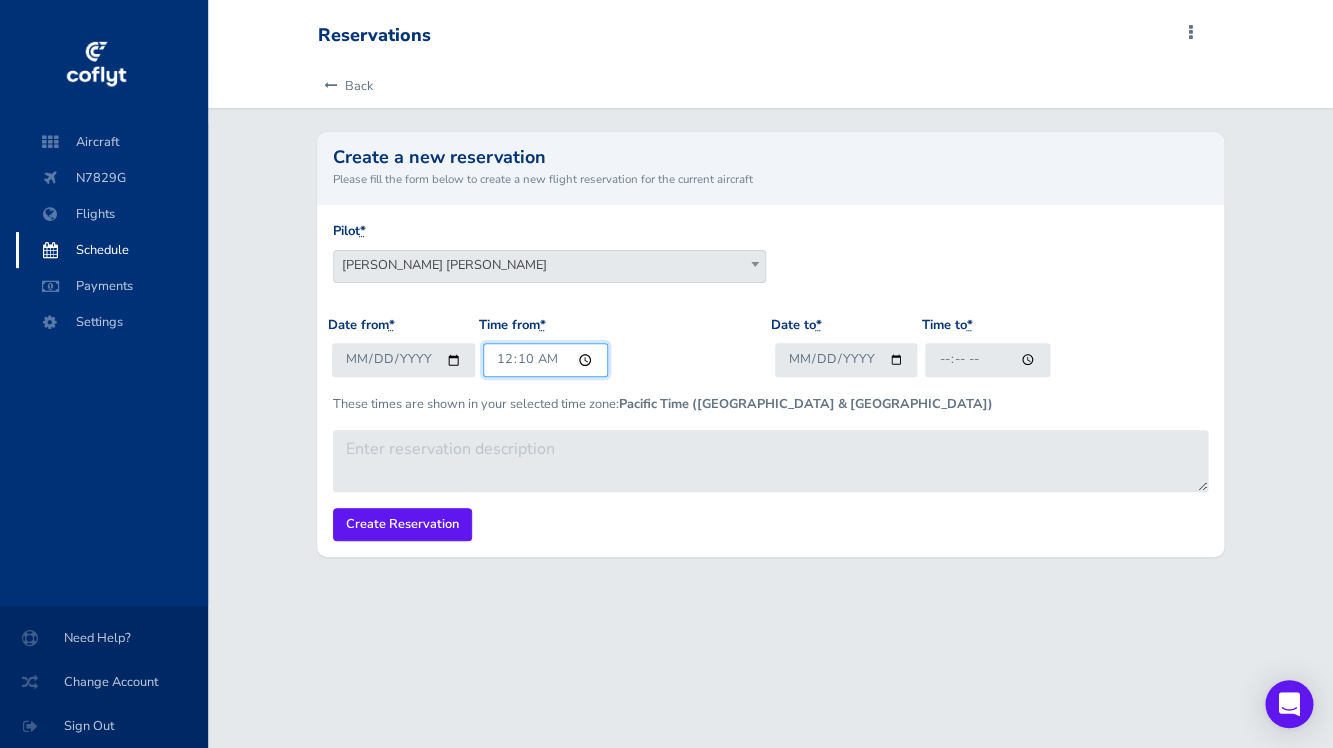 click on "00:10" at bounding box center [545, 359] 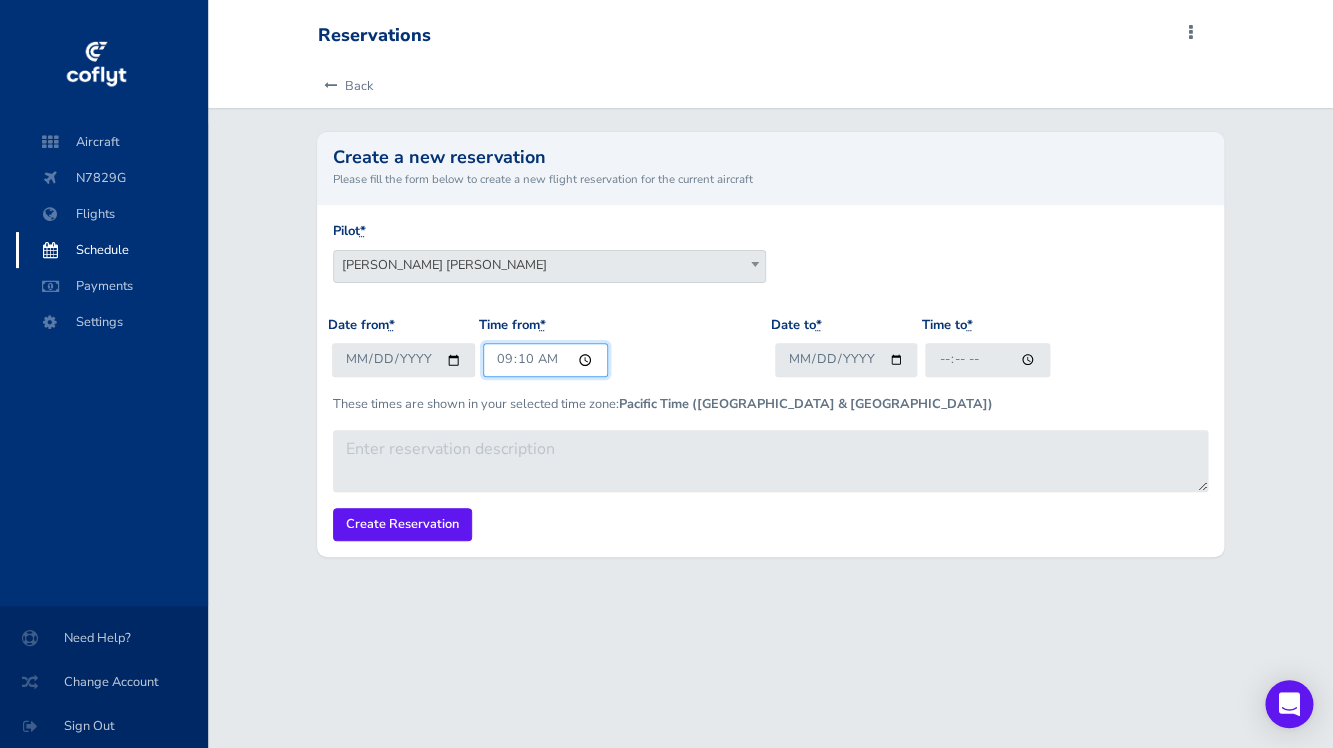 type on "09:00" 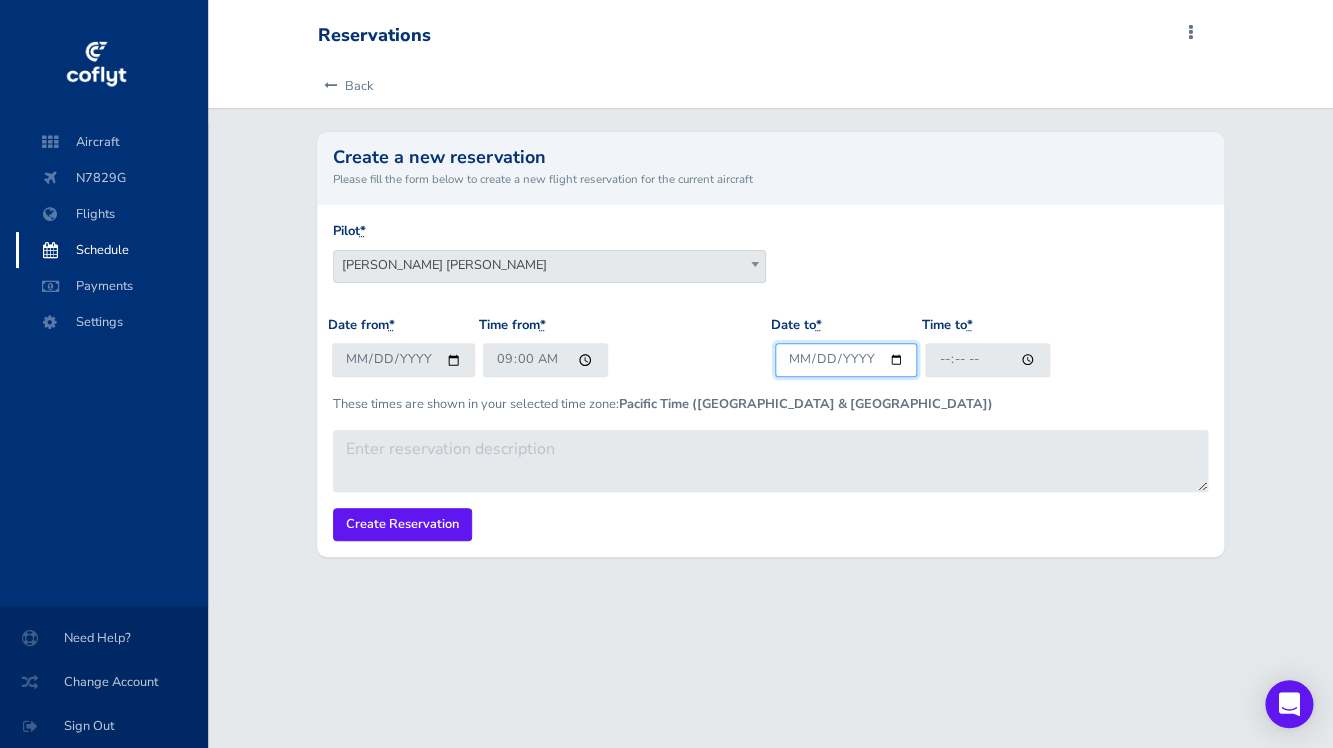click on "Date to  *" at bounding box center [846, 359] 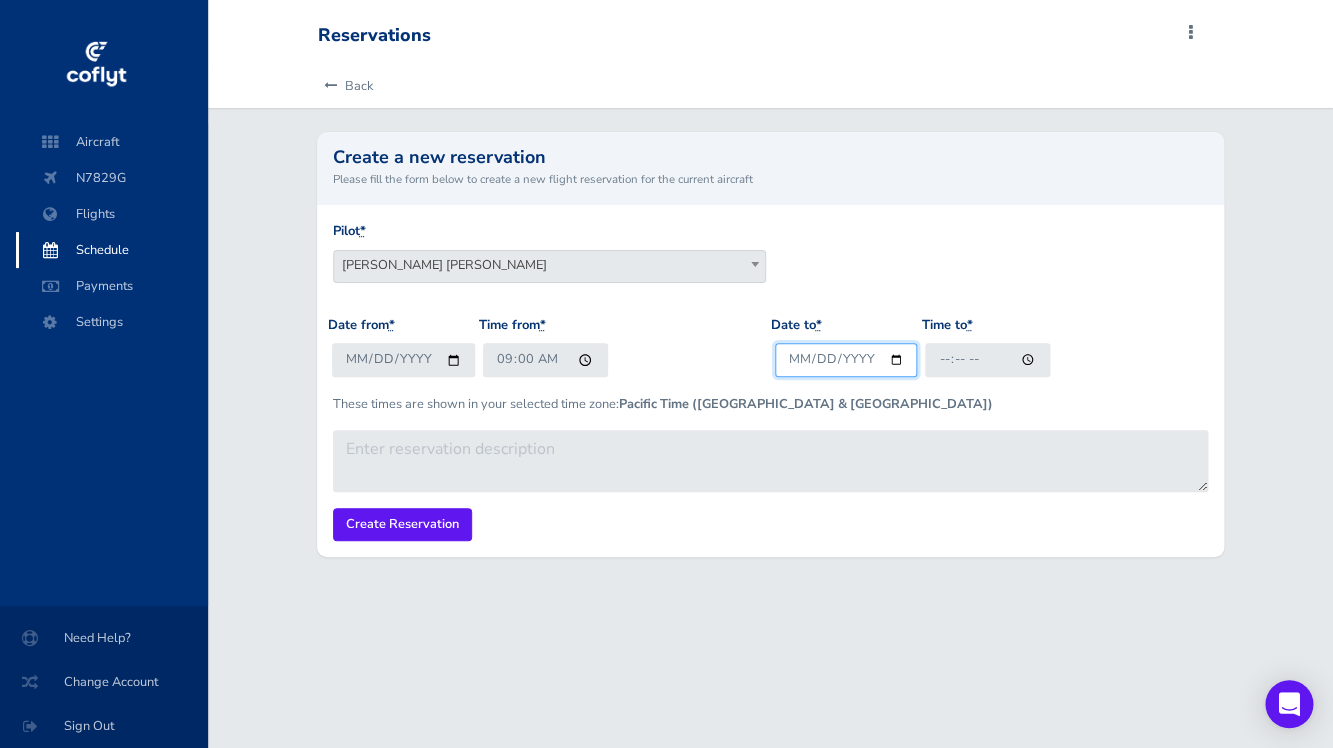 type on "2025-08-10" 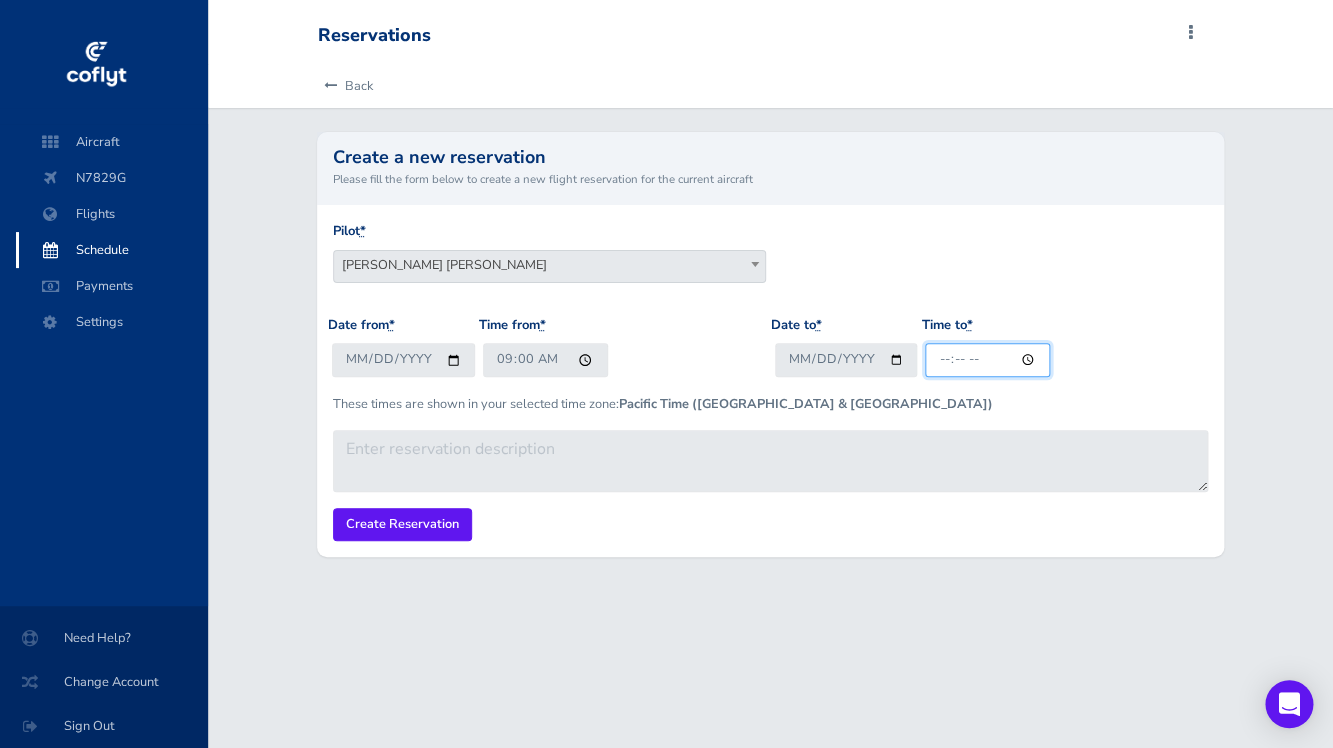 click on "Time to  *" at bounding box center (987, 359) 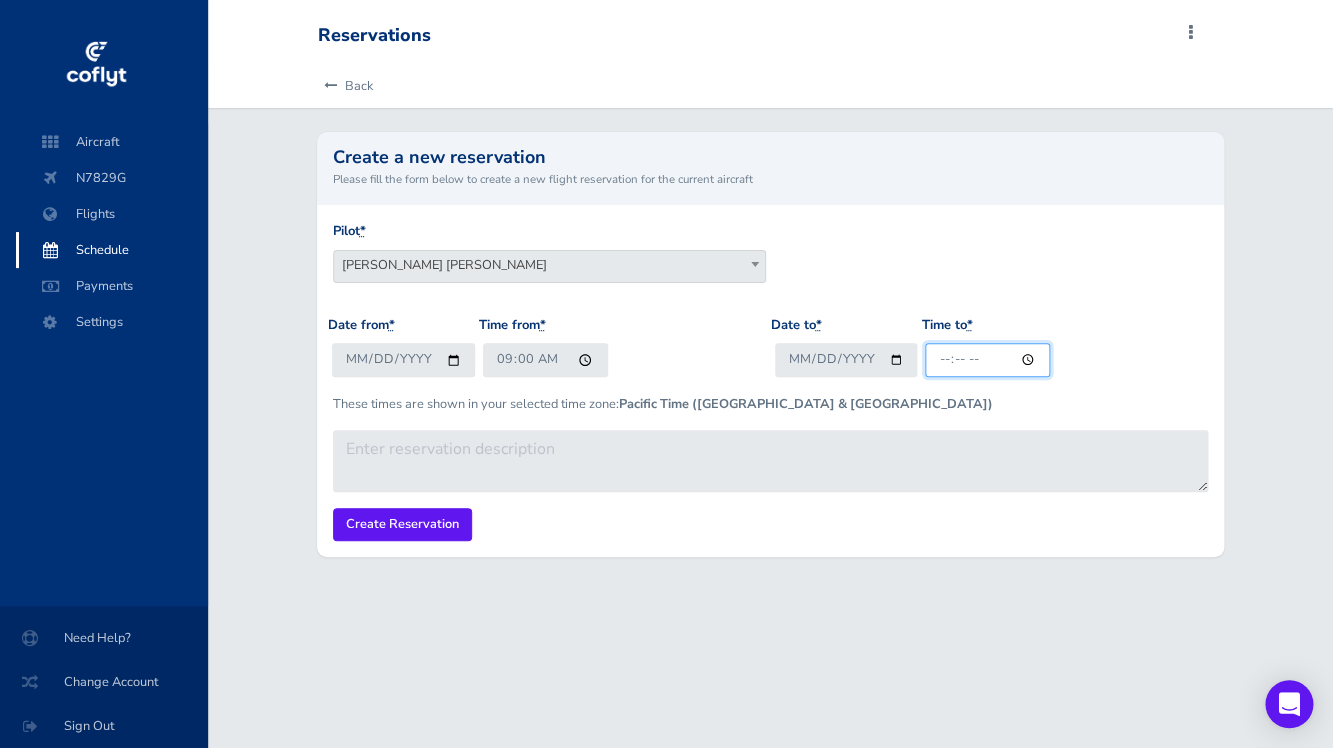 type on "12:00" 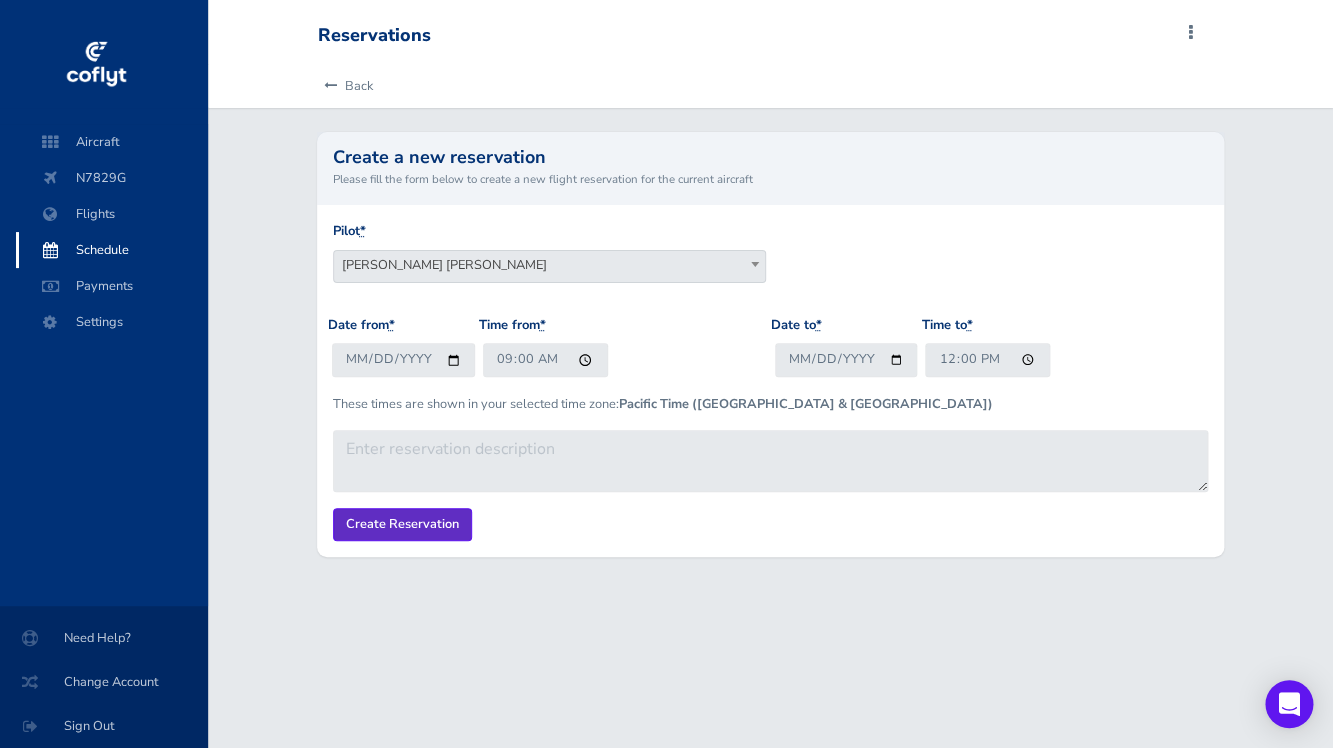 click on "Create Reservation" at bounding box center (402, 524) 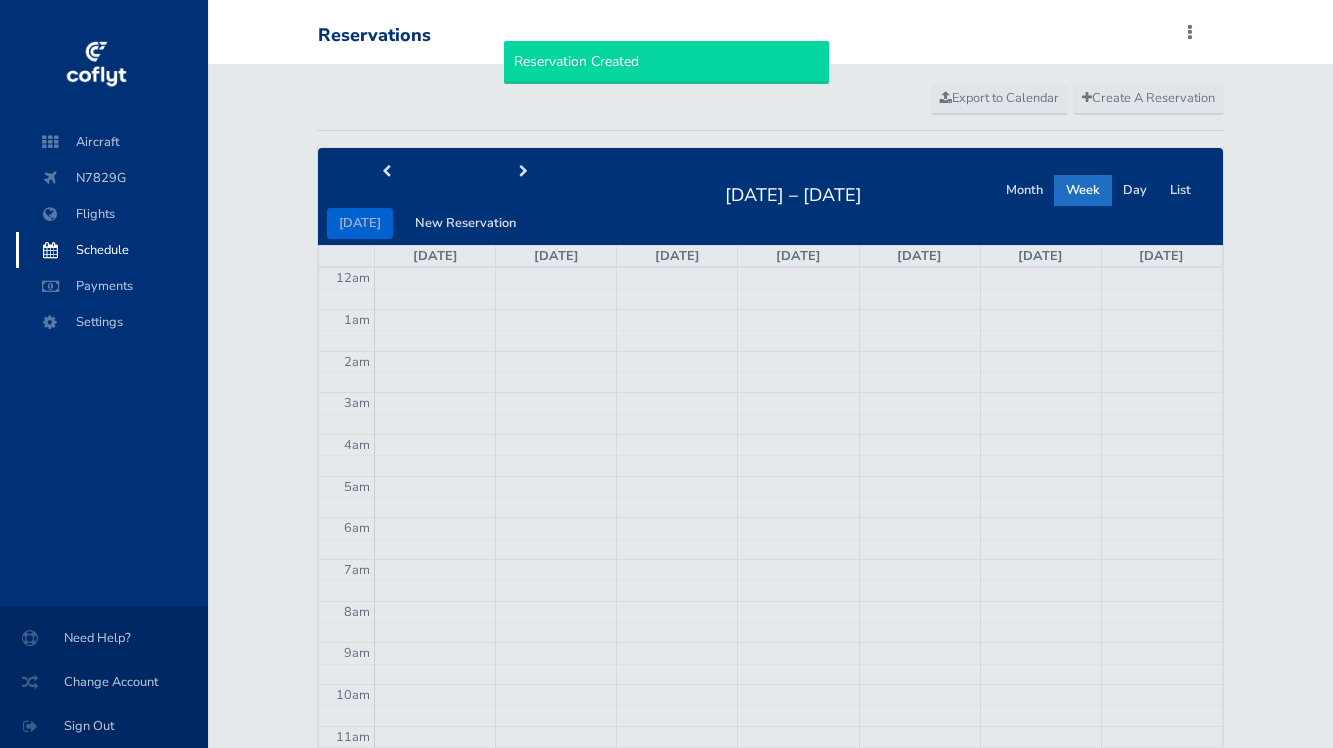 scroll, scrollTop: 0, scrollLeft: 0, axis: both 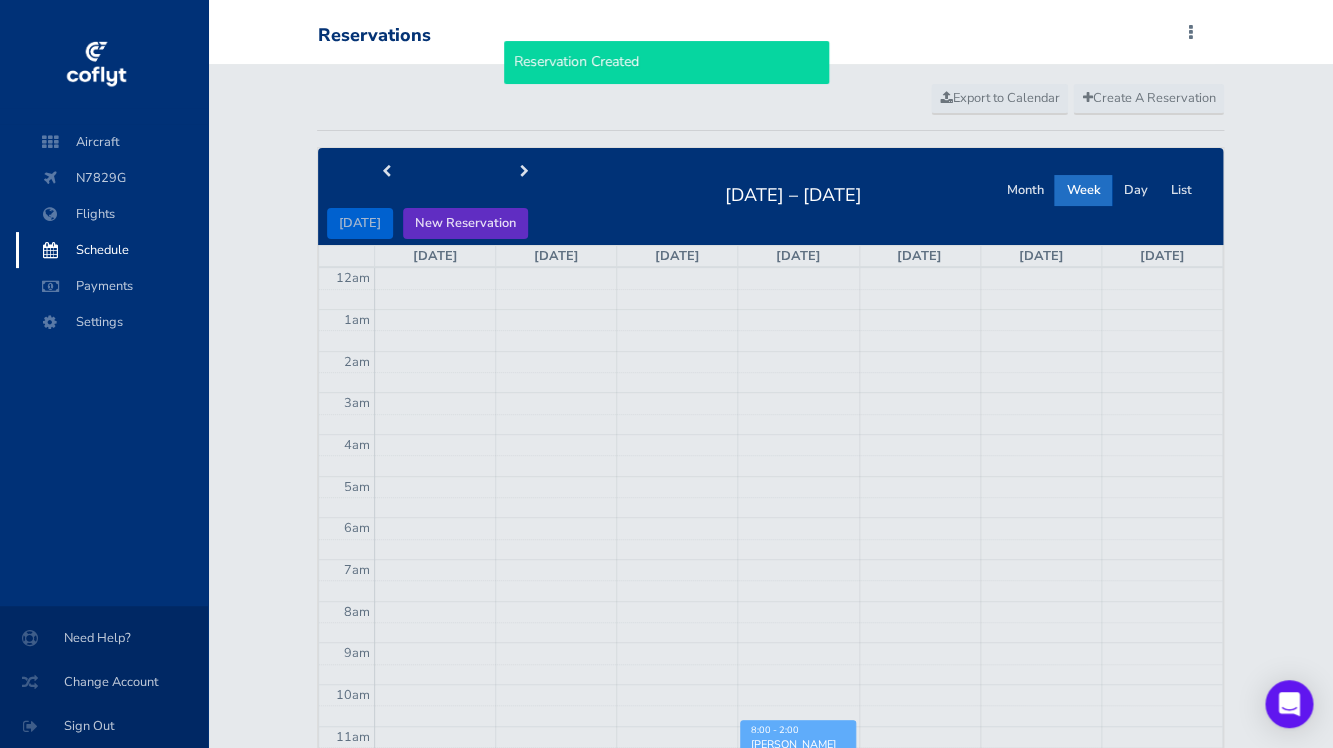 click on "New Reservation" at bounding box center (465, 223) 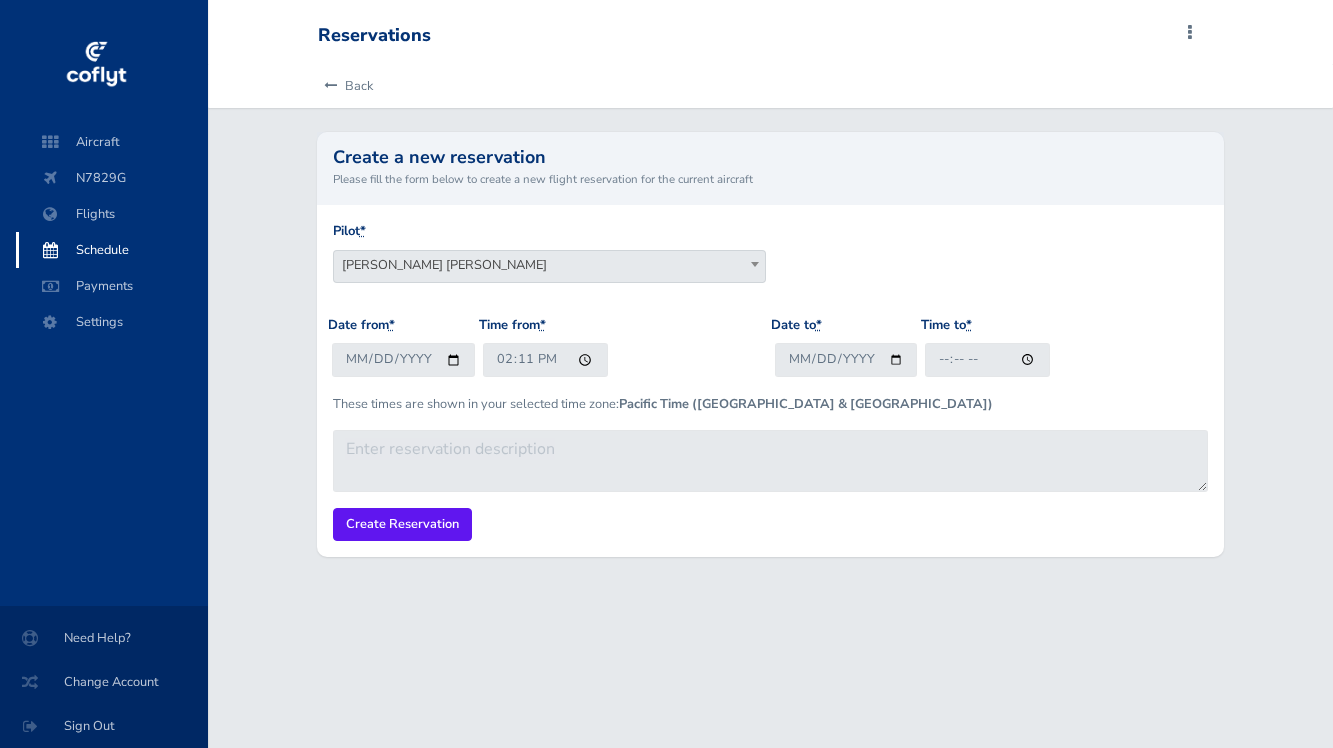 scroll, scrollTop: 0, scrollLeft: 0, axis: both 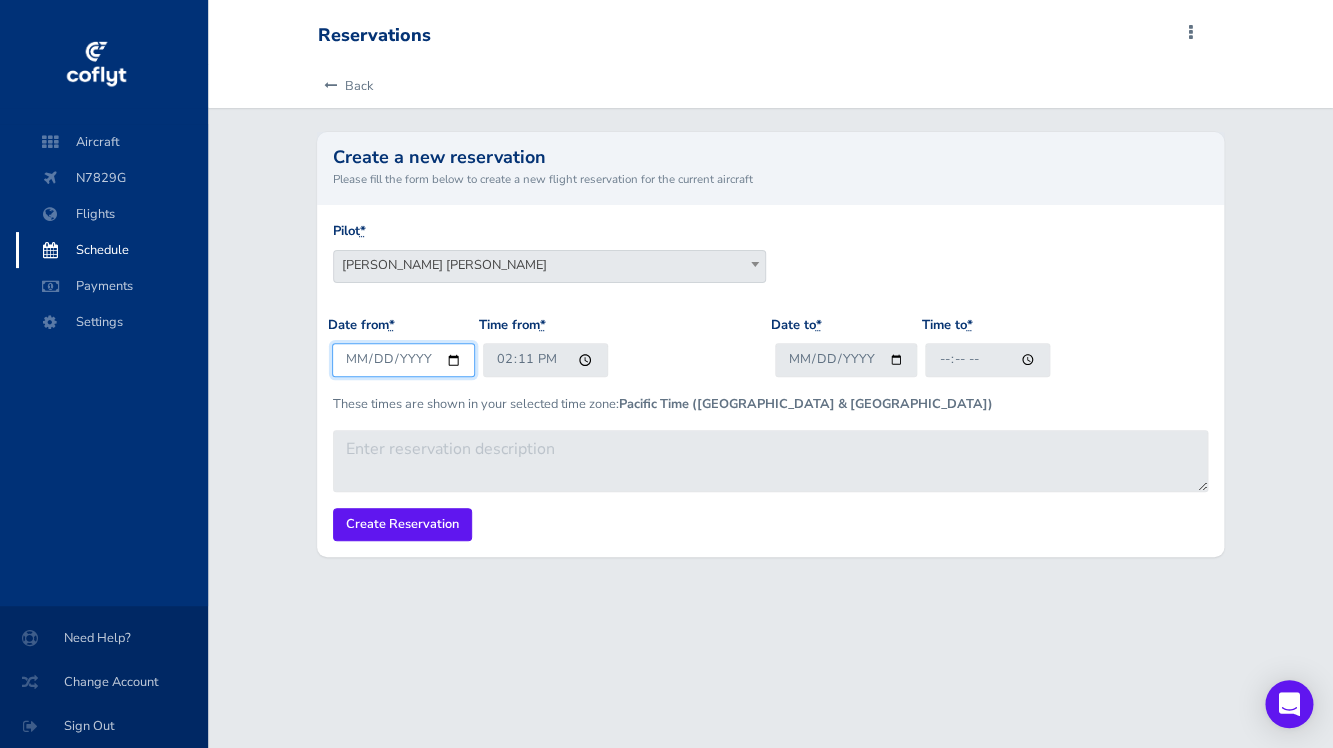 click on "[DATE]" at bounding box center (403, 359) 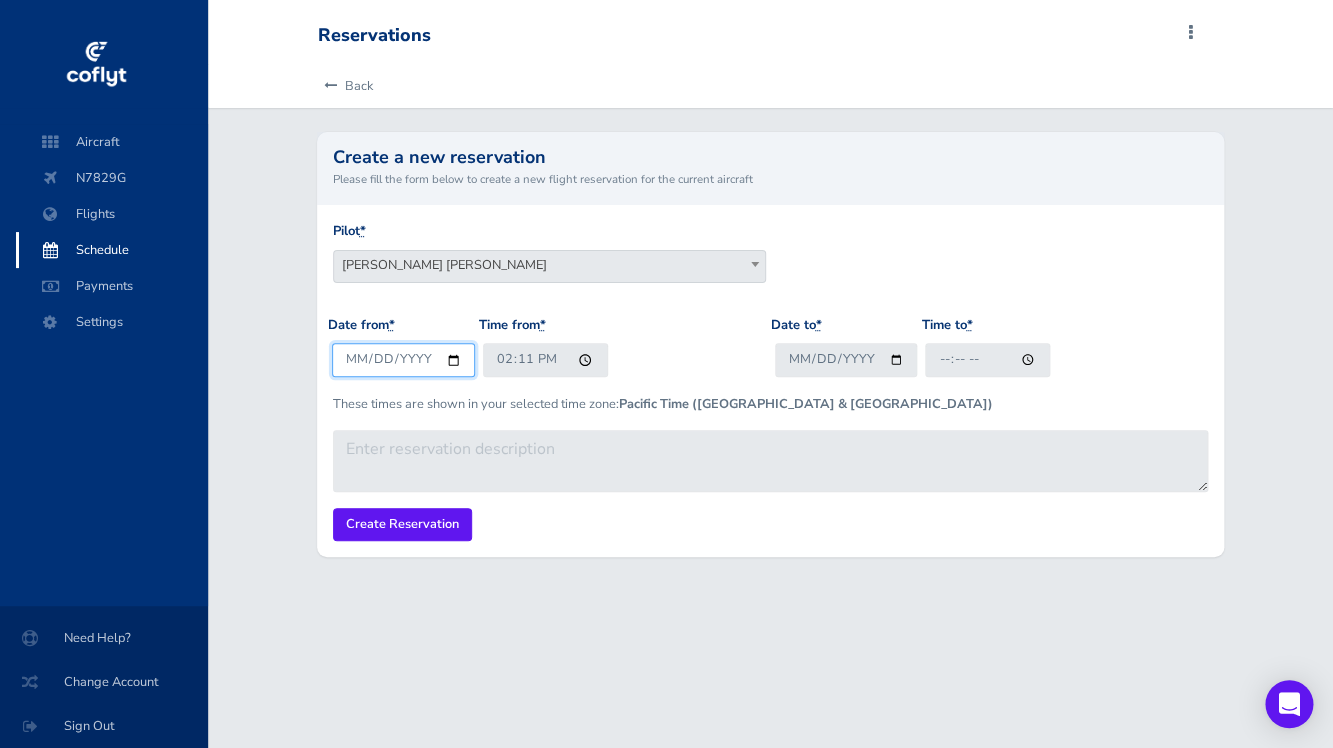 type on "[DATE]" 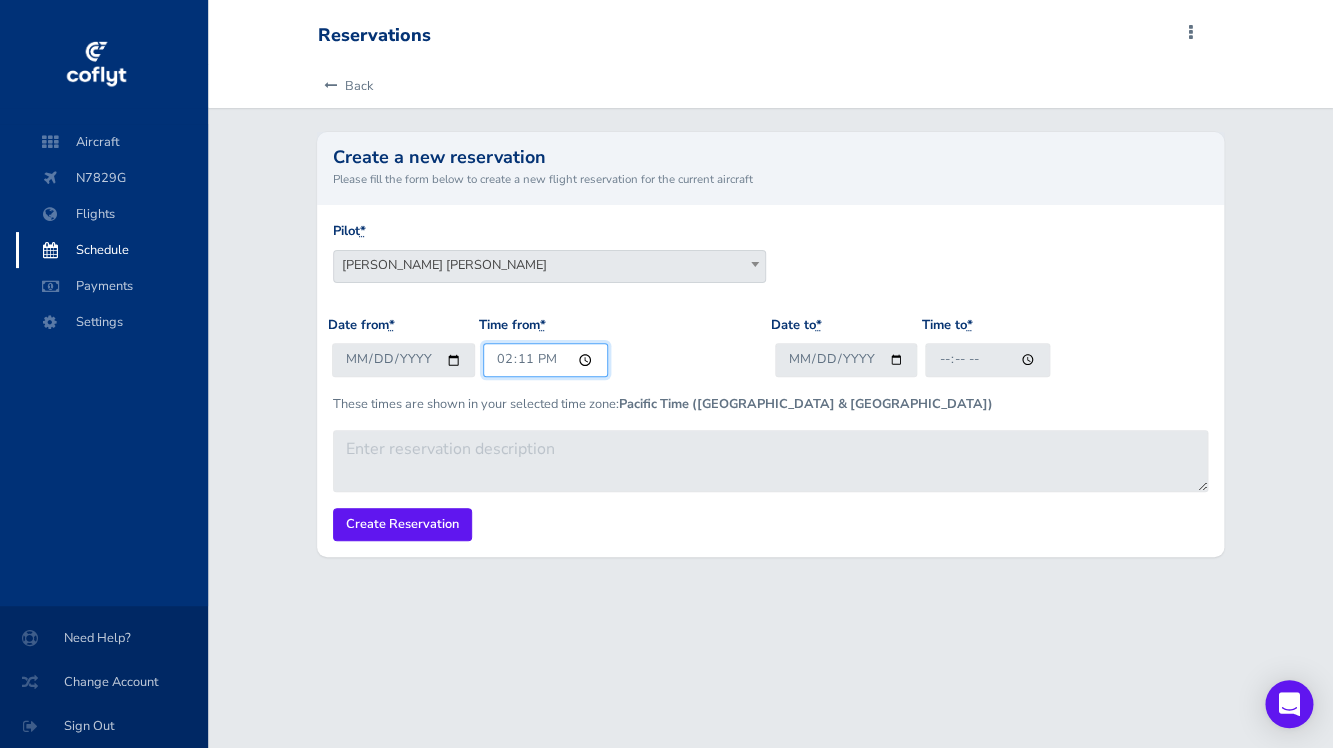 click on "14:11" at bounding box center [545, 359] 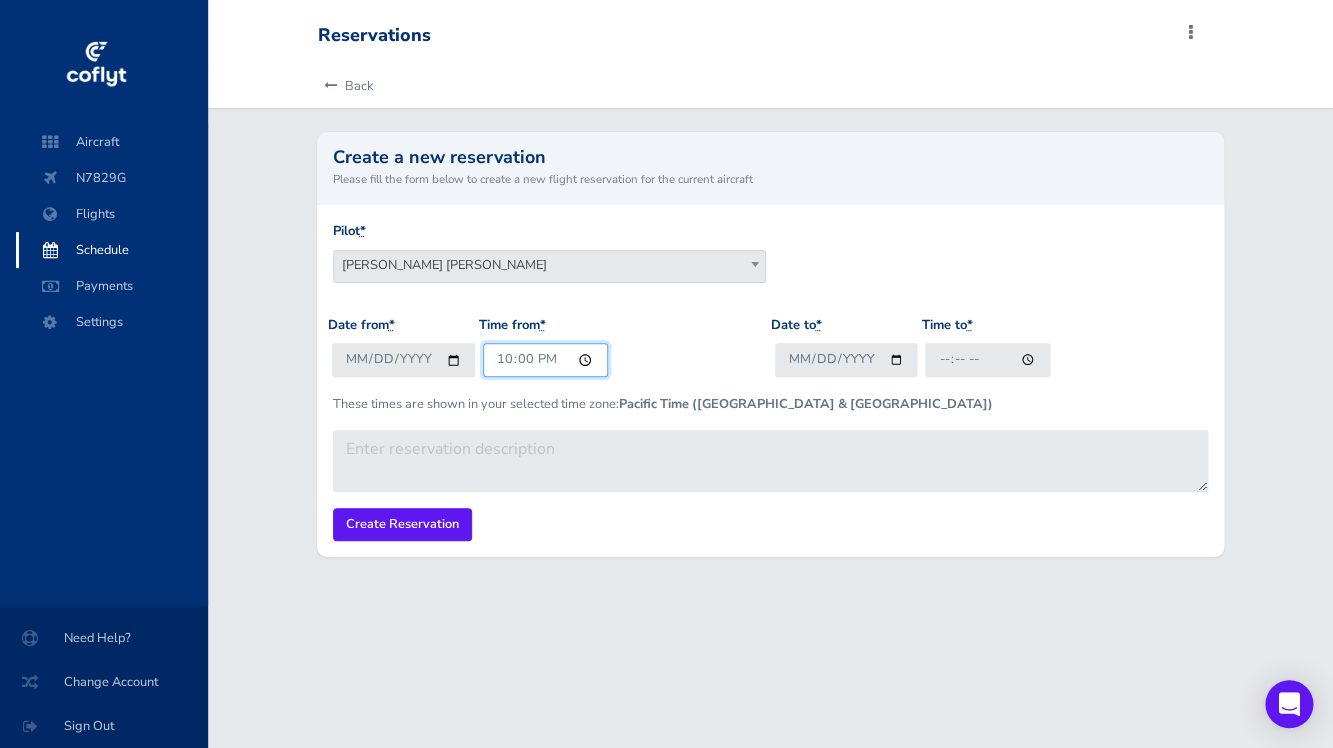 click on "22:00" at bounding box center [545, 359] 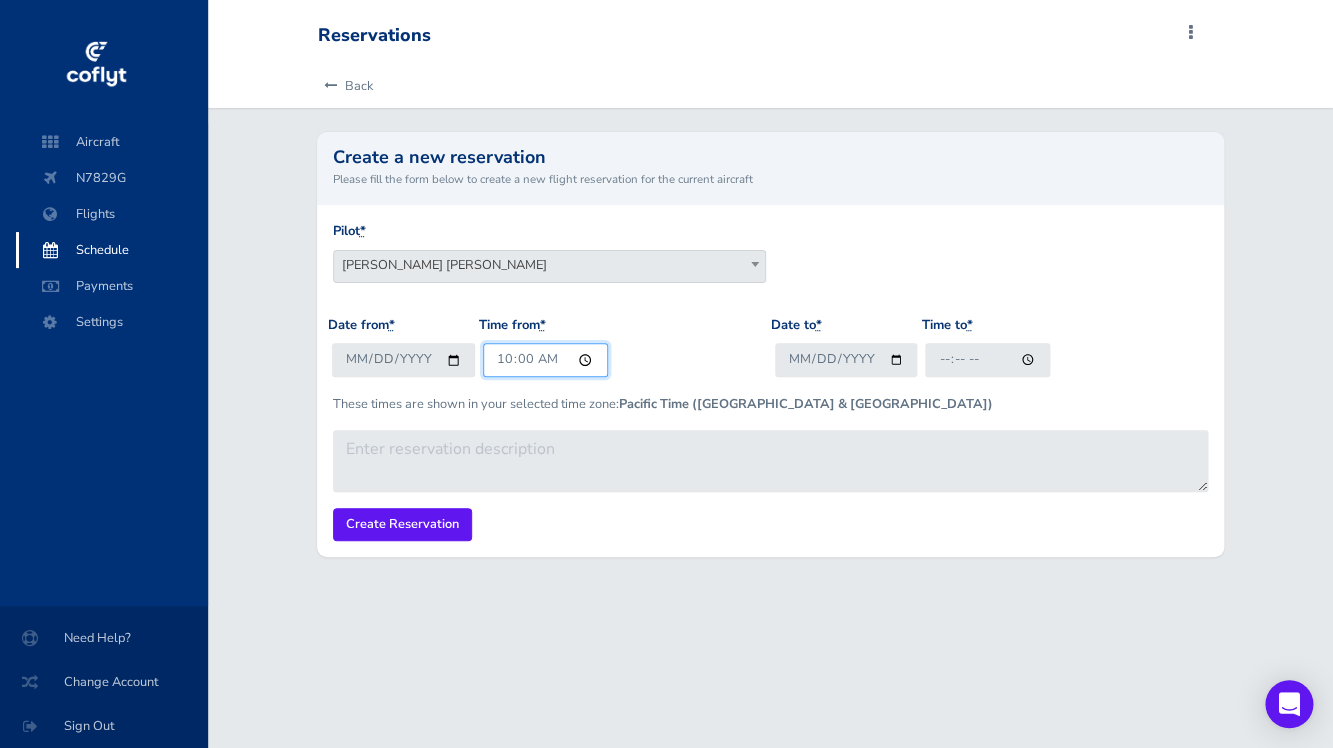 click on "10:00" at bounding box center [545, 359] 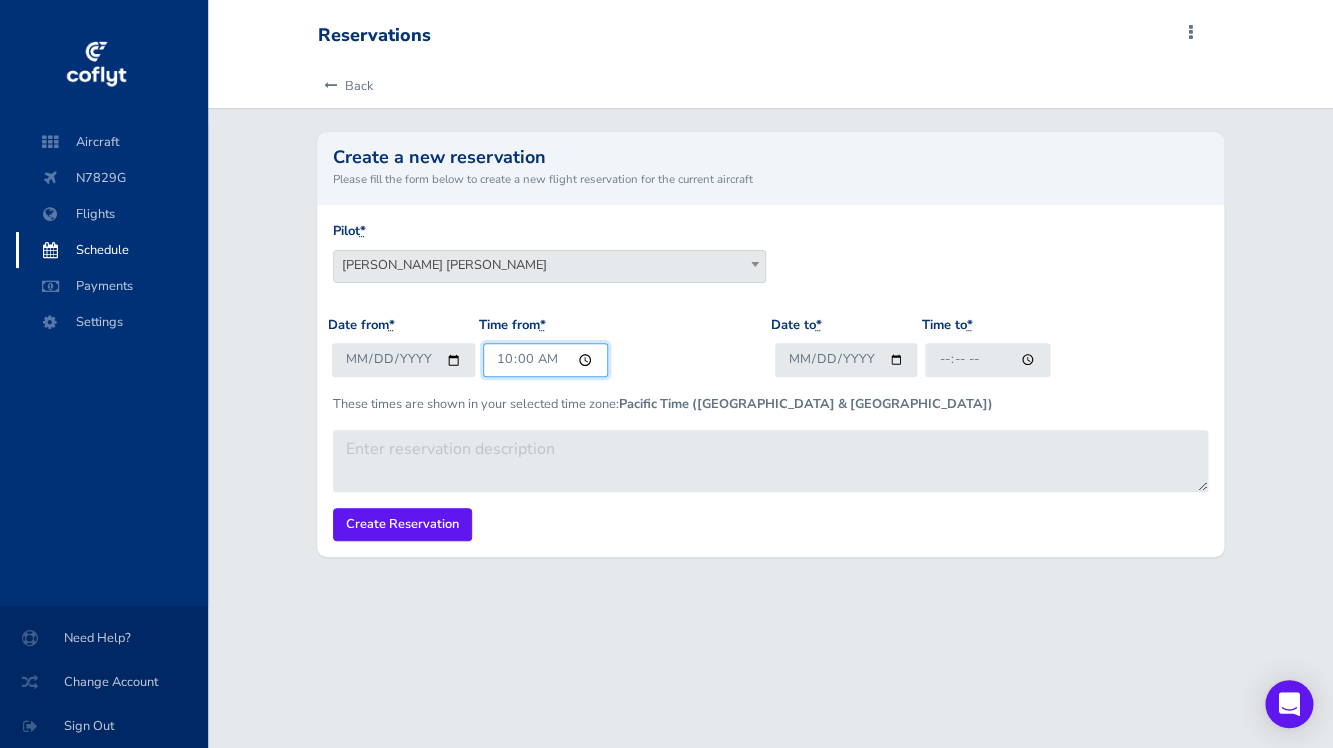 type on "09:00" 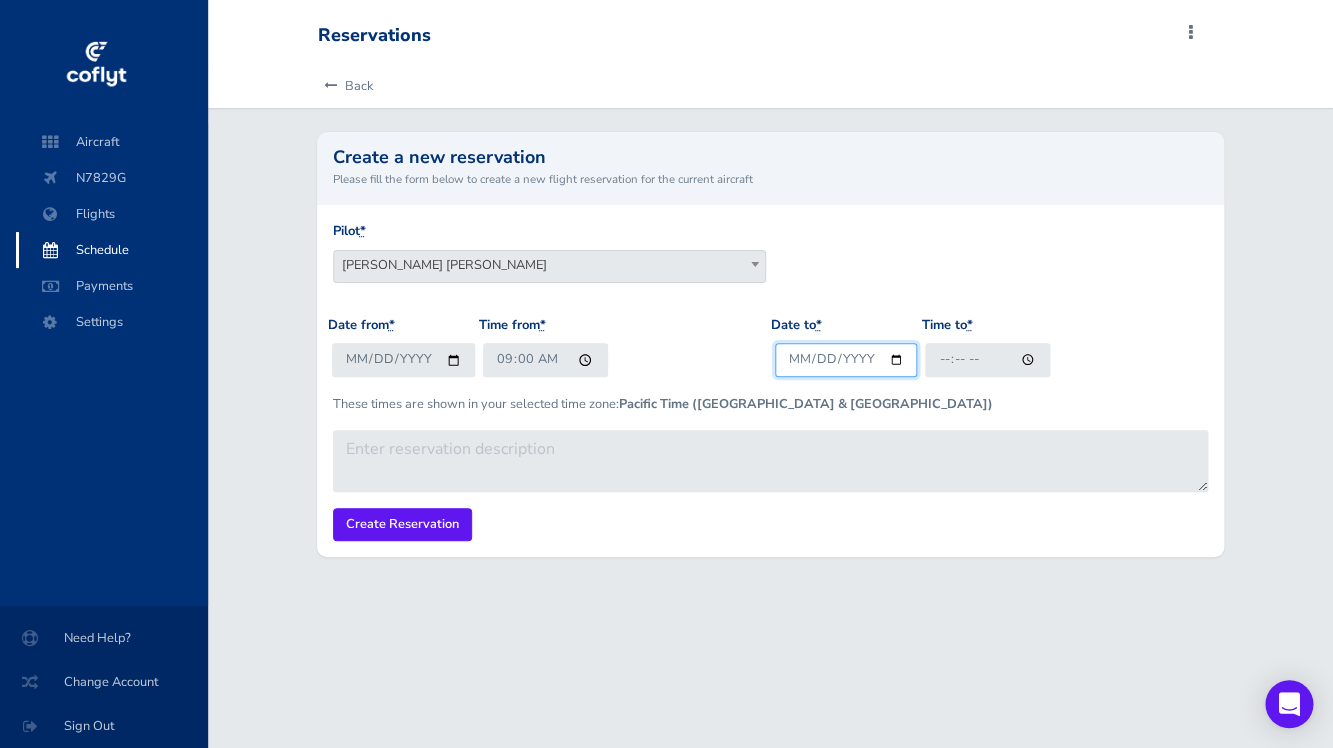 click on "Date to  *" at bounding box center (846, 359) 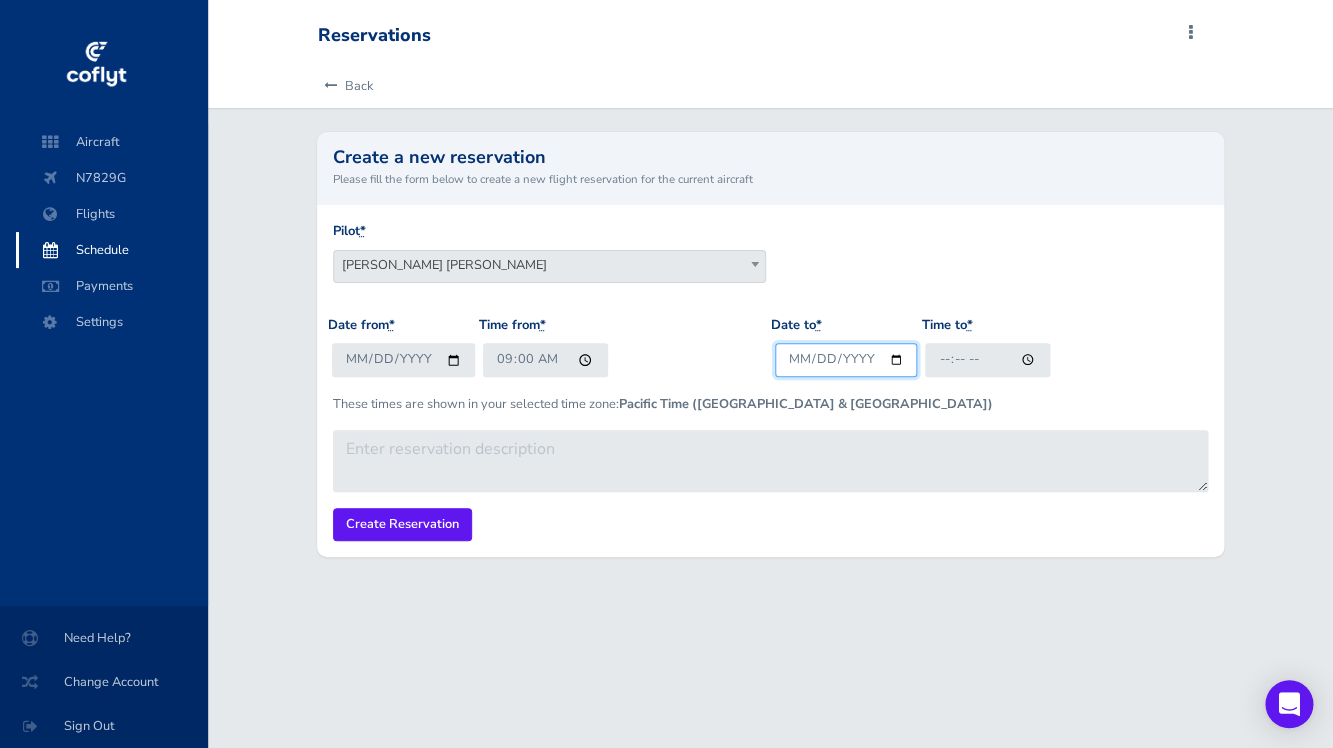 type on "2025-08-06" 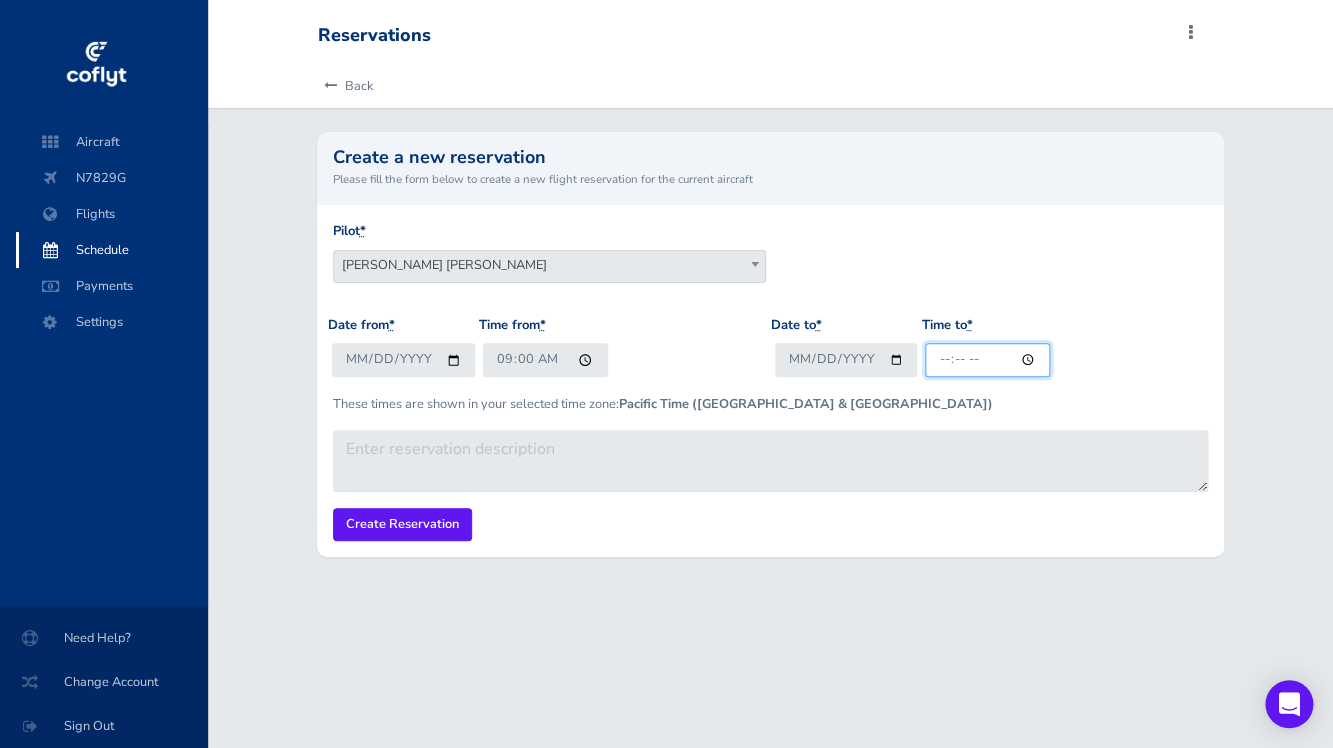 click on "Time to  *" at bounding box center [987, 359] 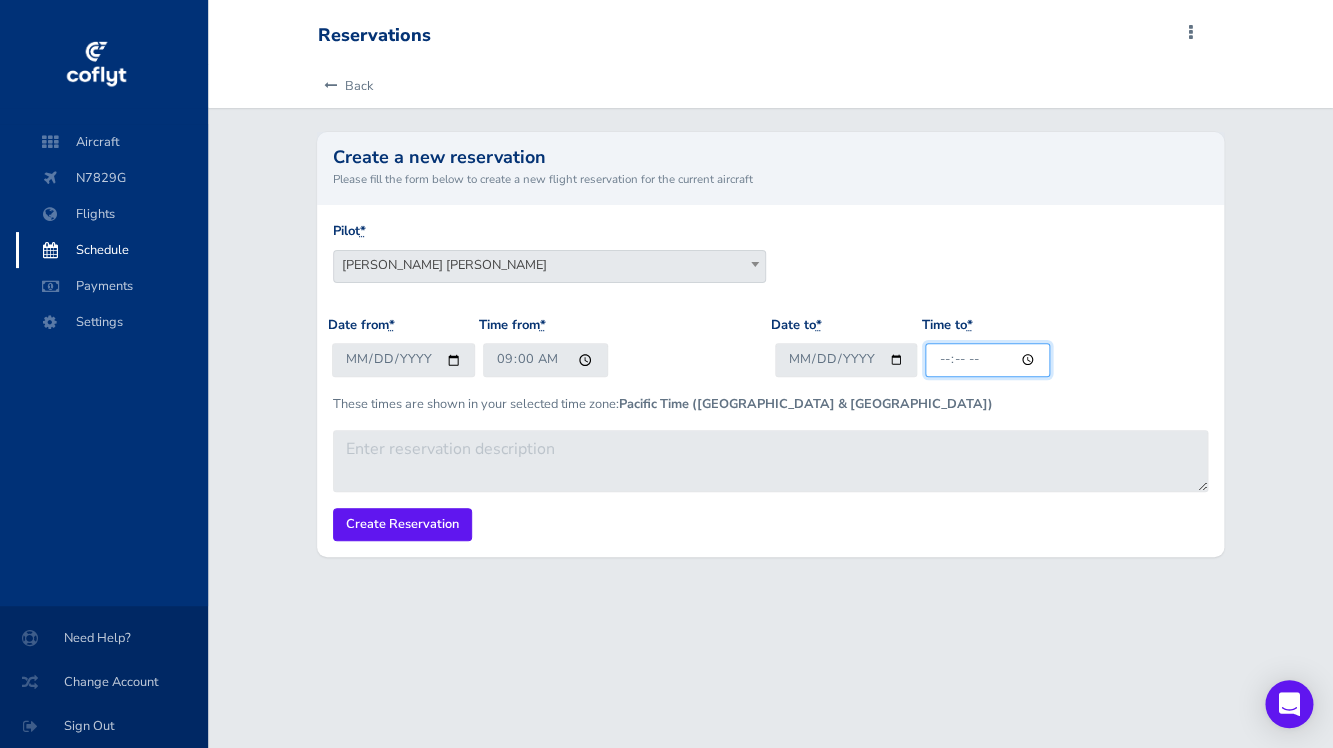 type on "12:00" 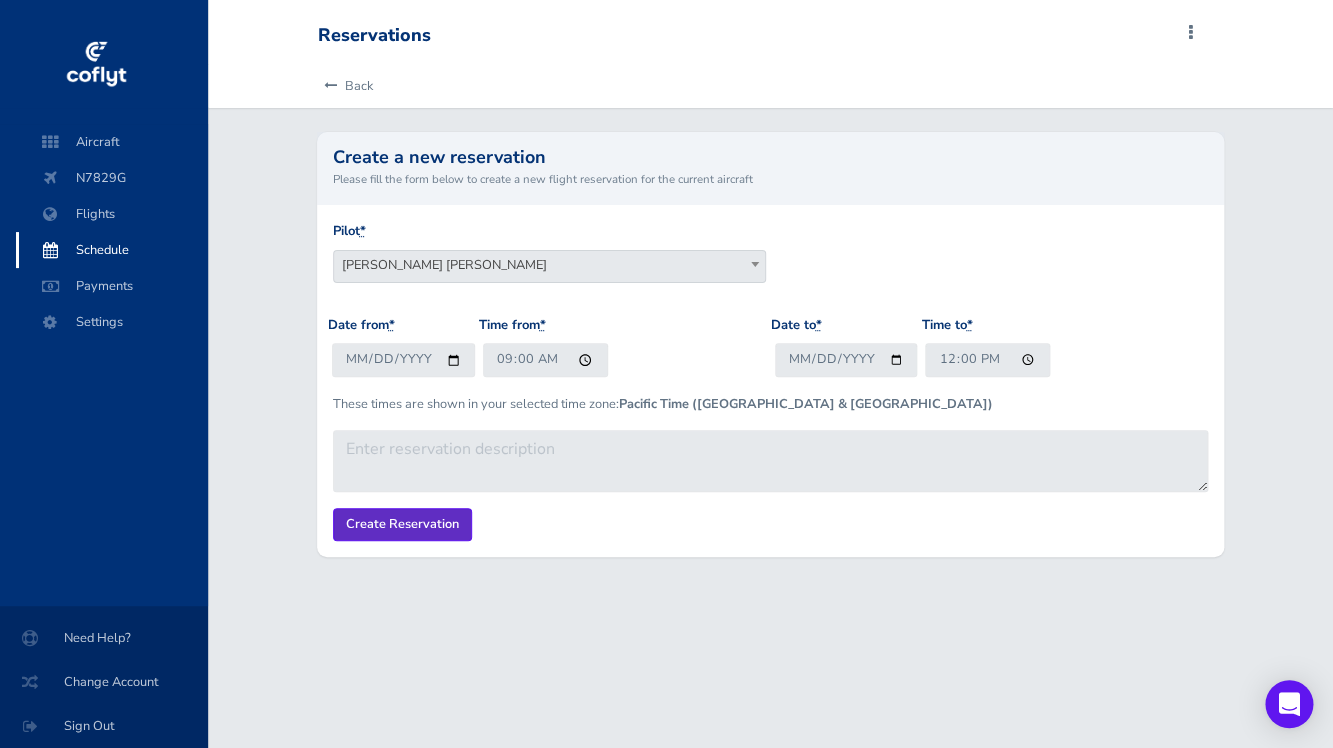 click on "Create Reservation" at bounding box center [402, 524] 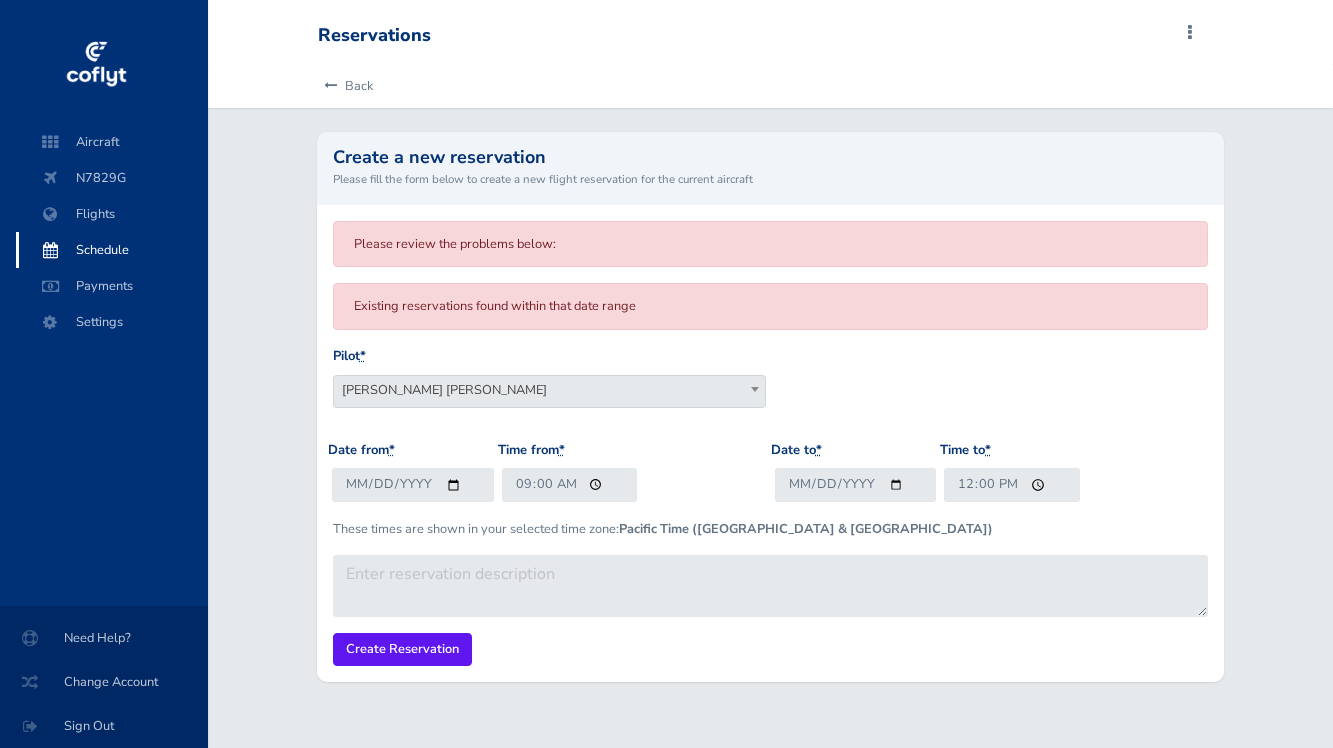 scroll, scrollTop: 0, scrollLeft: 0, axis: both 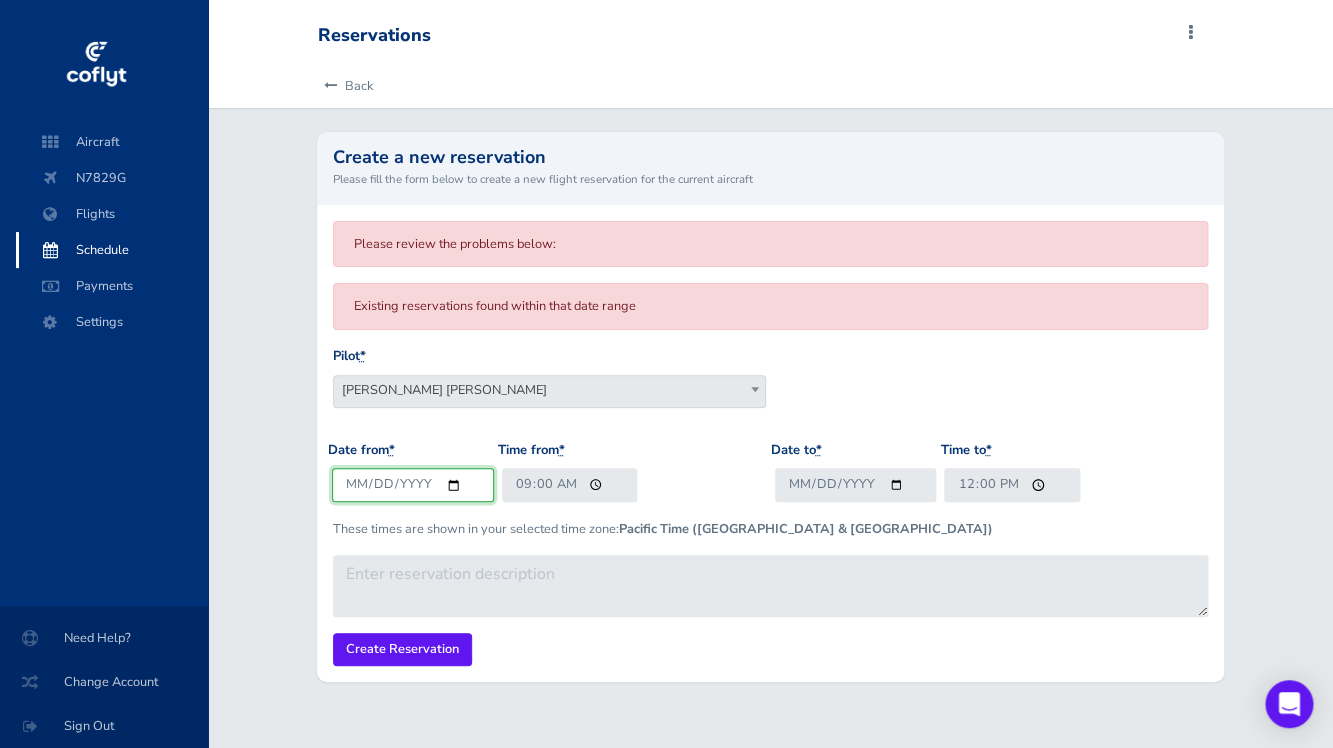 click on "[DATE]" at bounding box center [413, 484] 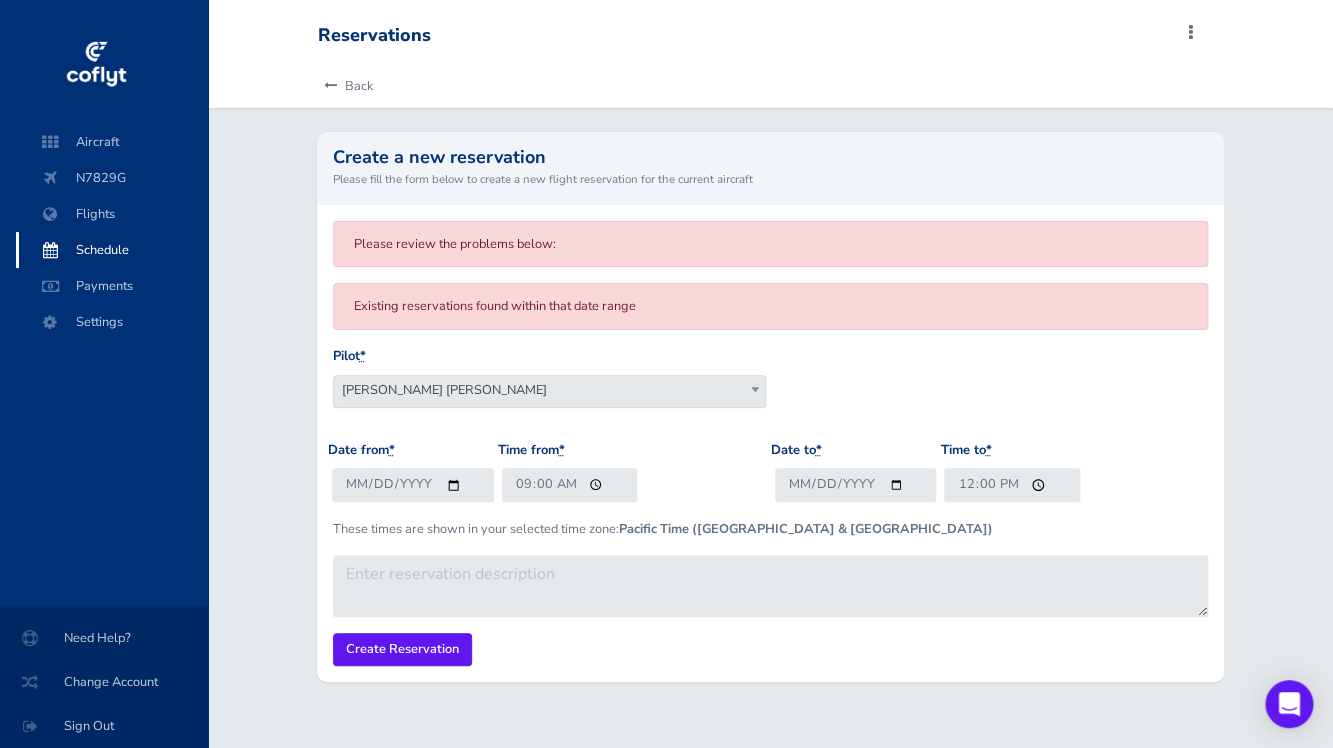 click on "Create a new reservation" at bounding box center [771, 157] 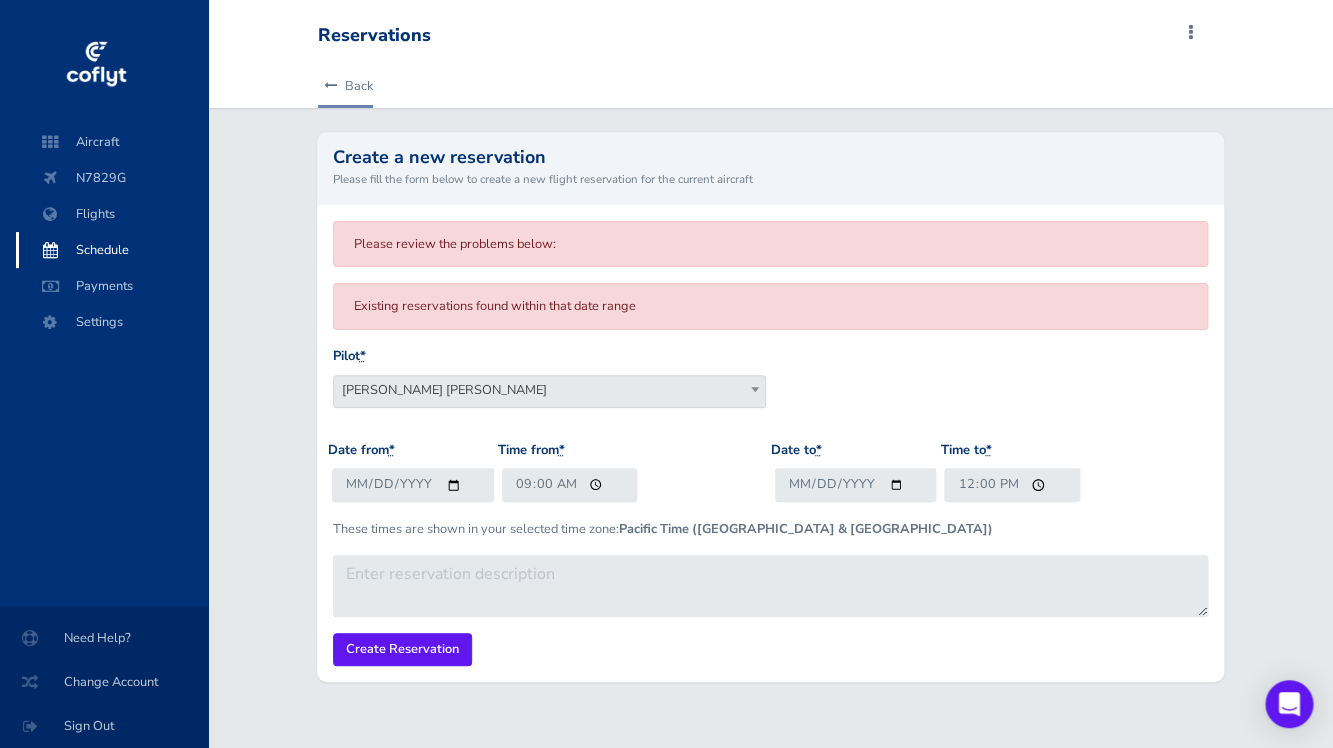 click at bounding box center (330, 86) 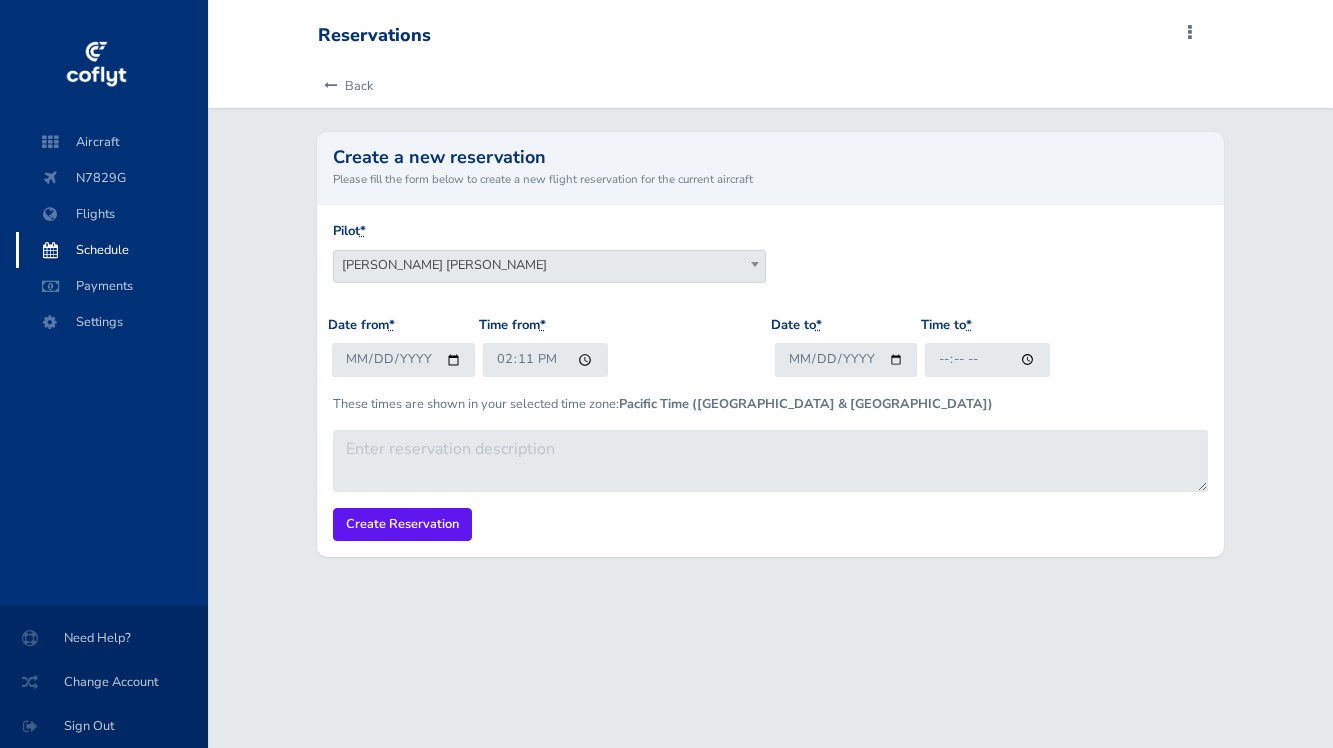 scroll, scrollTop: 0, scrollLeft: 0, axis: both 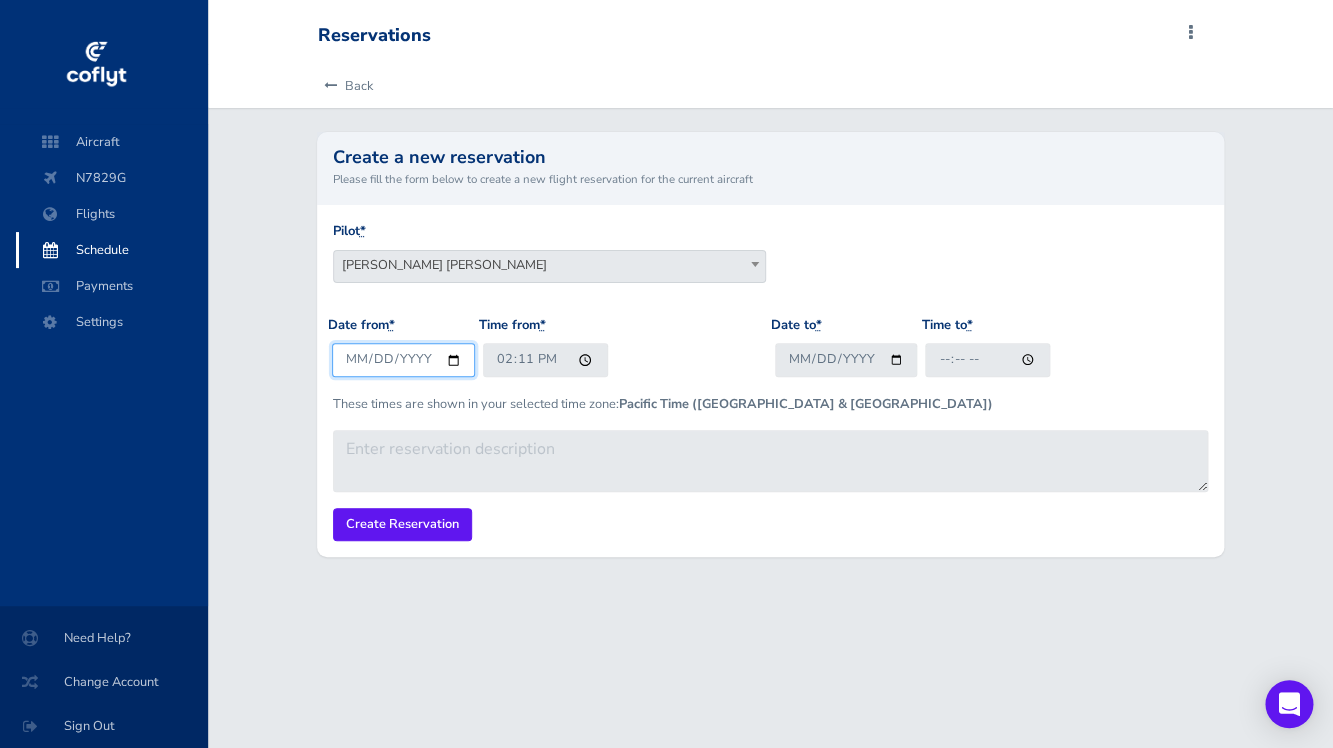 click on "[DATE]" at bounding box center (403, 359) 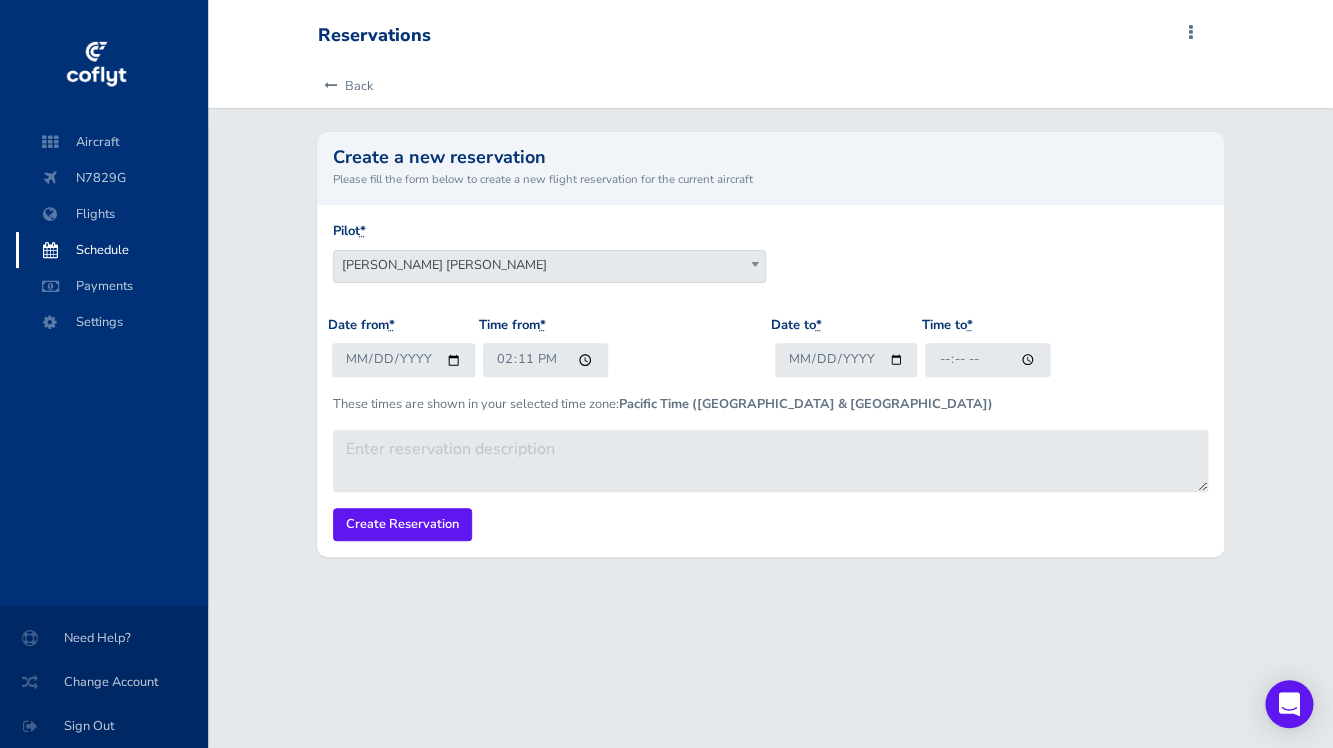 click on "Schedule" at bounding box center [112, 250] 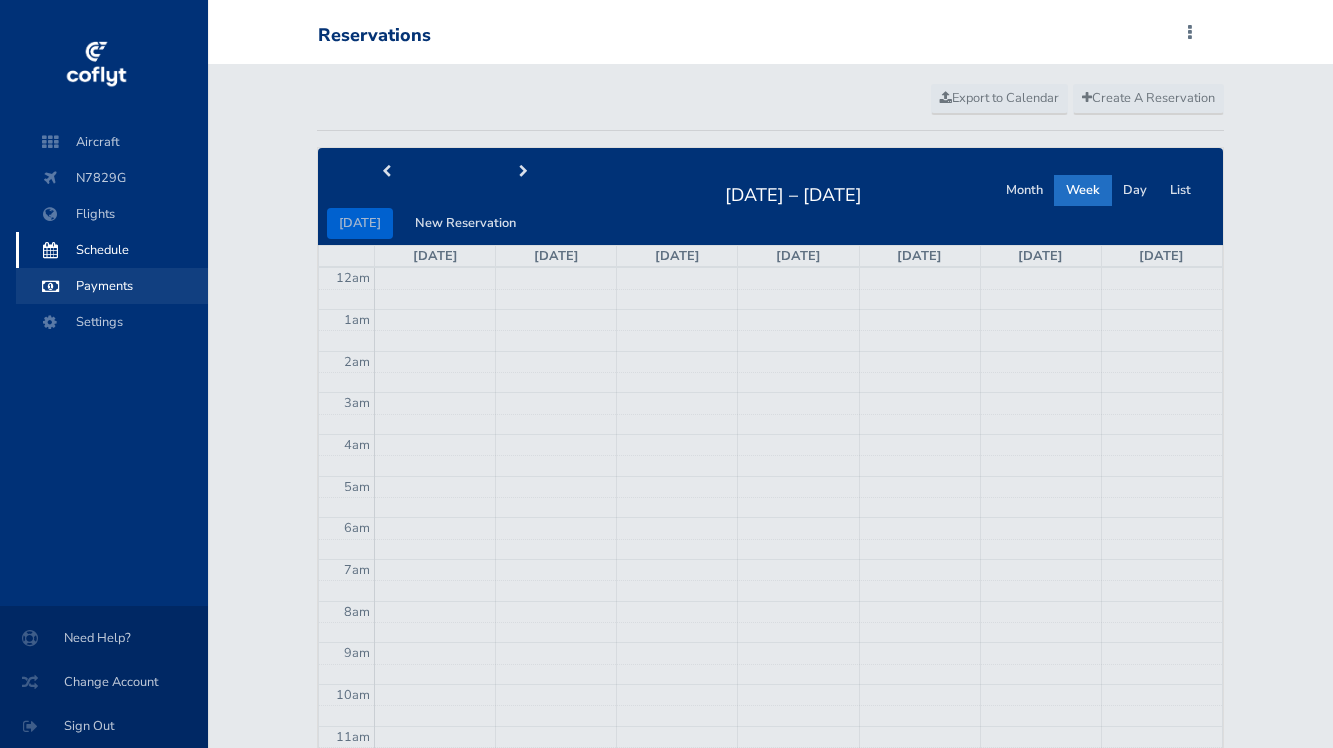 scroll, scrollTop: 0, scrollLeft: 0, axis: both 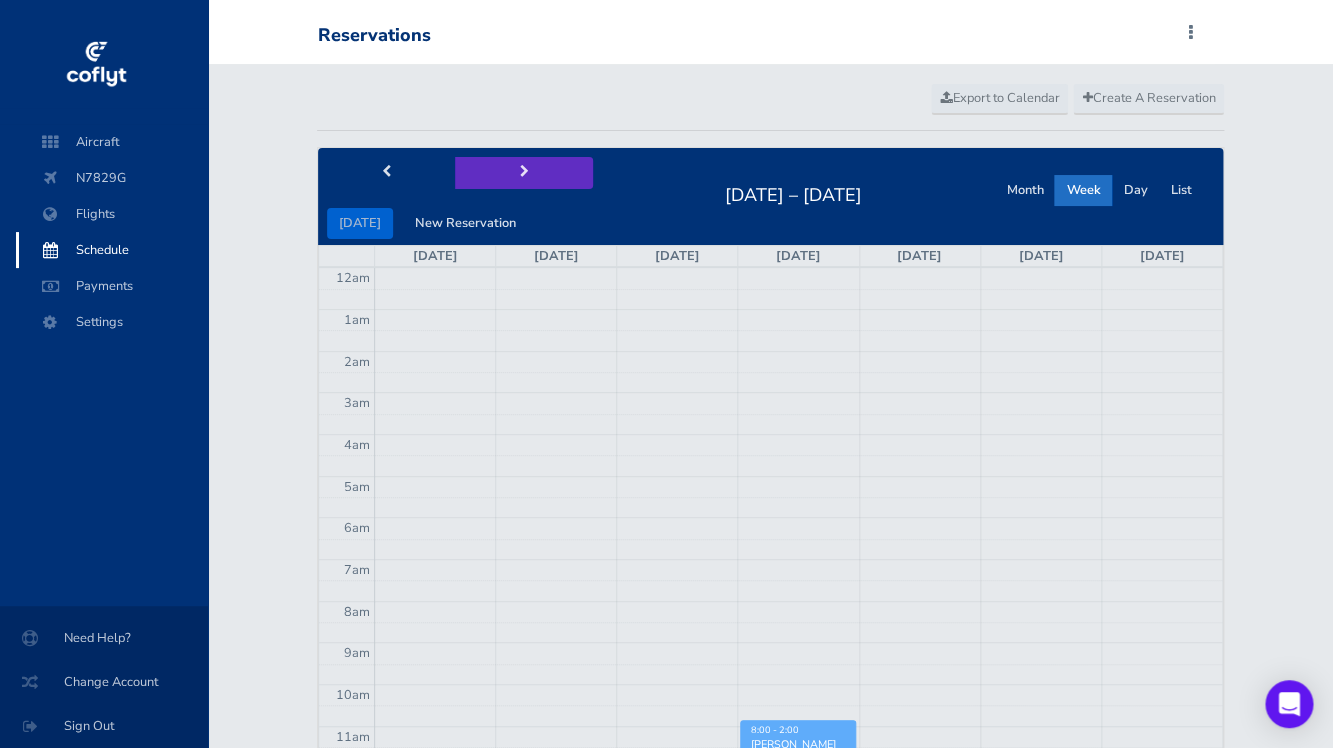 click at bounding box center (524, 172) 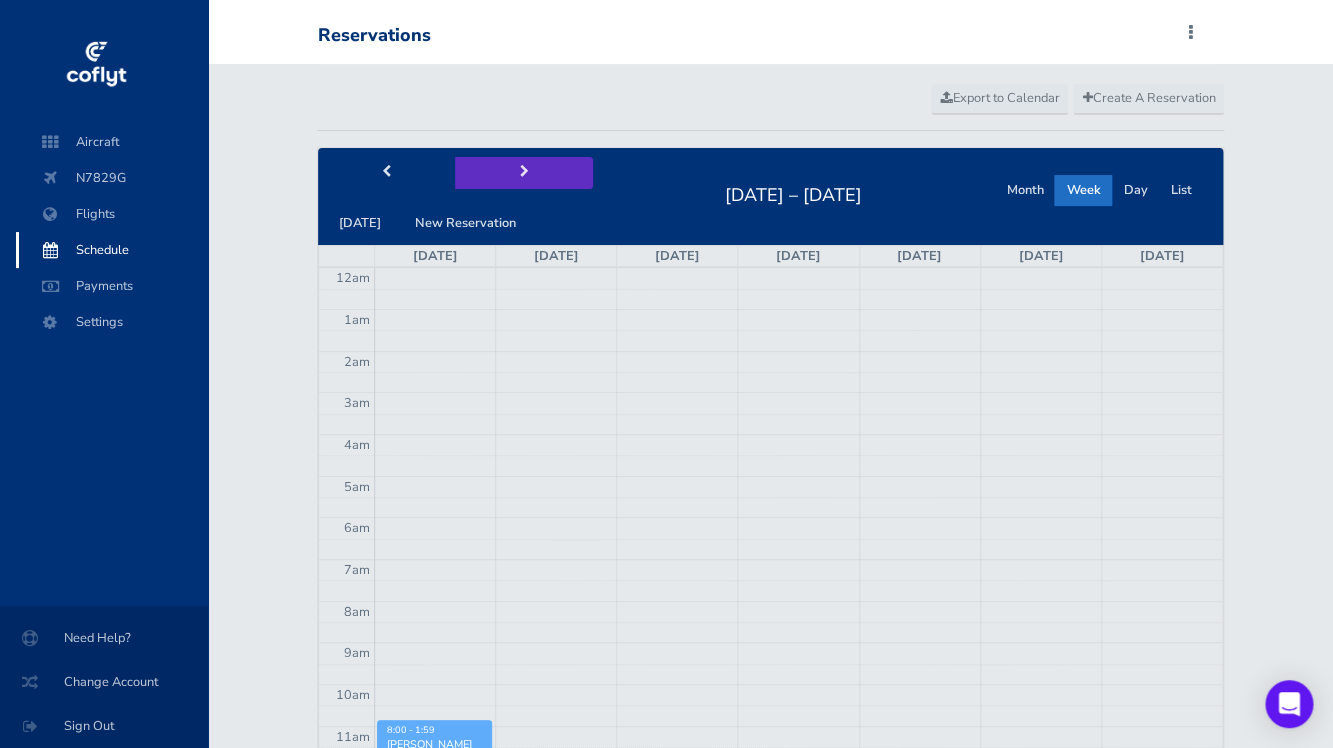 click at bounding box center (524, 172) 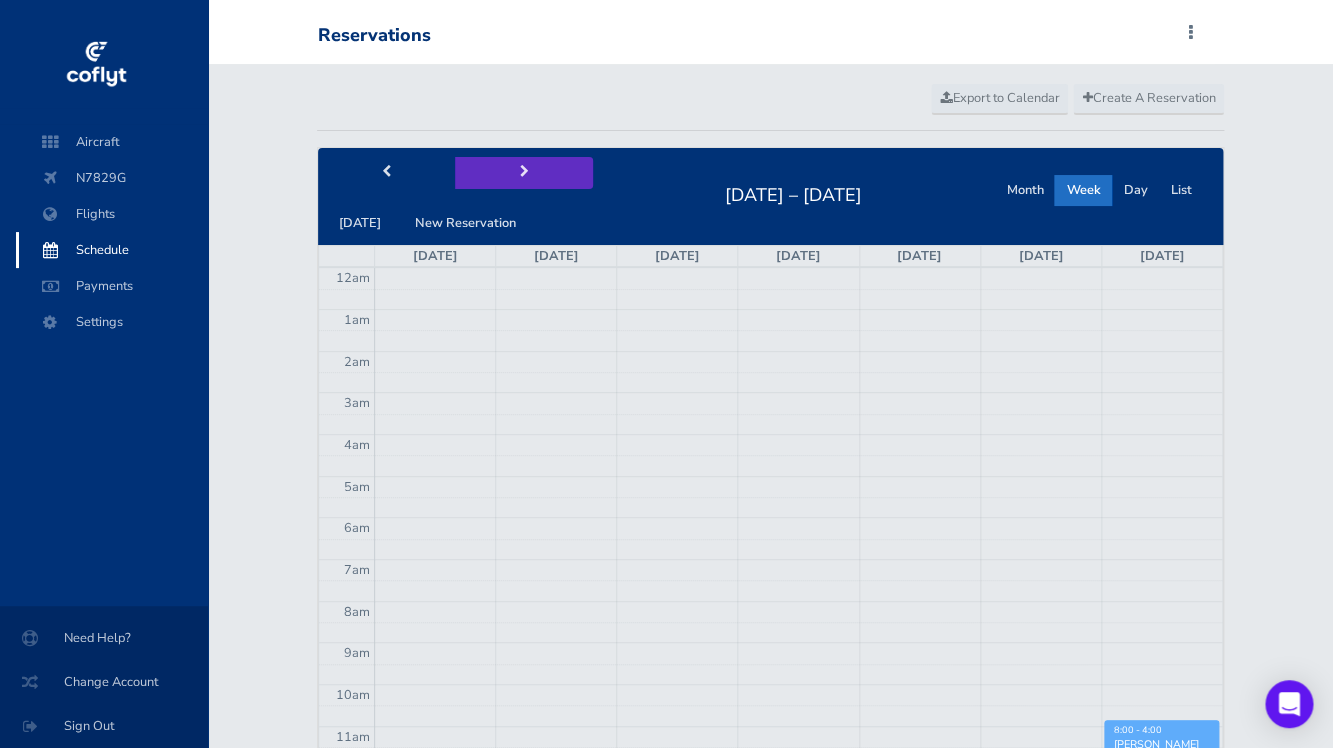 click at bounding box center [523, 172] 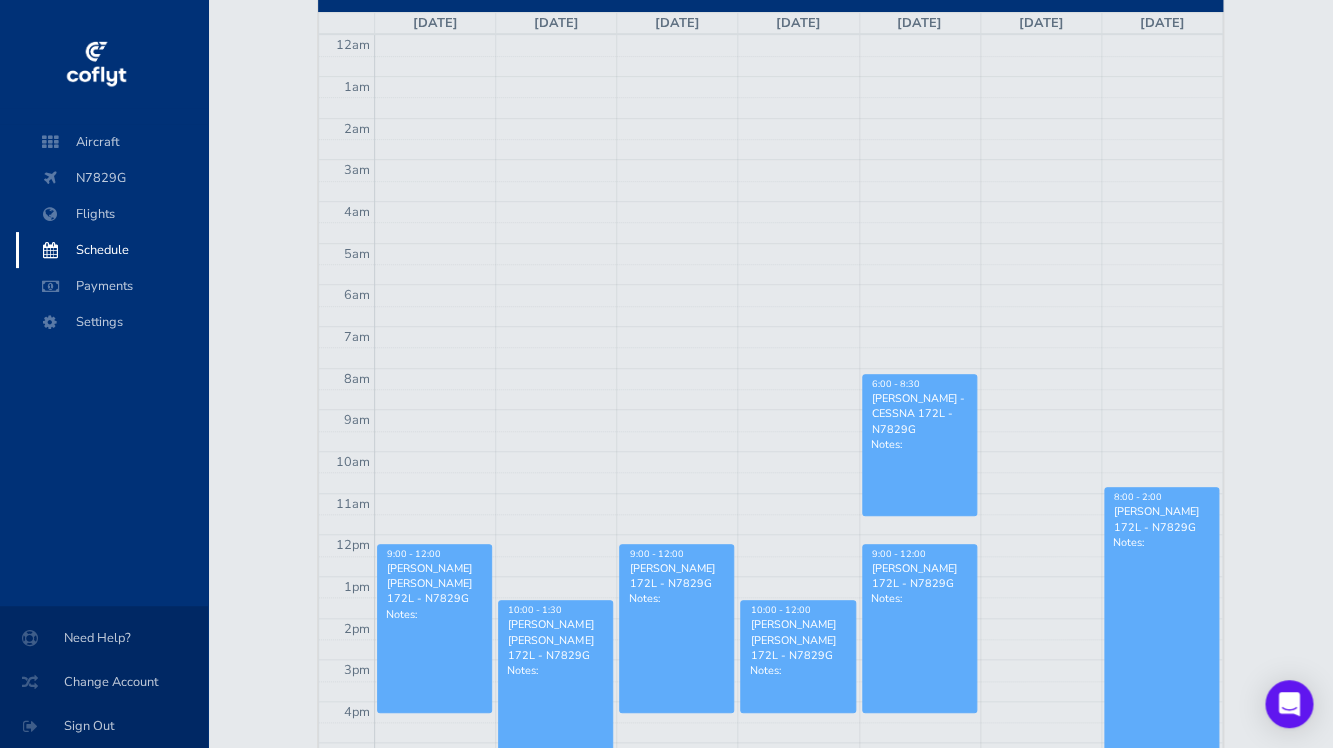 scroll, scrollTop: 126, scrollLeft: 0, axis: vertical 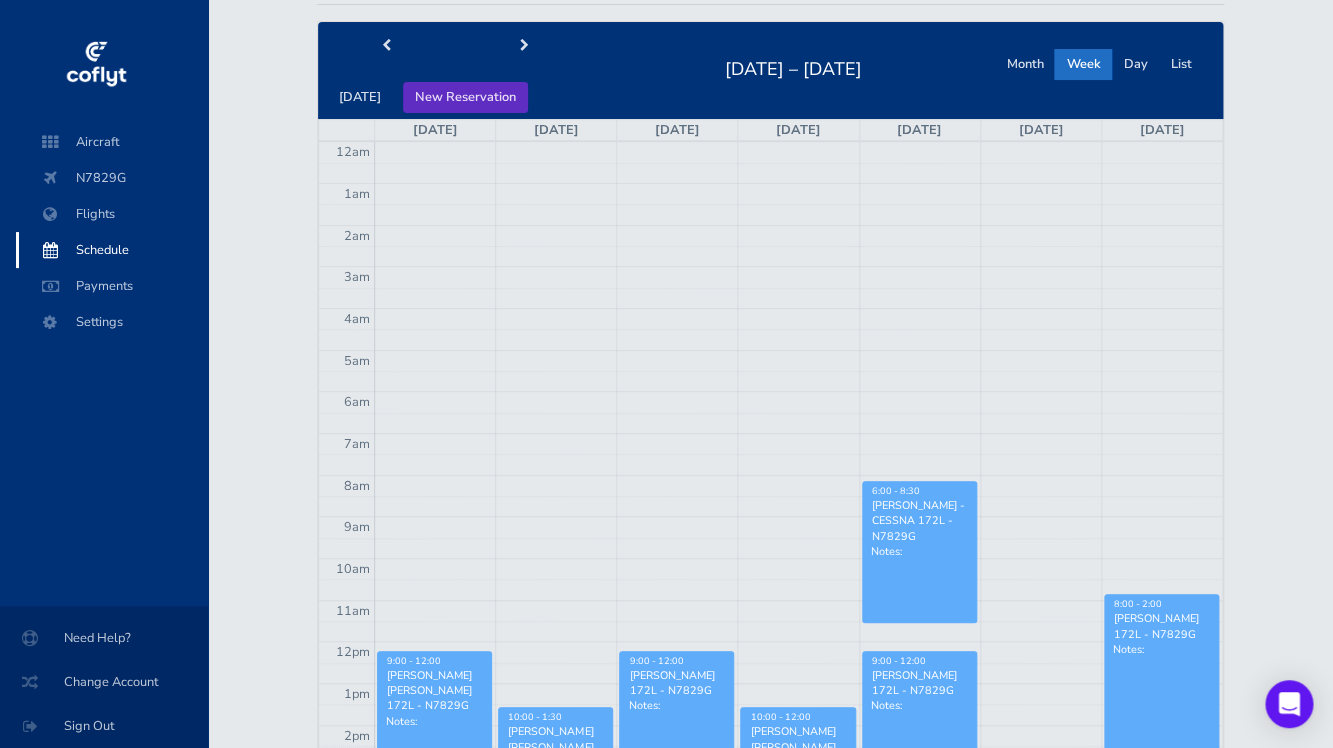 click on "New Reservation" at bounding box center (465, 97) 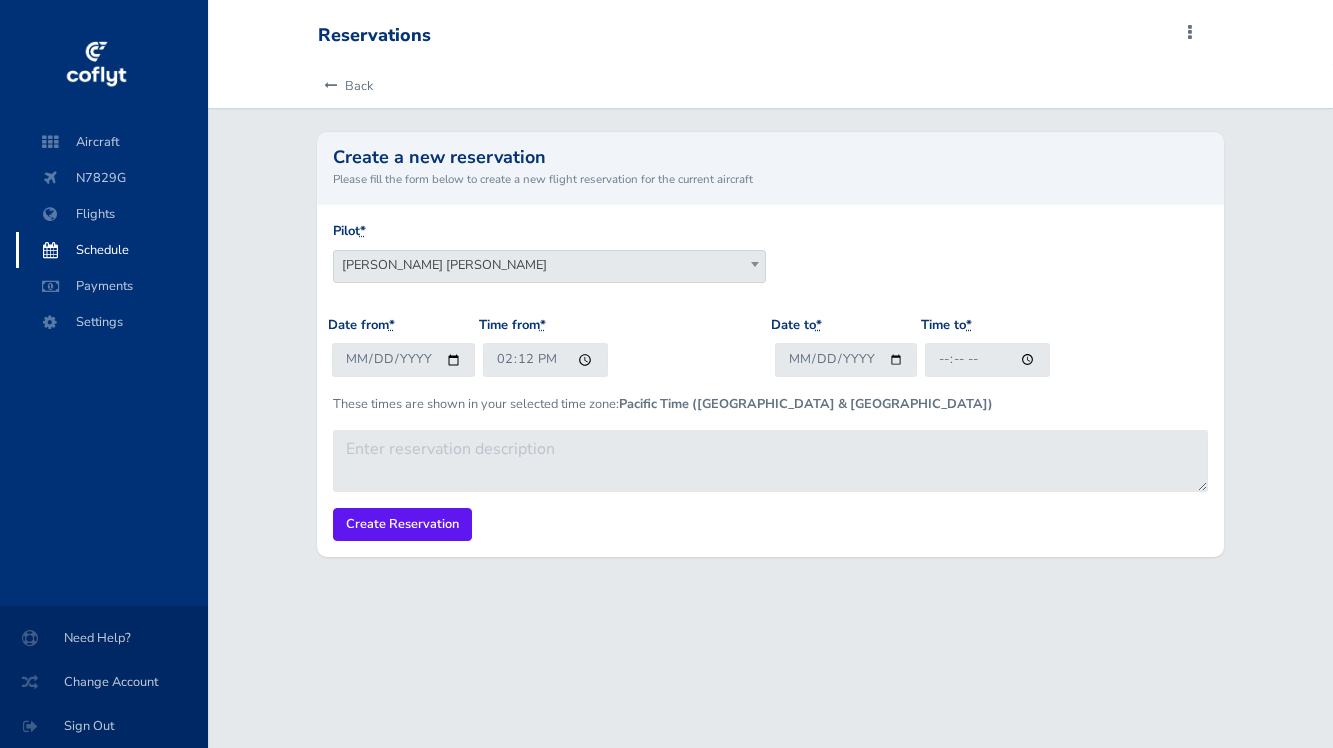 scroll, scrollTop: 0, scrollLeft: 0, axis: both 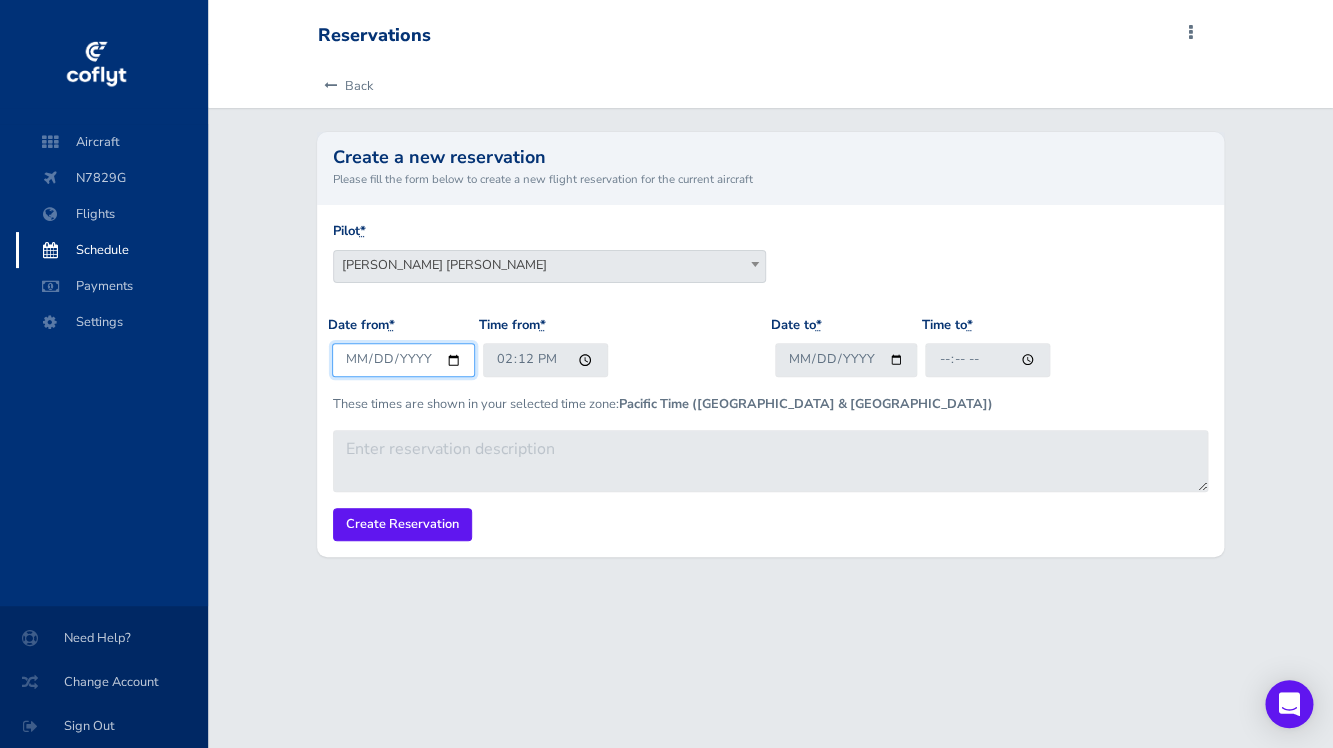click on "[DATE]" at bounding box center [403, 359] 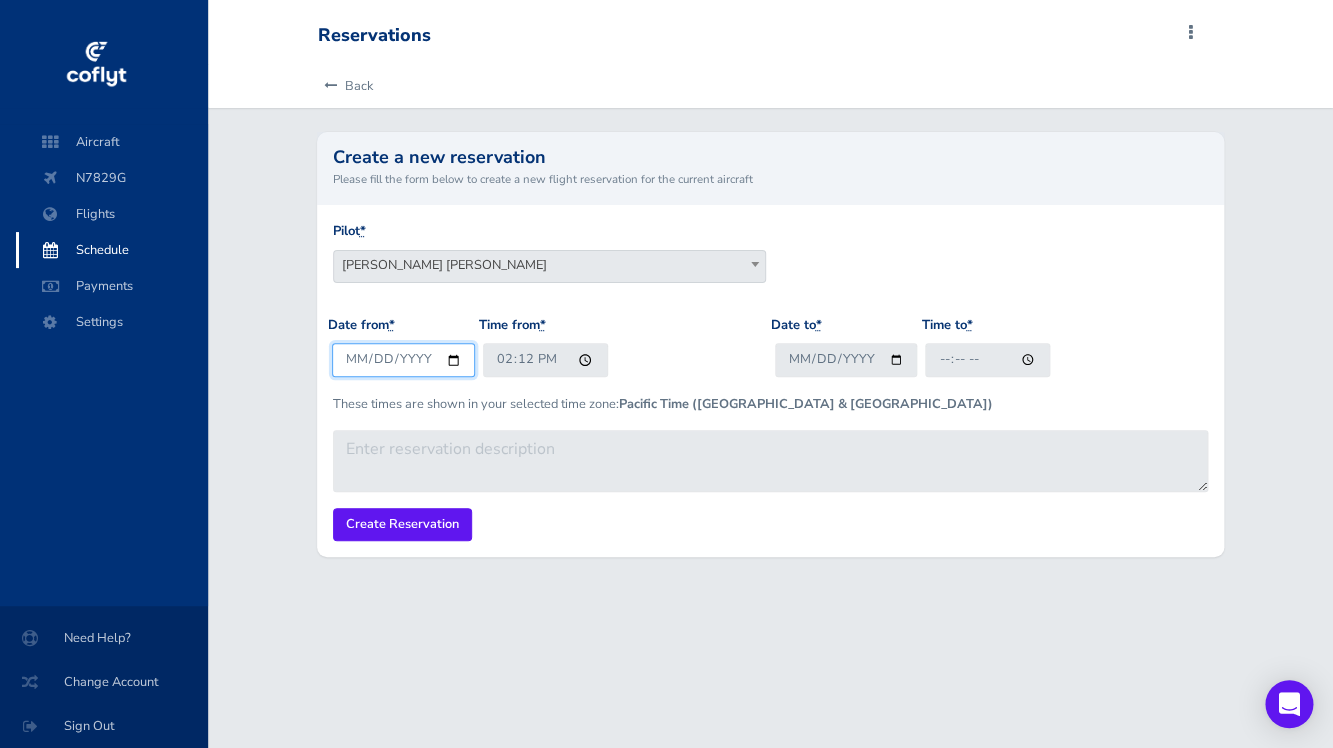 type on "[DATE]" 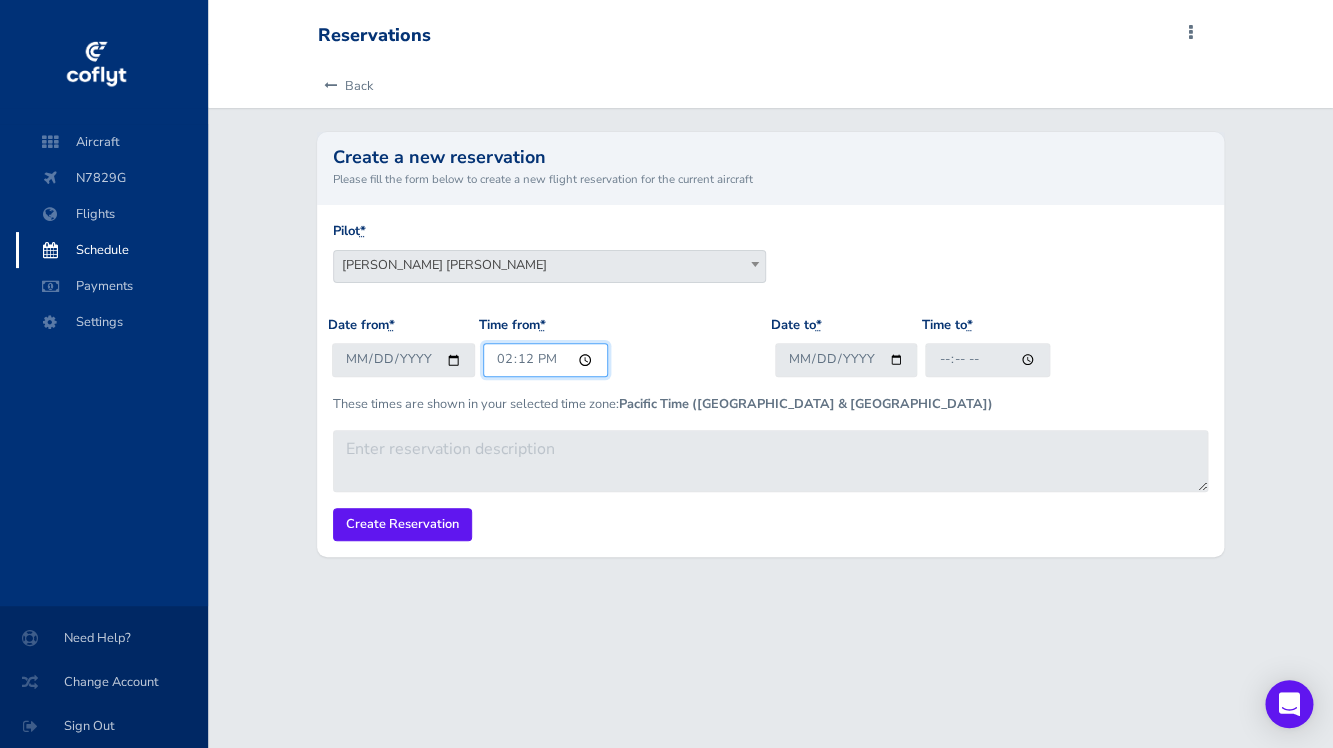 click on "14:12" at bounding box center [545, 359] 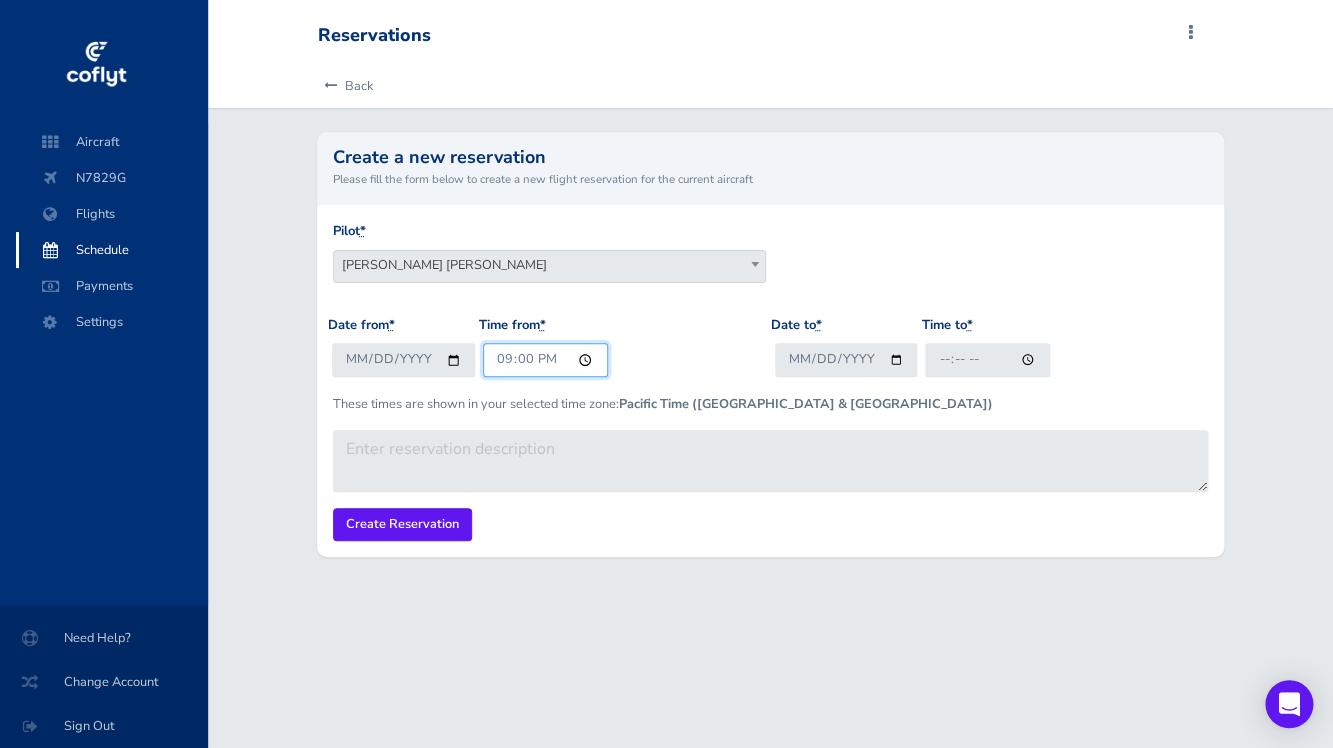 type on "09:00" 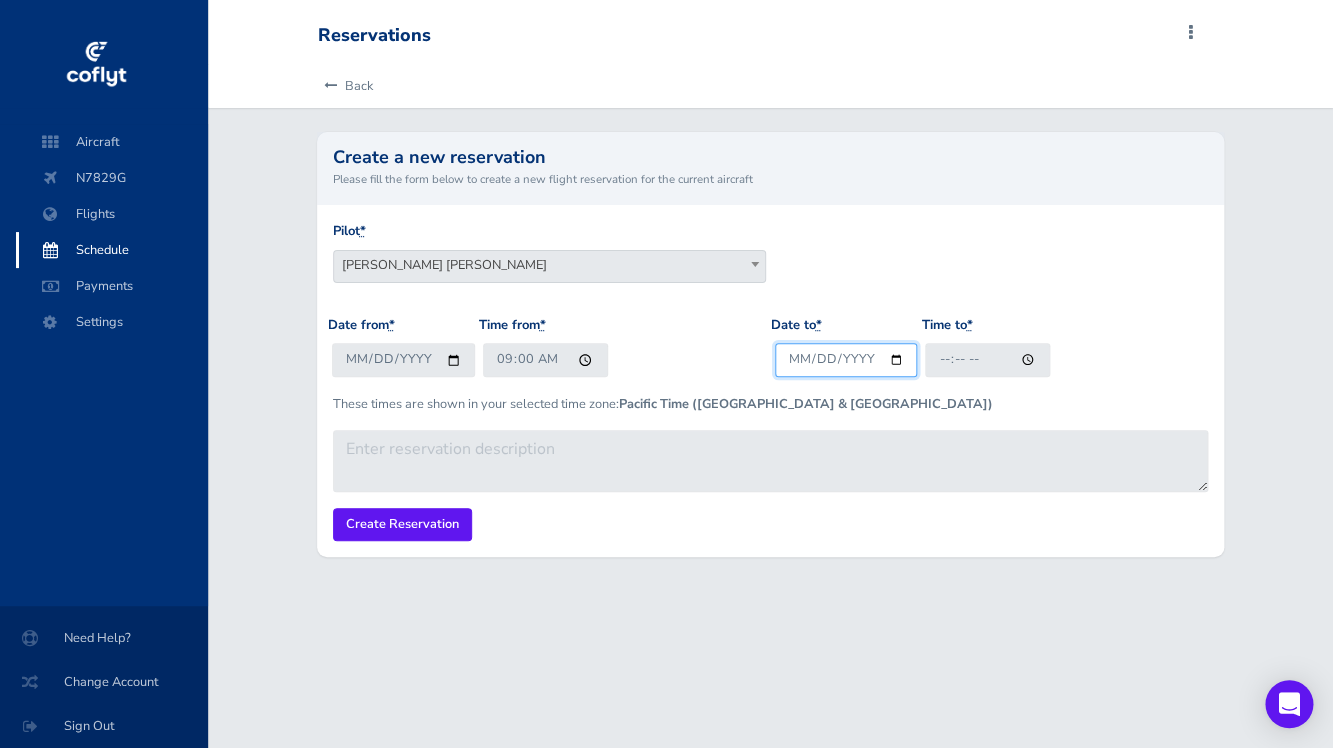 click on "Date to  *" at bounding box center [846, 359] 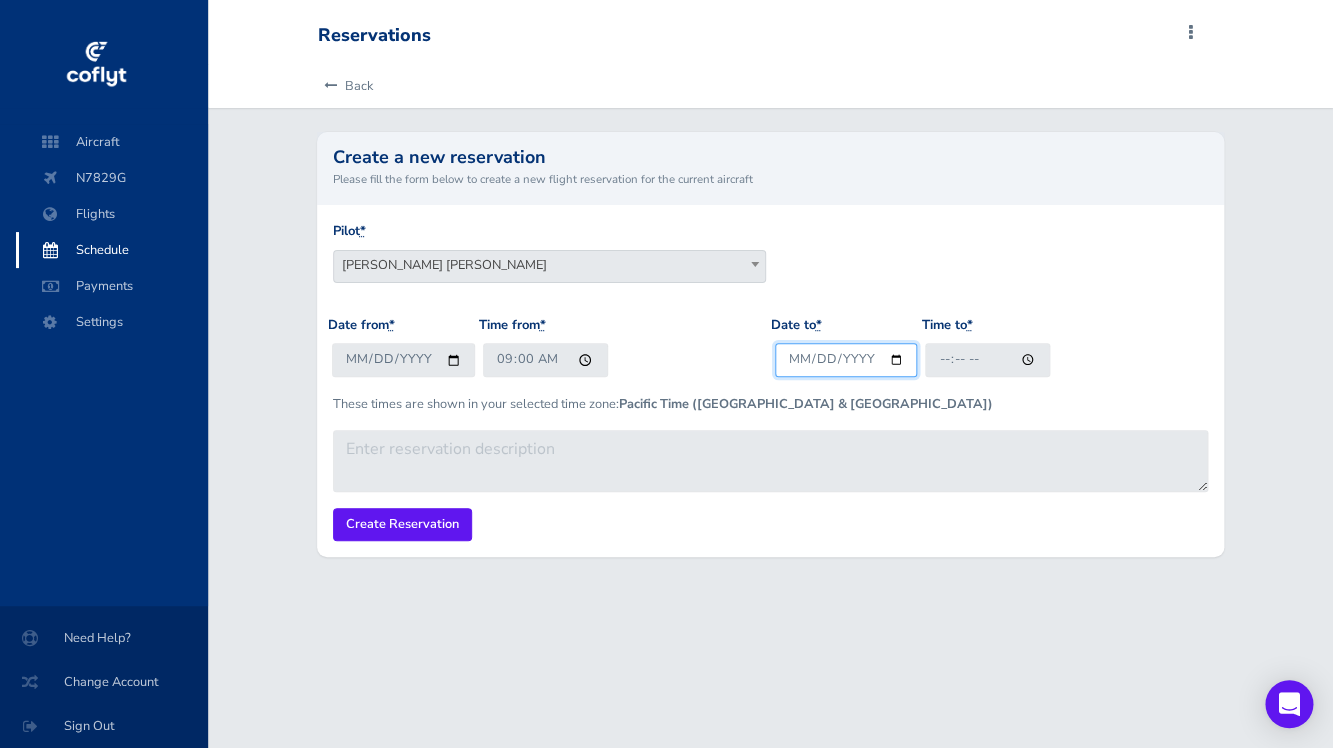 type on "[DATE]" 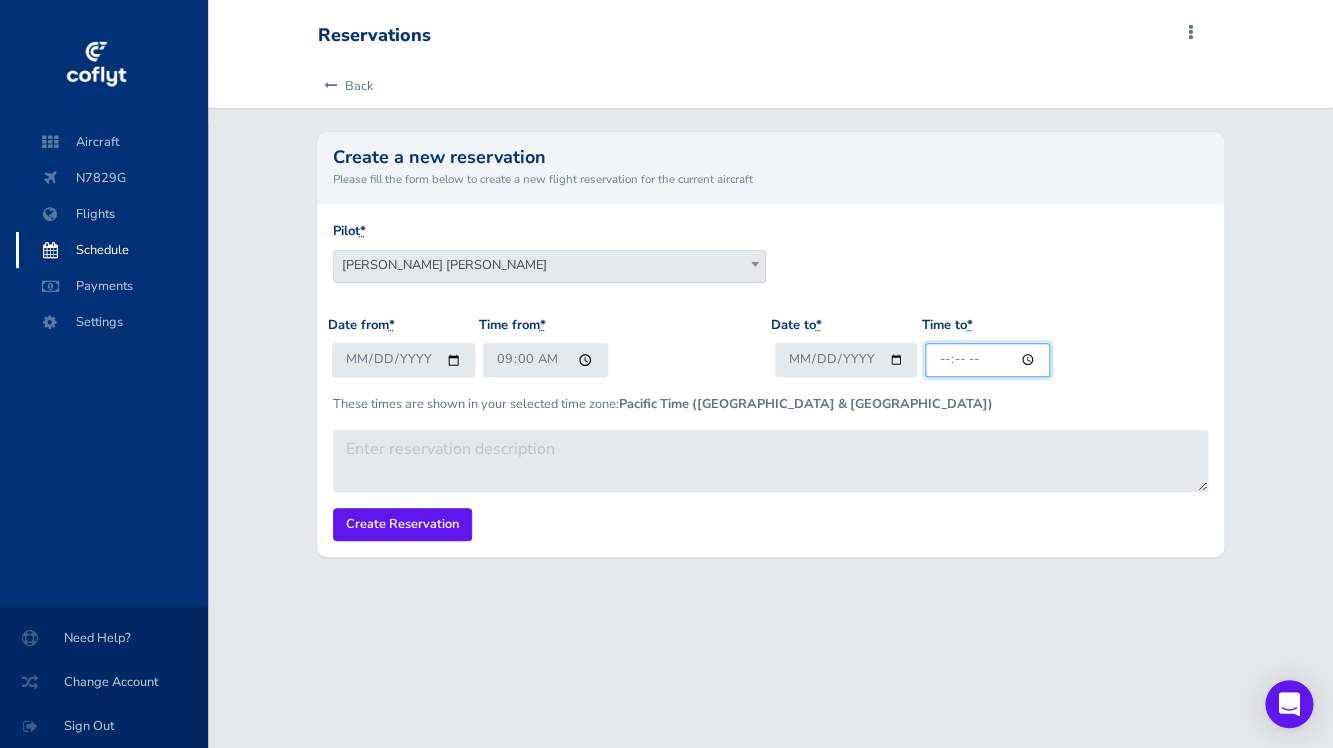 click on "Time to  *" at bounding box center [987, 359] 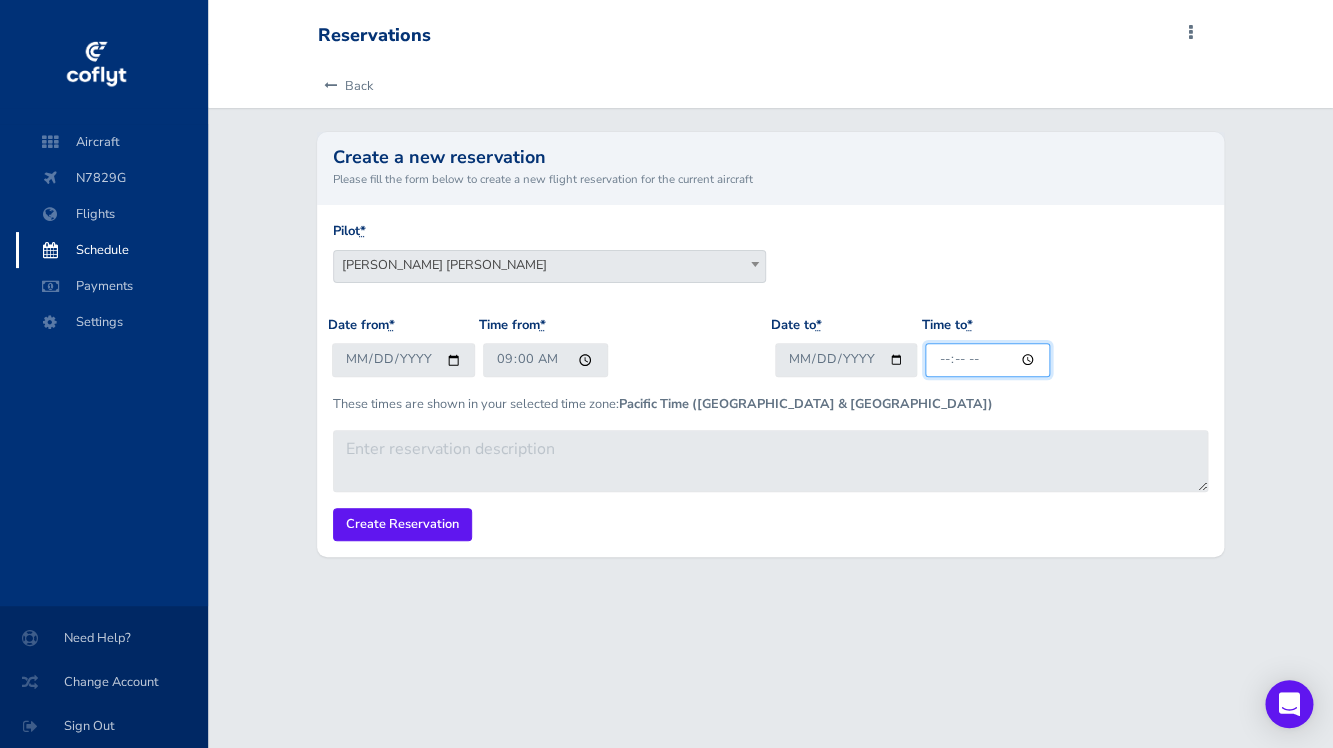 type on "12:00" 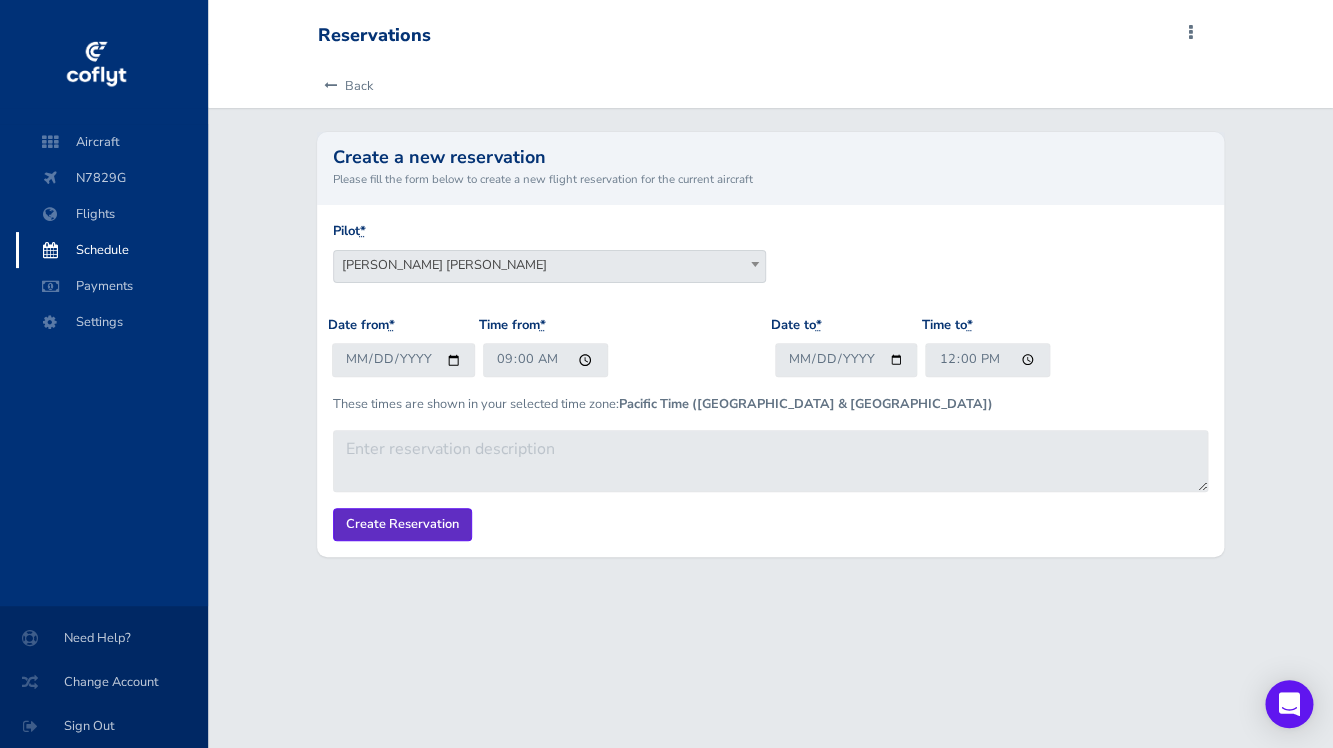 click on "Create Reservation" at bounding box center [402, 524] 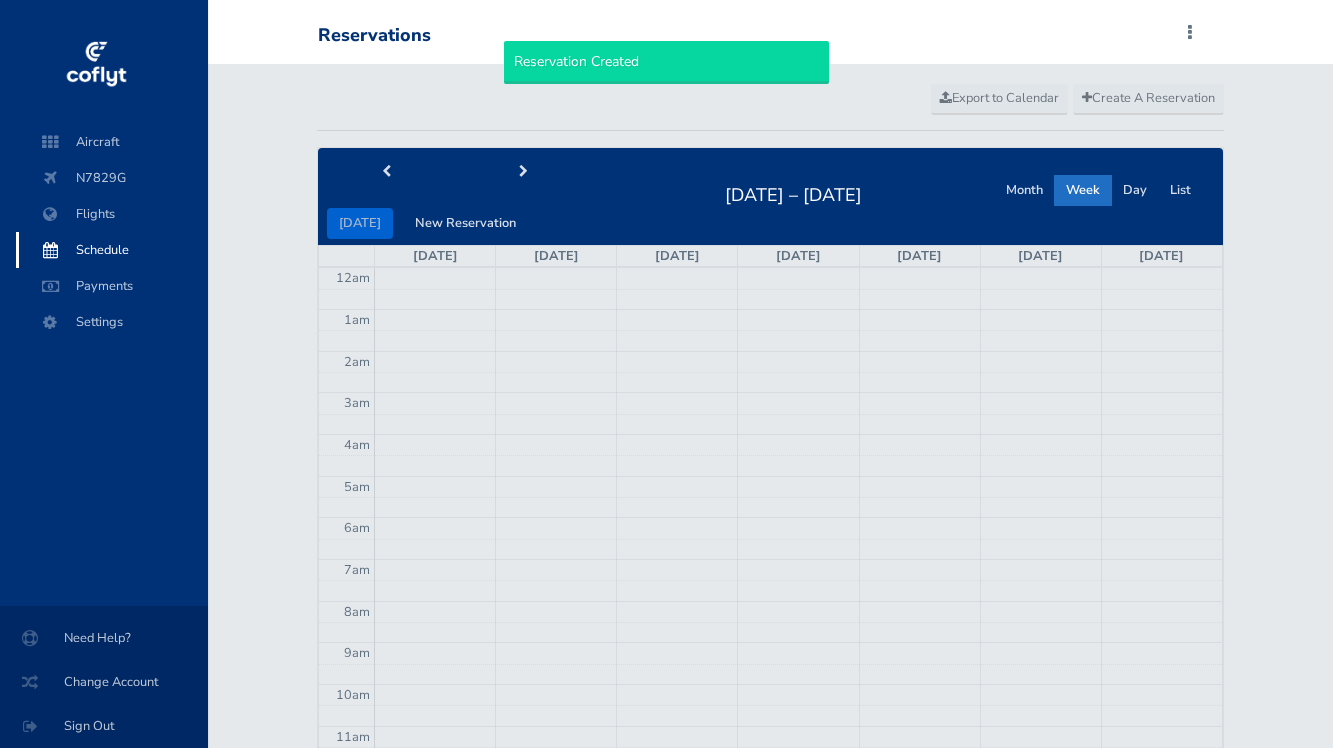 scroll, scrollTop: 0, scrollLeft: 0, axis: both 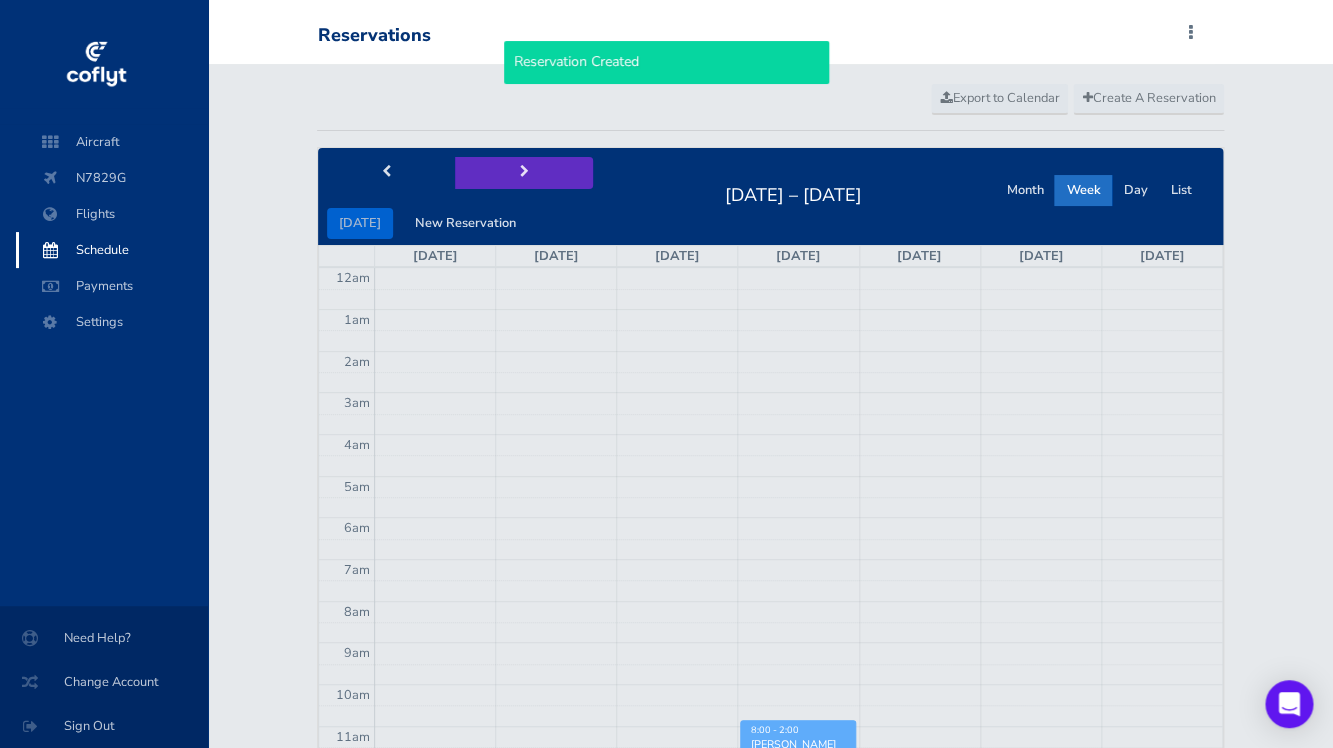 click at bounding box center [524, 172] 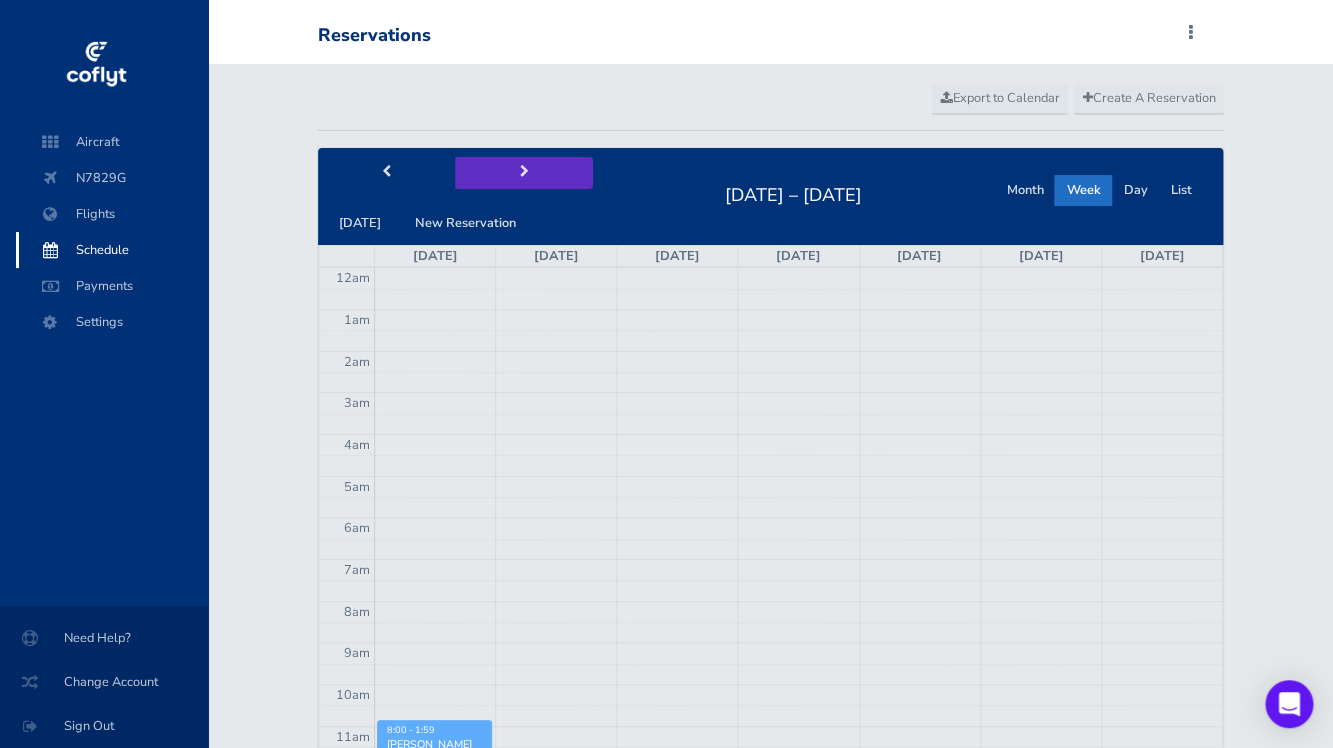 click at bounding box center [524, 172] 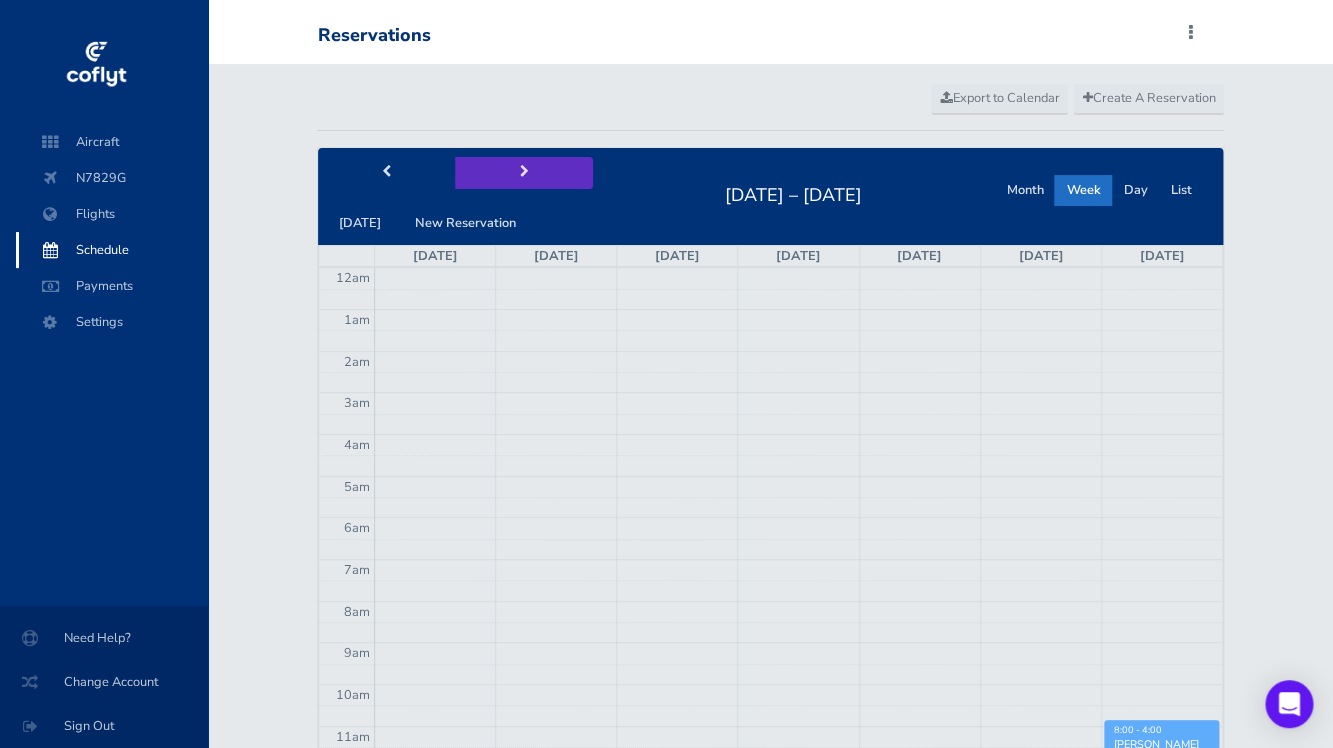 click at bounding box center [524, 172] 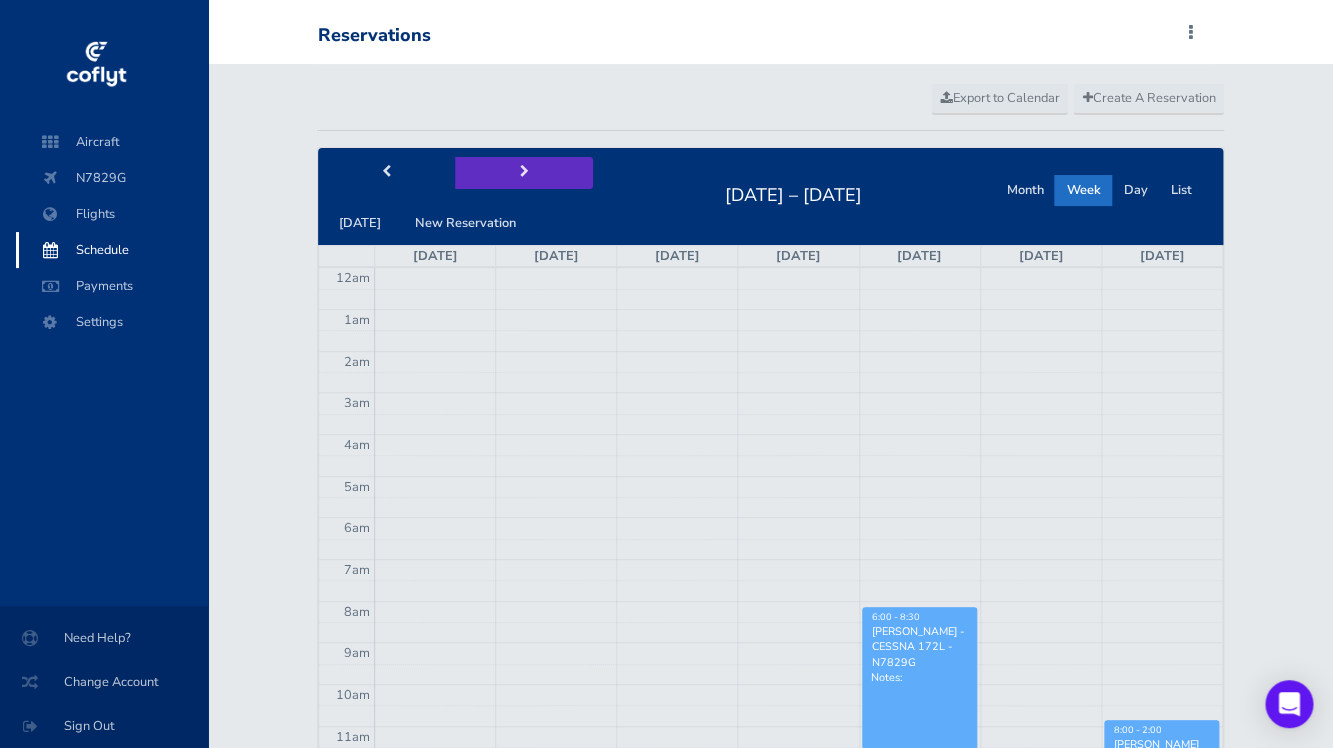 click at bounding box center [524, 172] 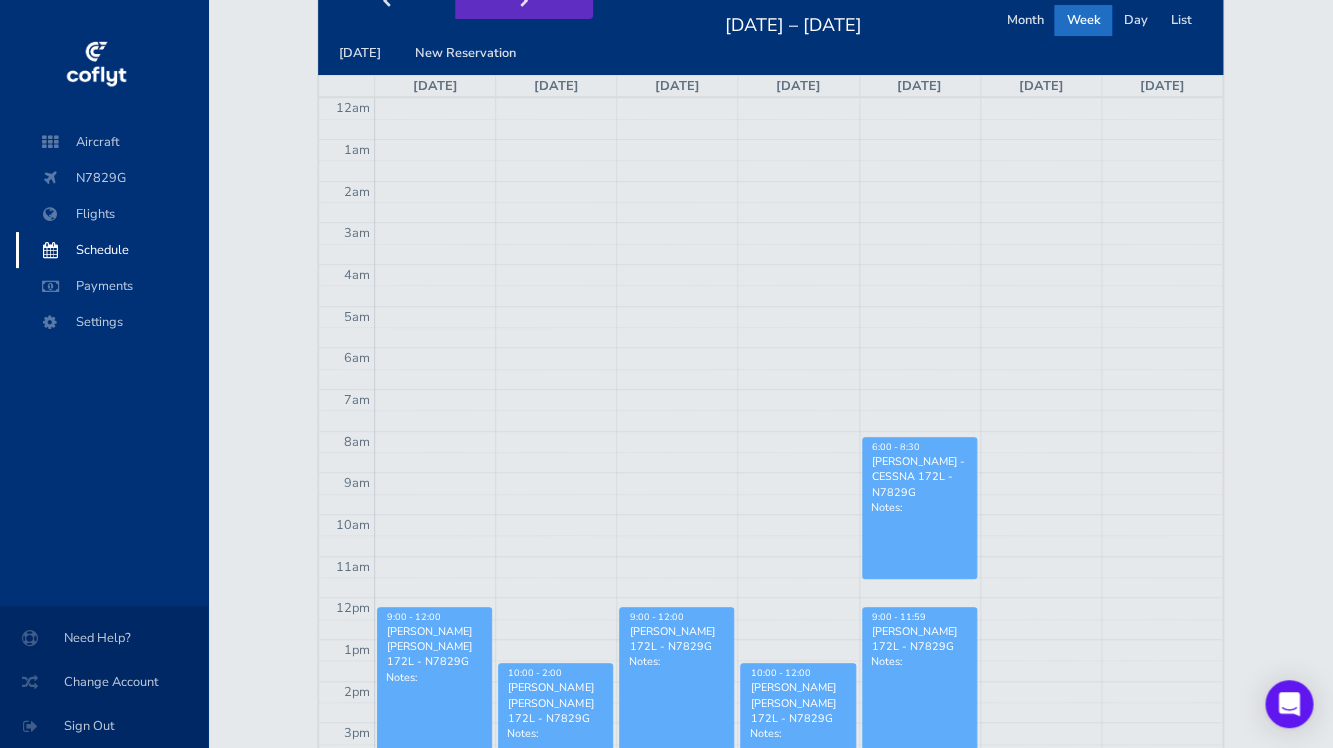 scroll, scrollTop: 101, scrollLeft: 0, axis: vertical 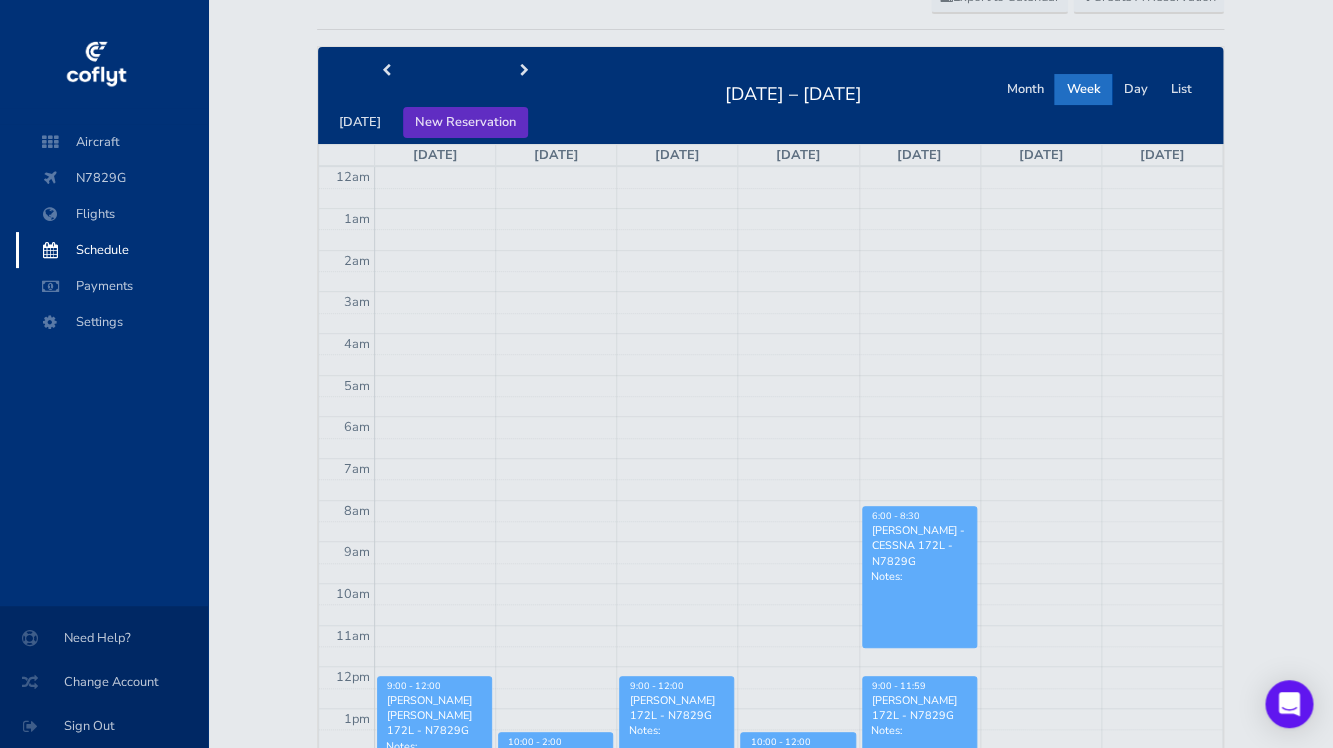 click on "New Reservation" at bounding box center [465, 122] 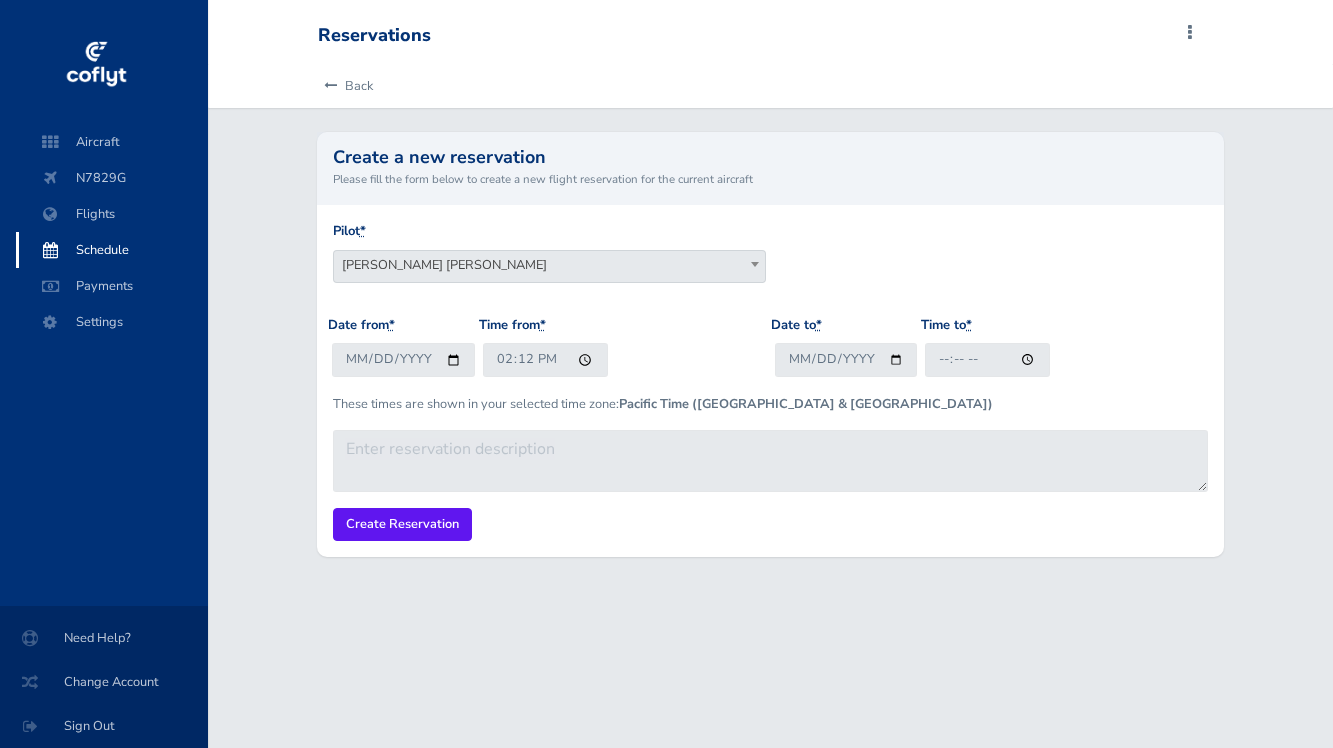 scroll, scrollTop: 0, scrollLeft: 0, axis: both 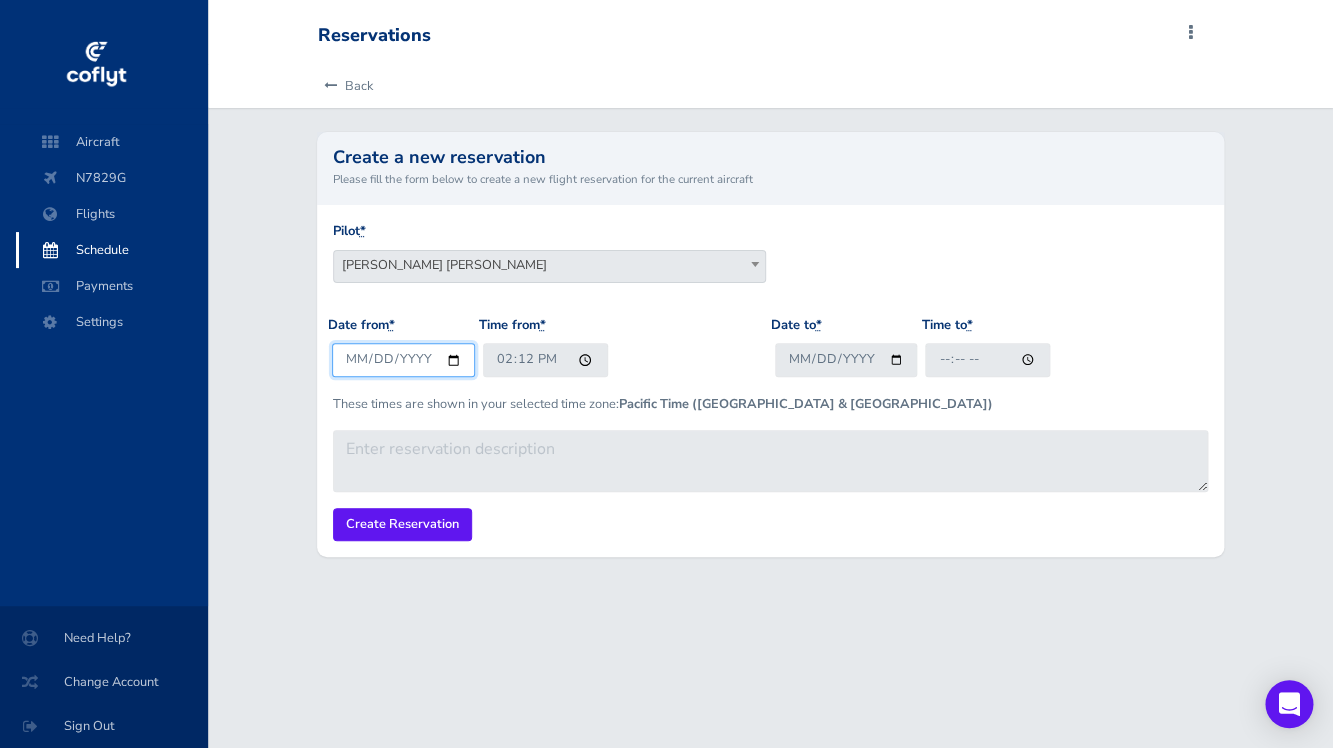 click on "2025-07-16" at bounding box center (403, 359) 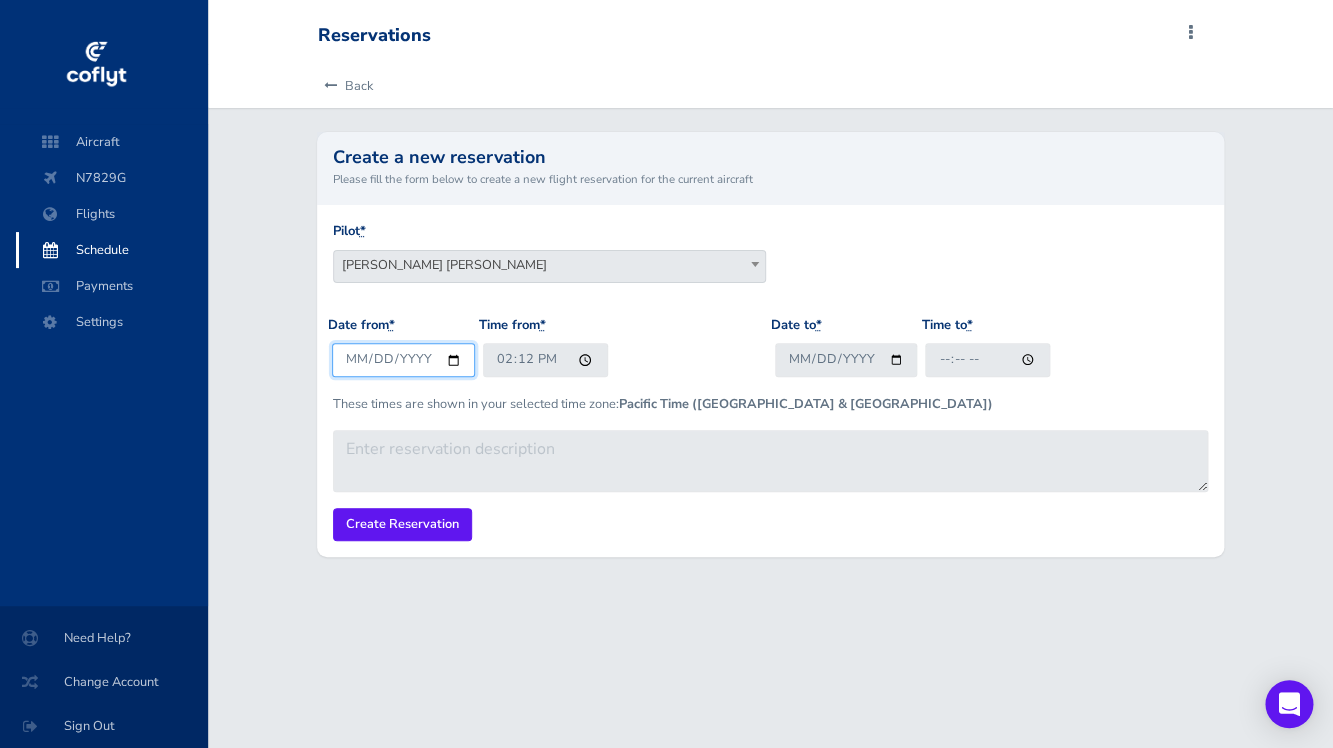 type on "2025-08-15" 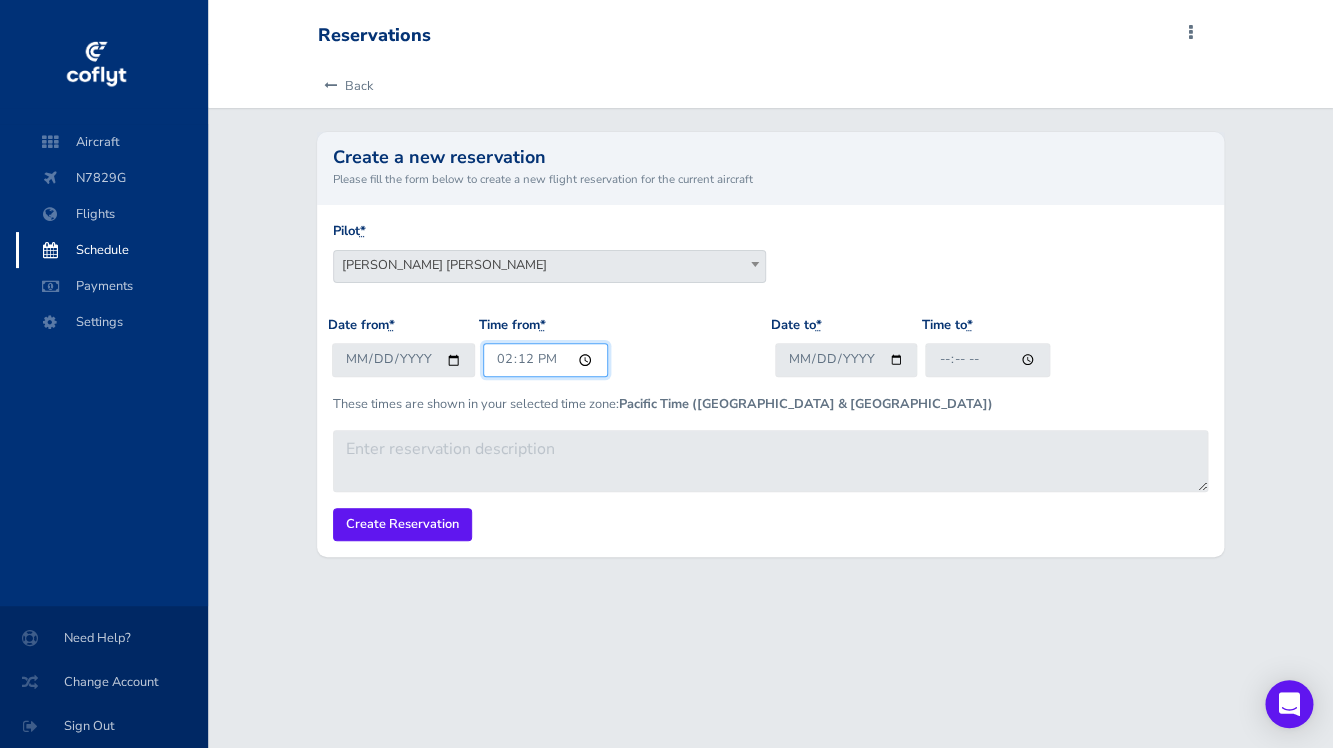 click on "14:12" at bounding box center [545, 359] 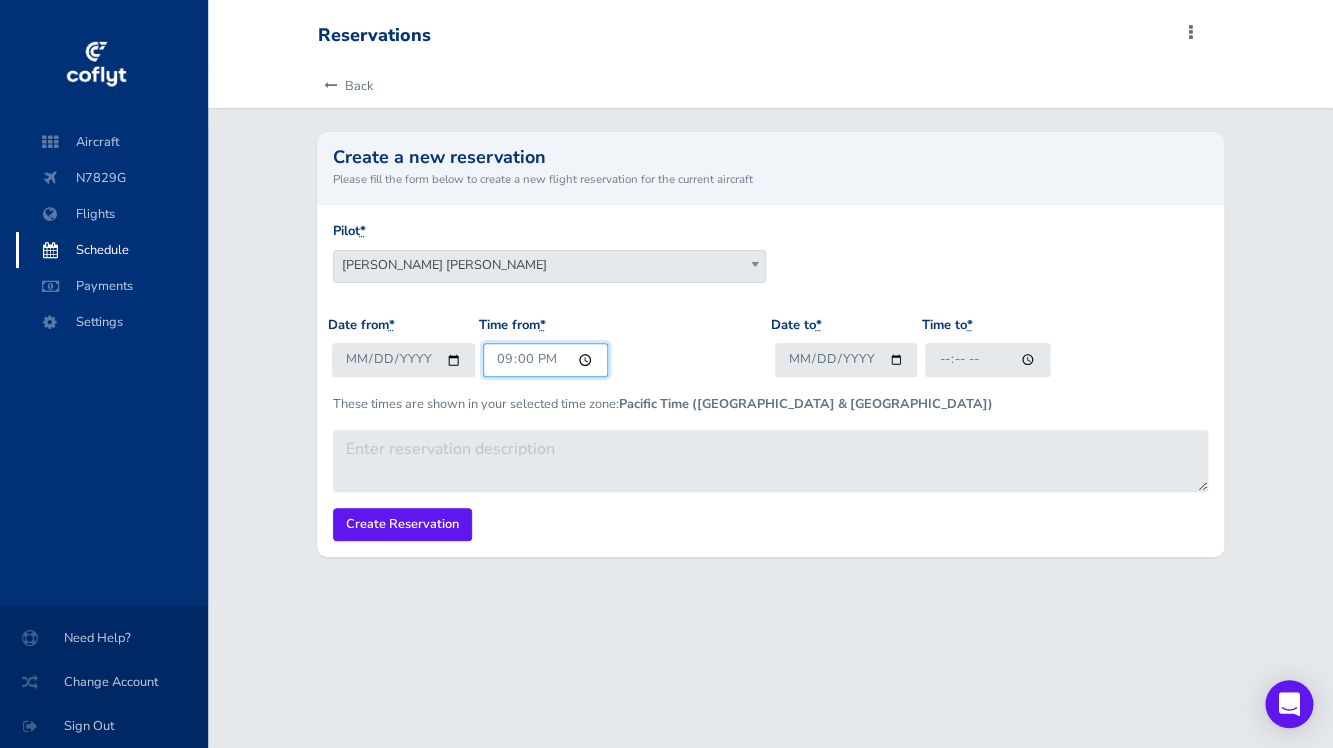 type on "09:00" 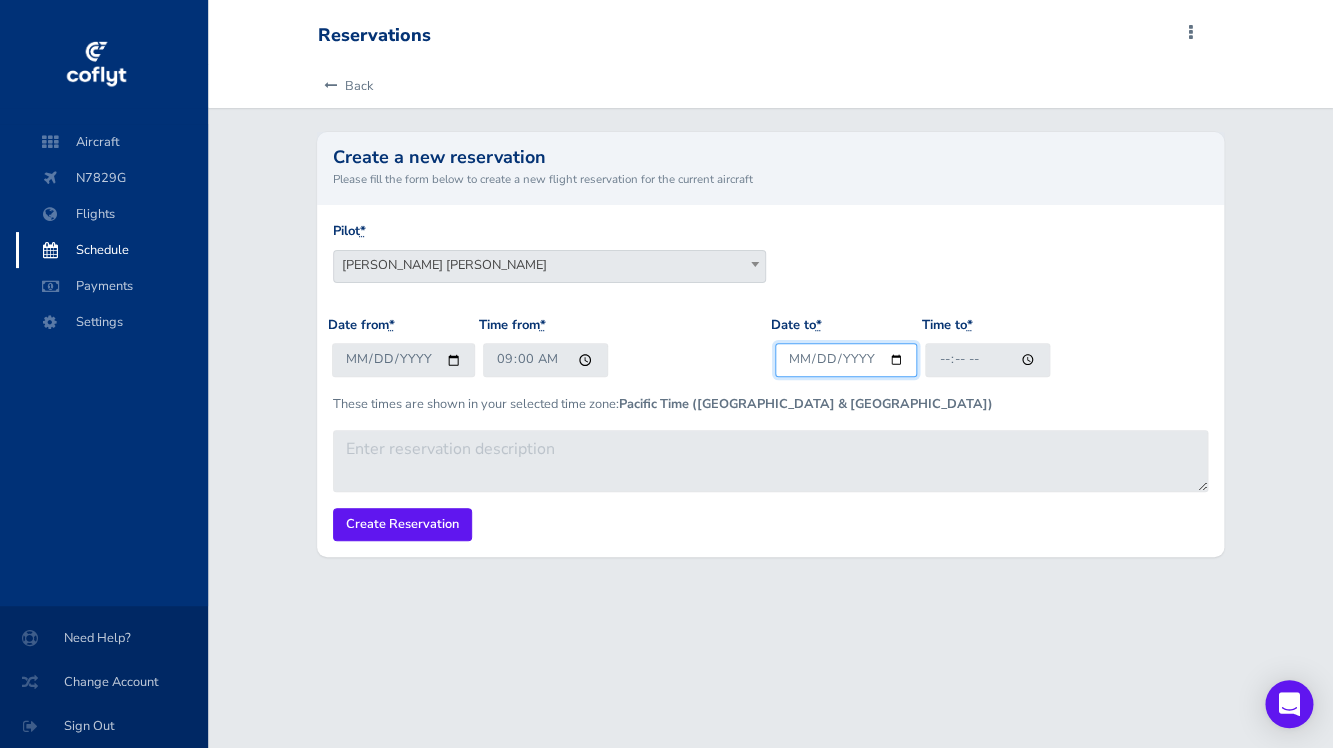 click on "Date to  *" at bounding box center (846, 359) 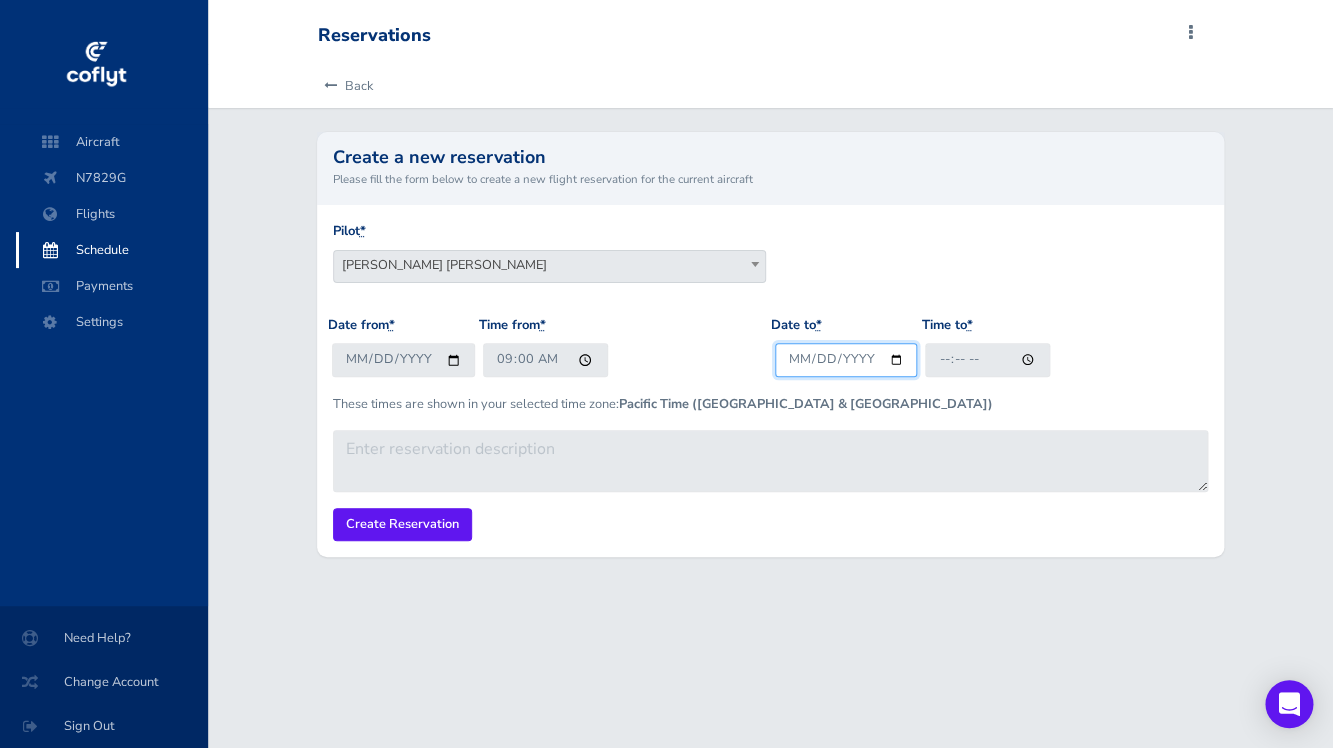 type on "2025-08-15" 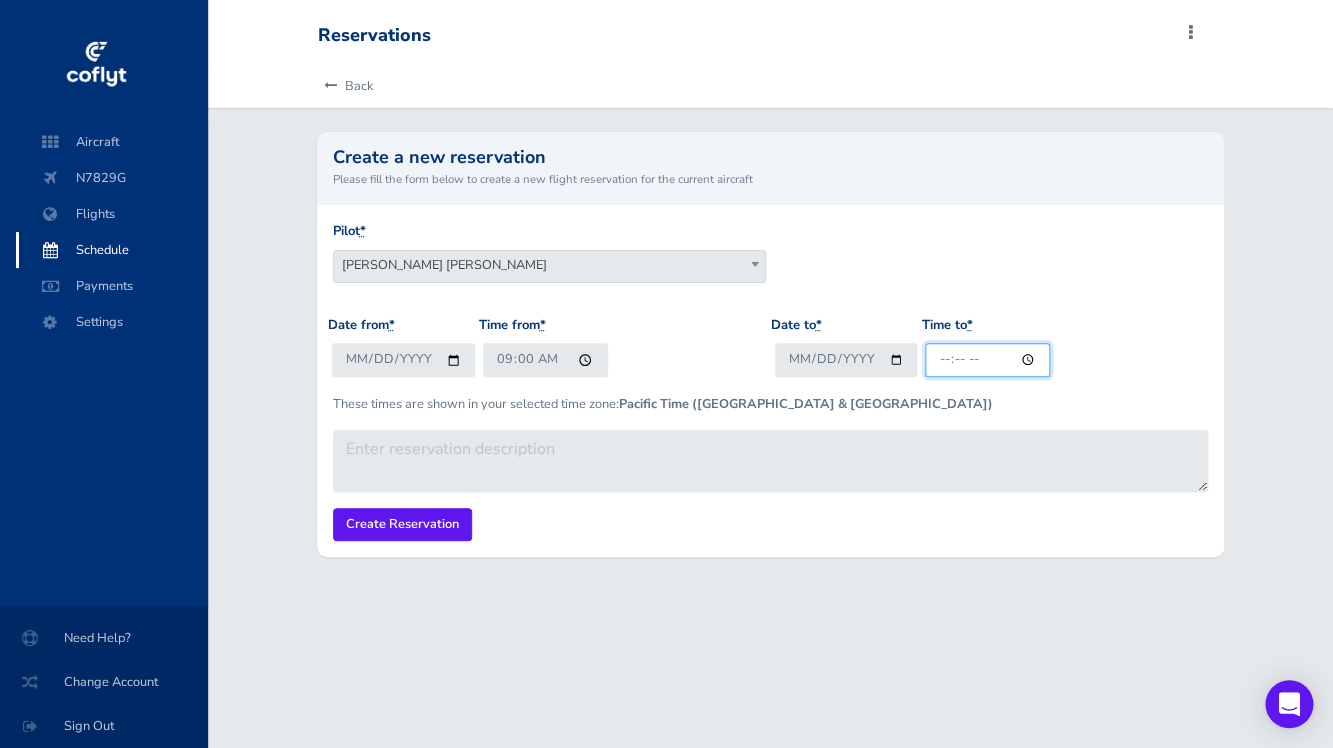 click on "Time to  *" at bounding box center [987, 359] 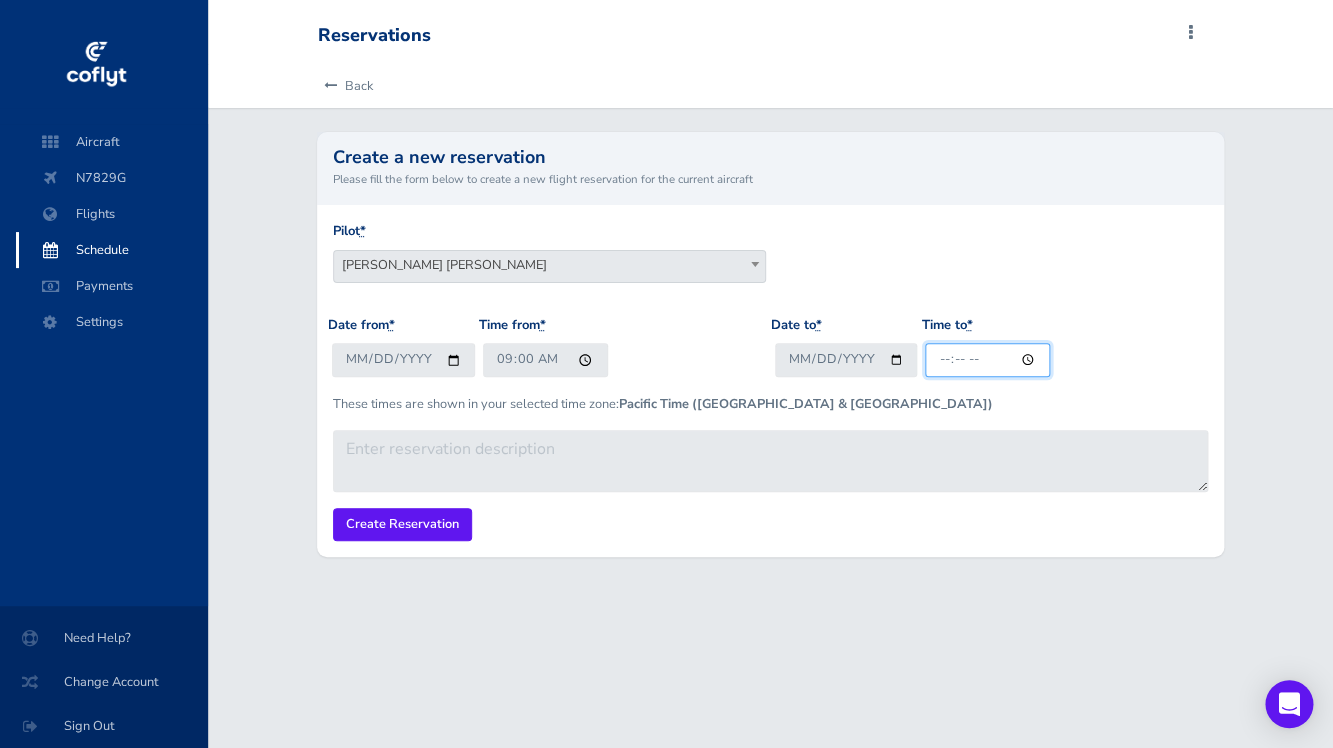 type on "12:00" 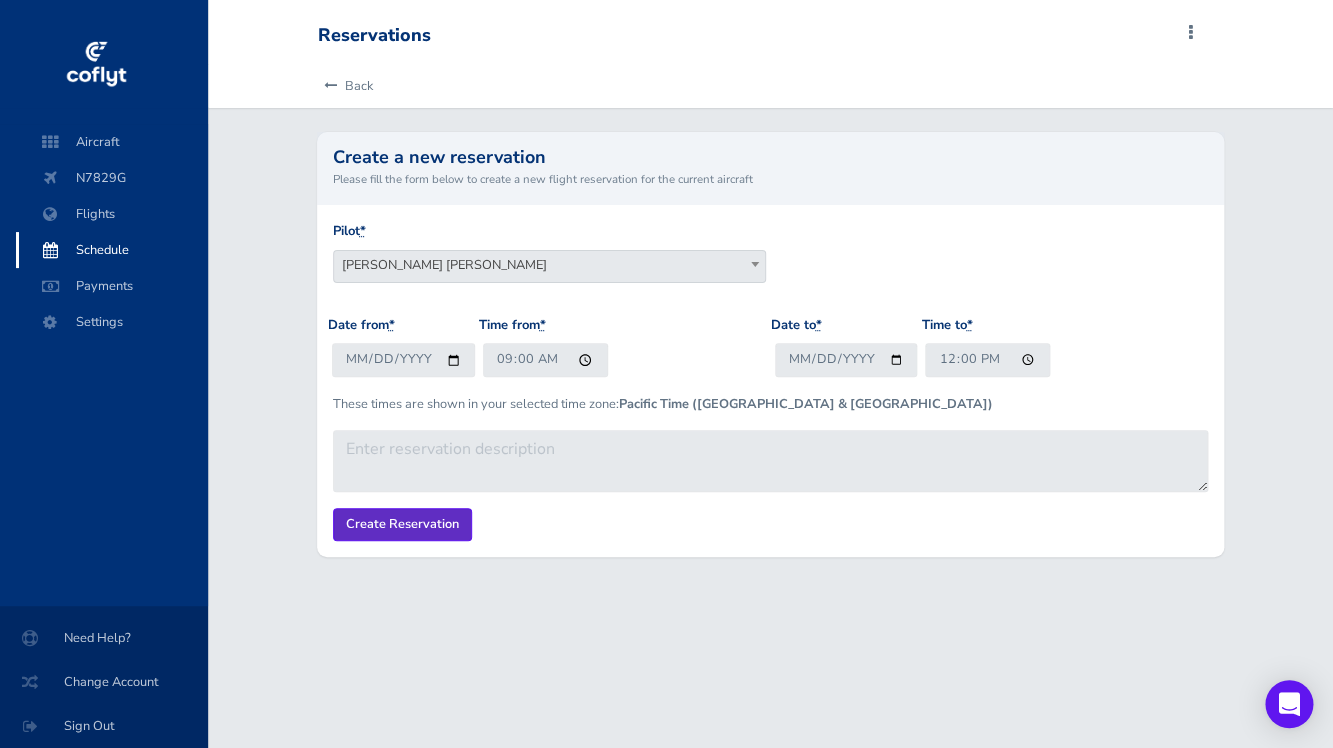 click on "Create Reservation" at bounding box center (402, 524) 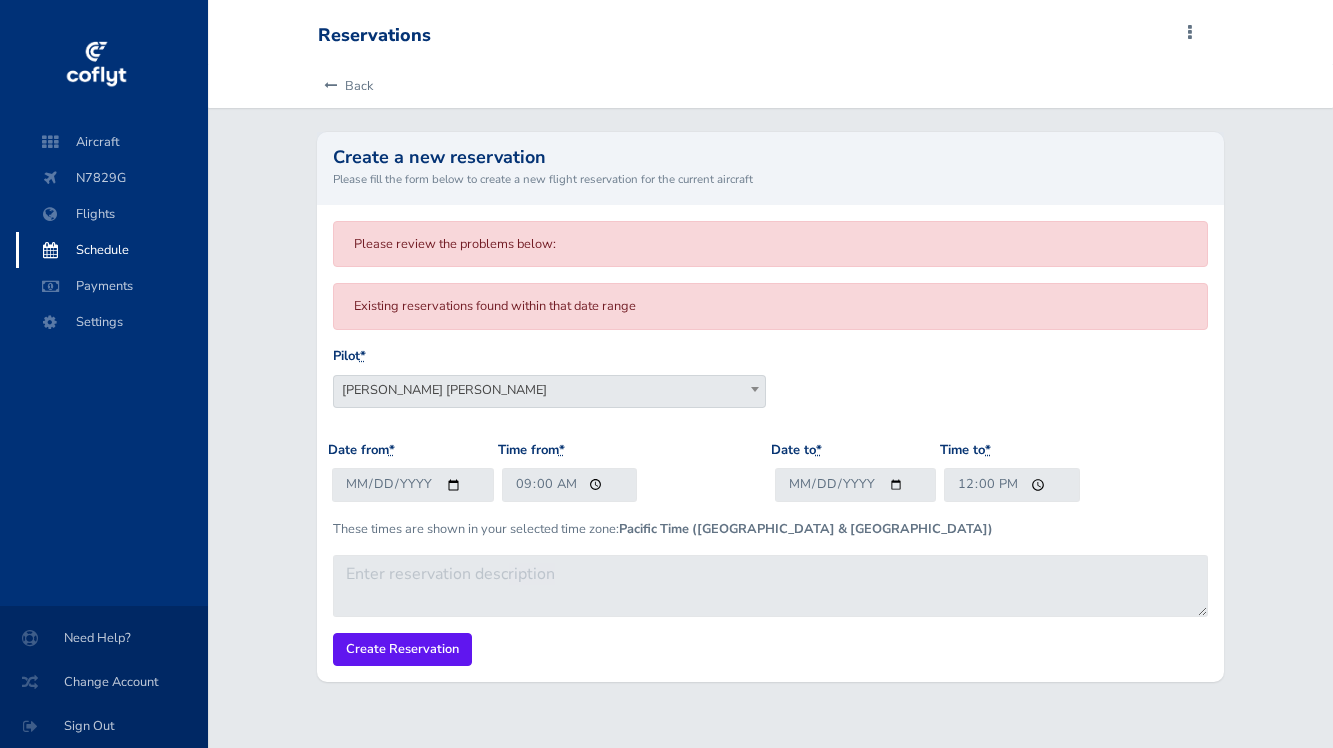 scroll, scrollTop: 0, scrollLeft: 0, axis: both 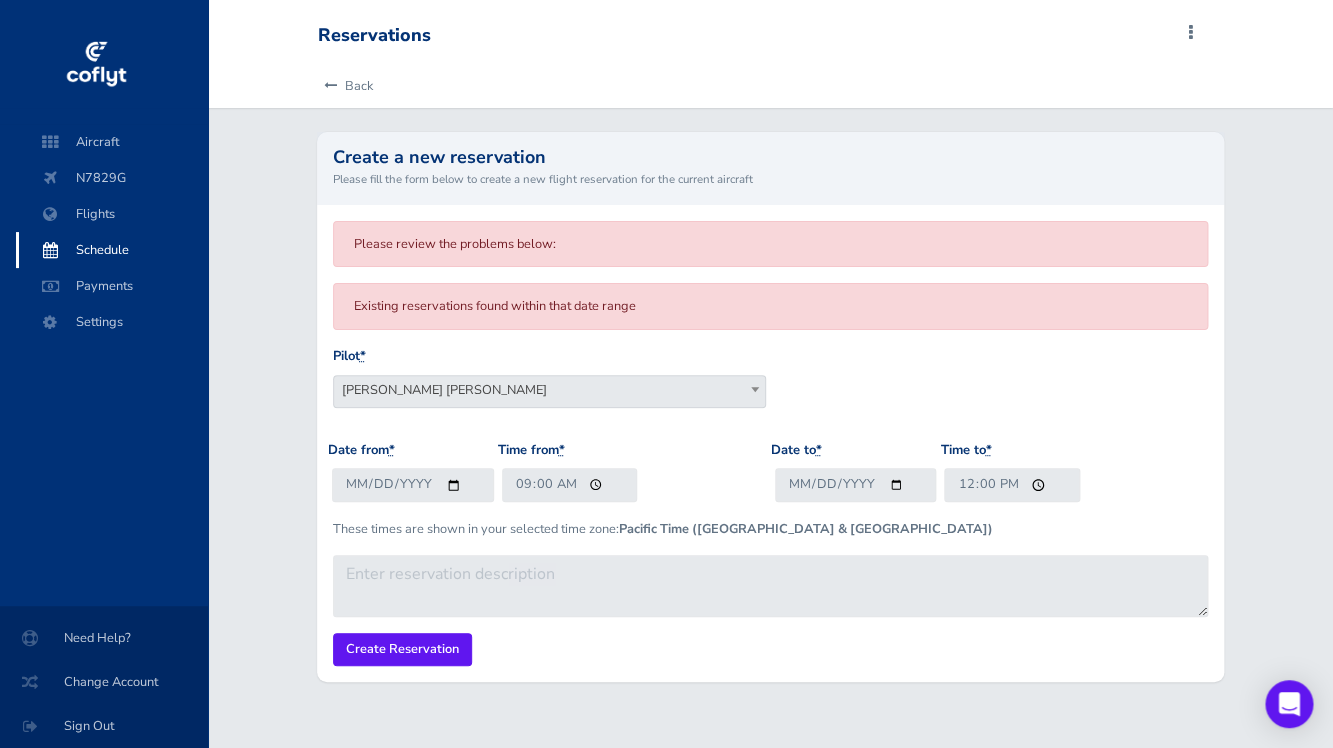 click on "Schedule" at bounding box center [112, 250] 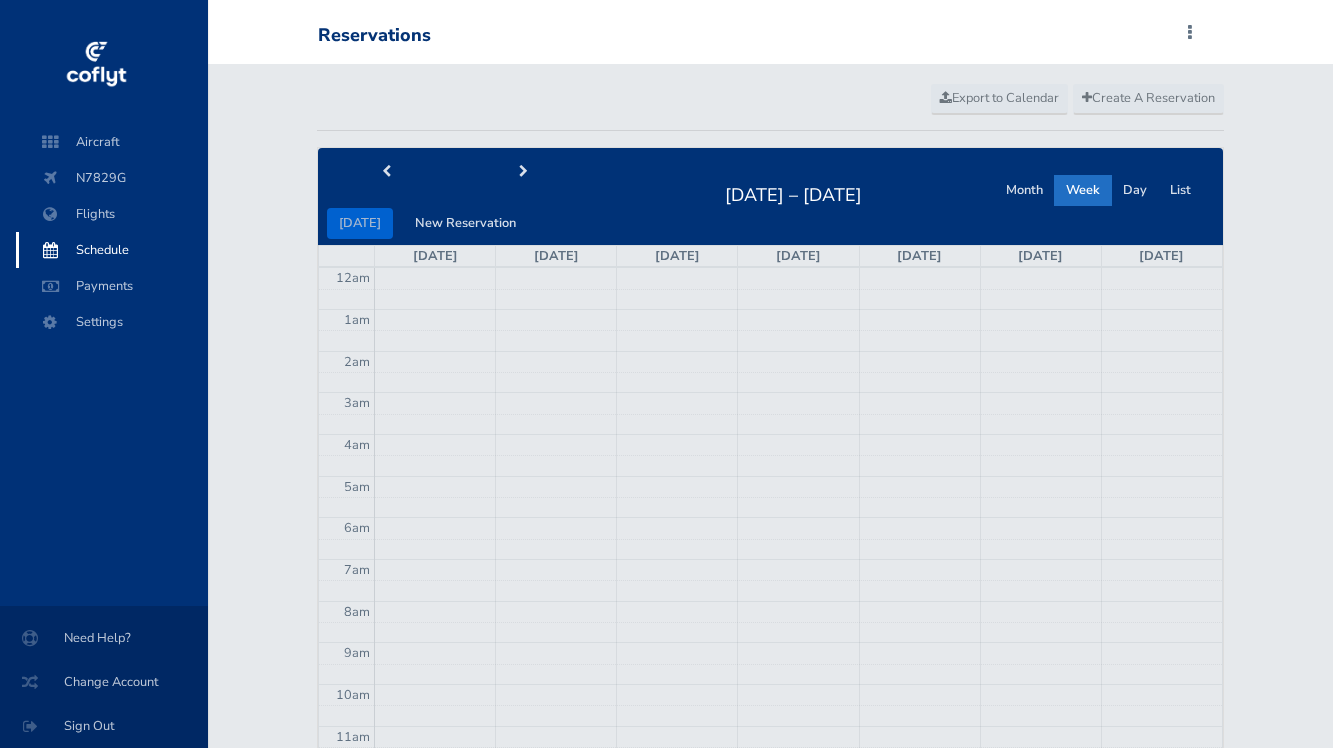 scroll, scrollTop: 0, scrollLeft: 0, axis: both 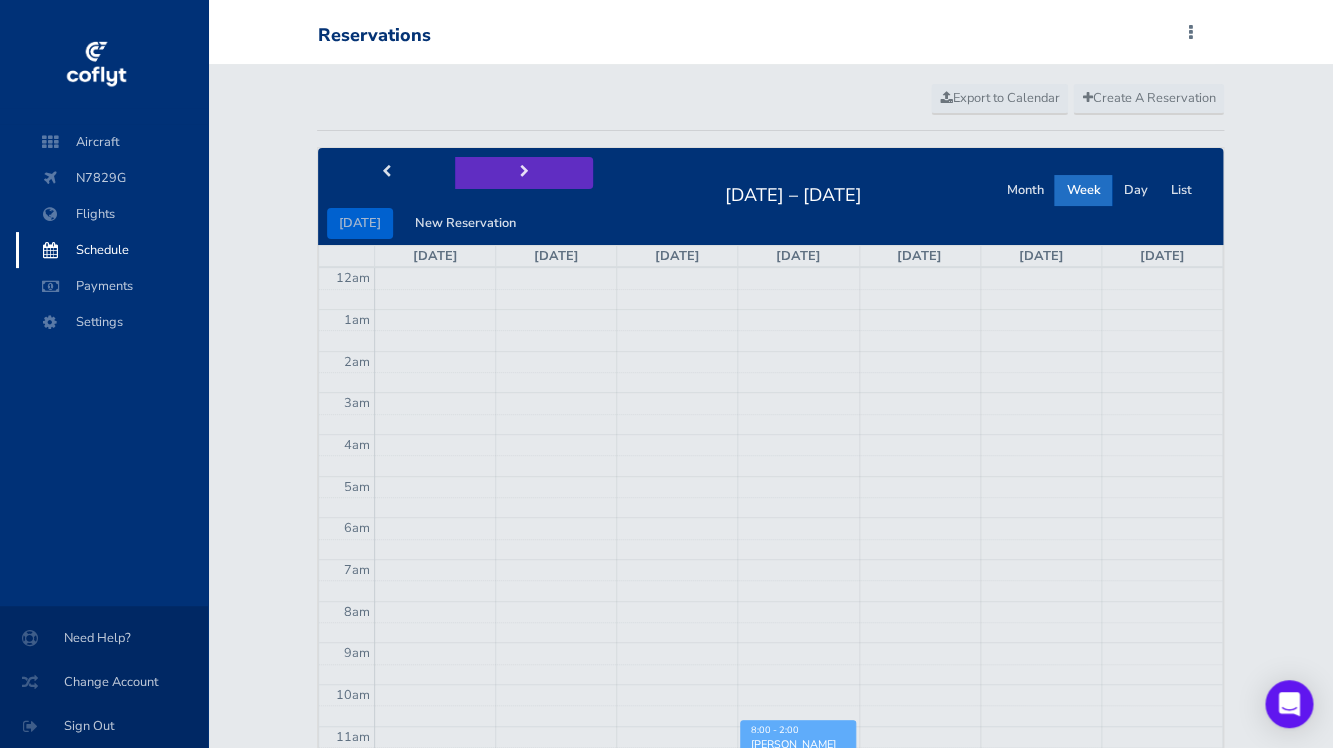 click at bounding box center (524, 172) 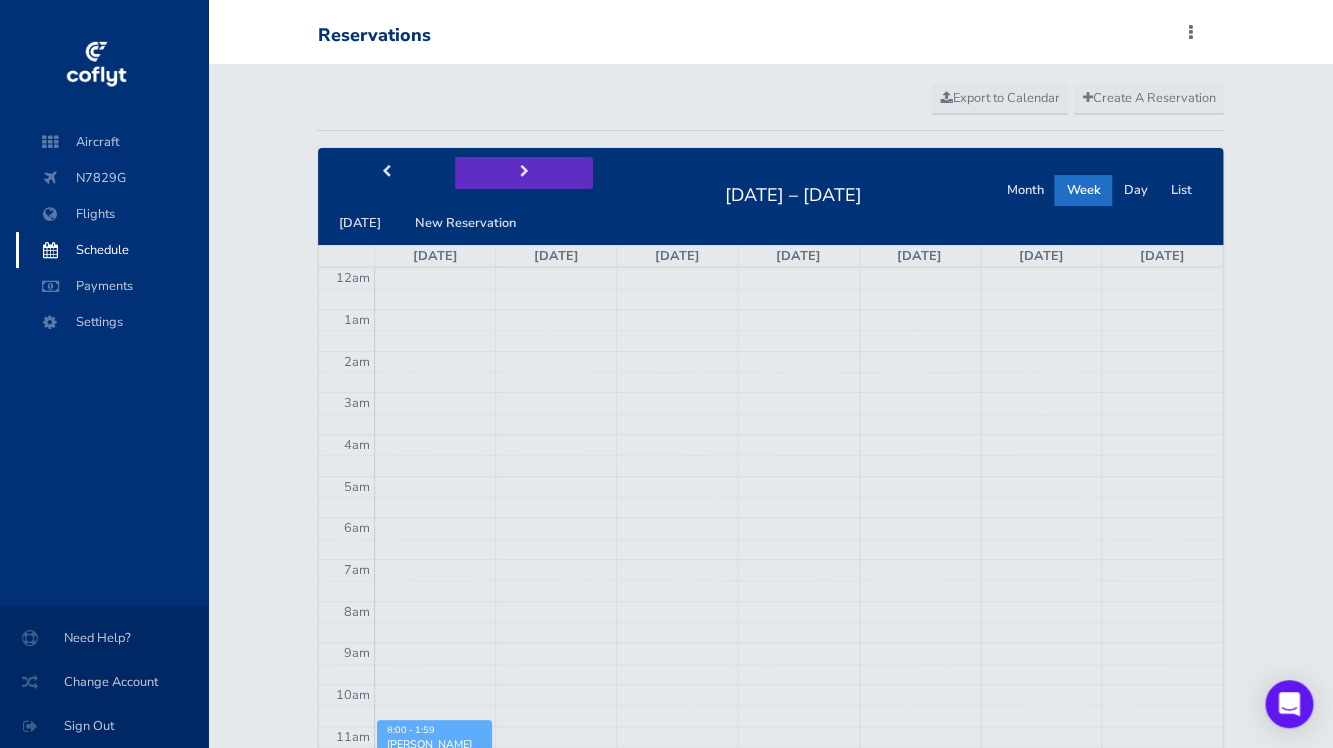 click at bounding box center [524, 172] 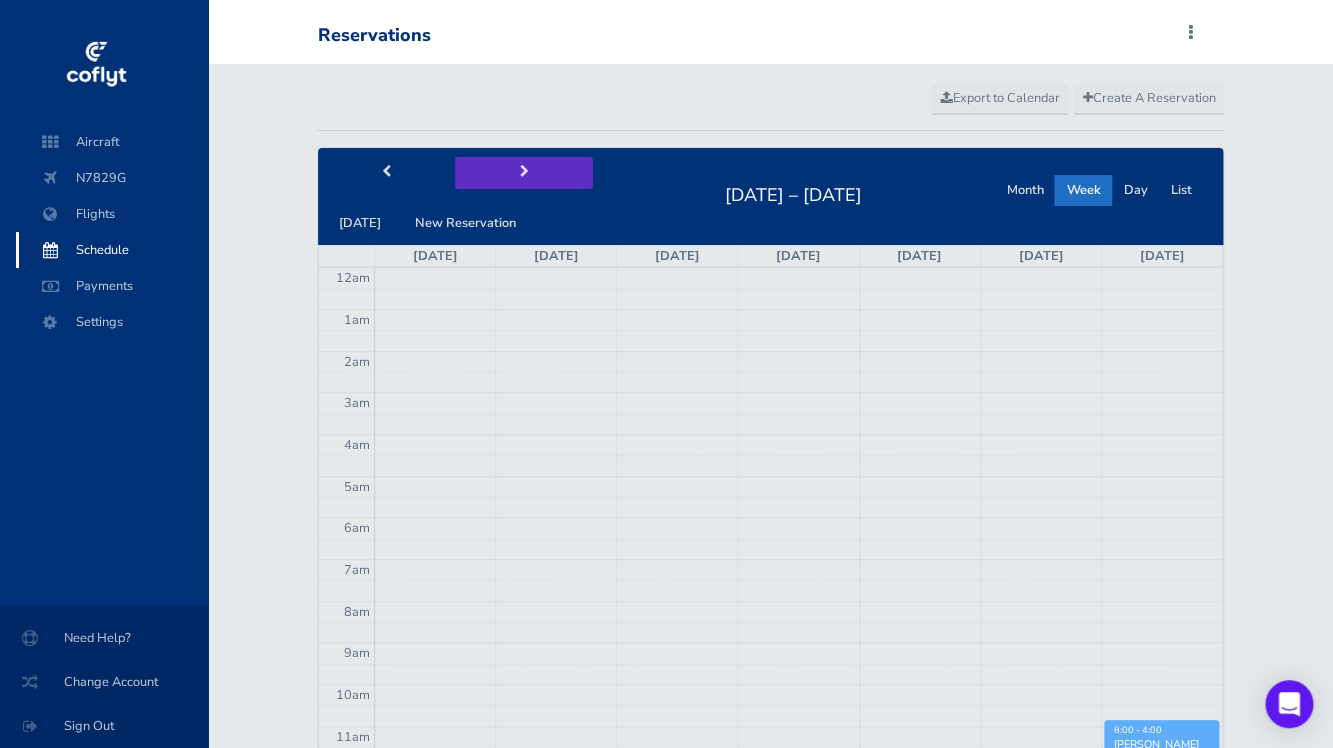click at bounding box center [524, 172] 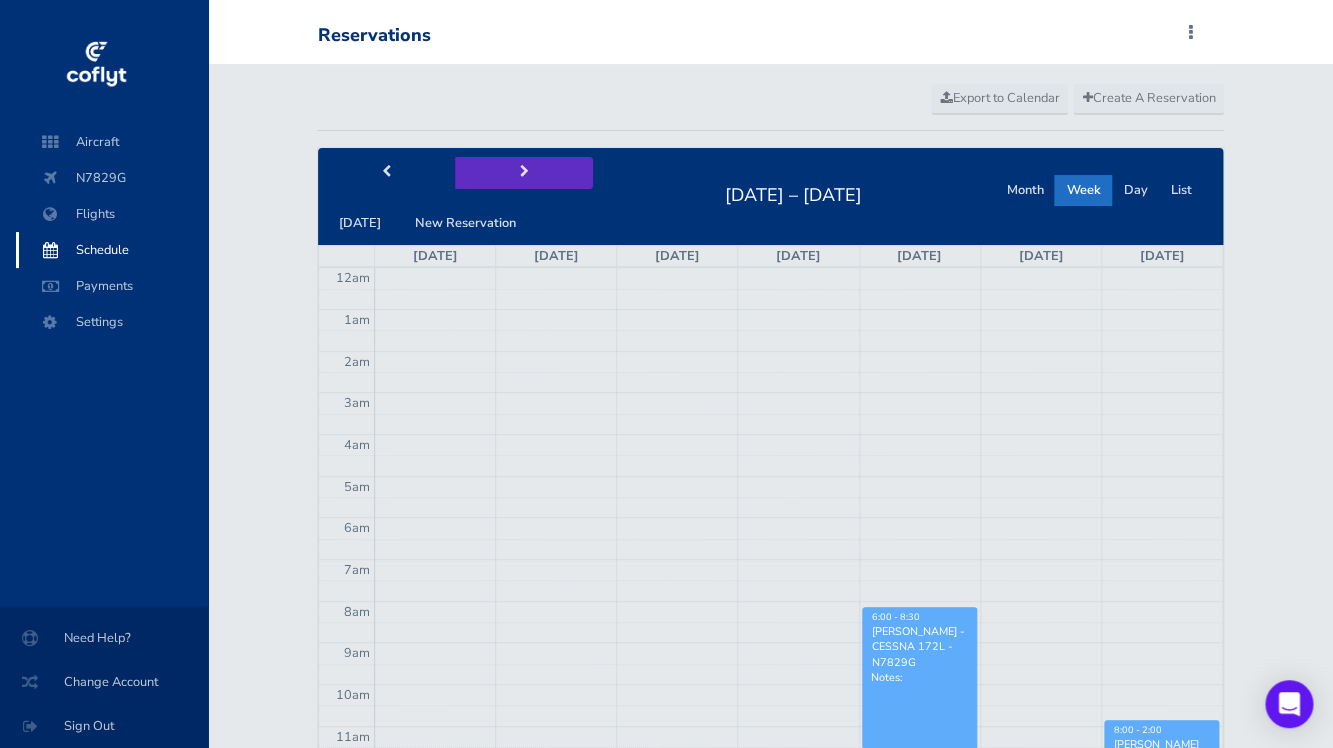 click at bounding box center [524, 172] 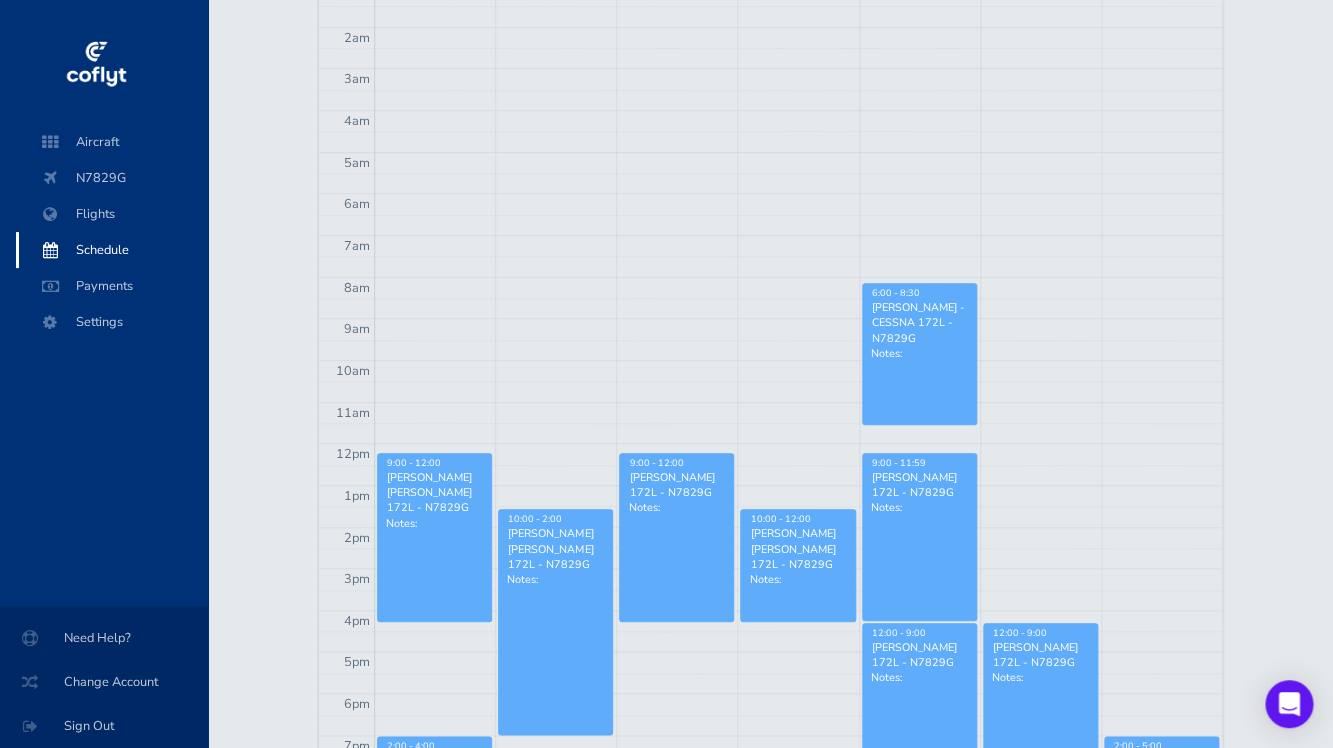 scroll, scrollTop: 329, scrollLeft: 0, axis: vertical 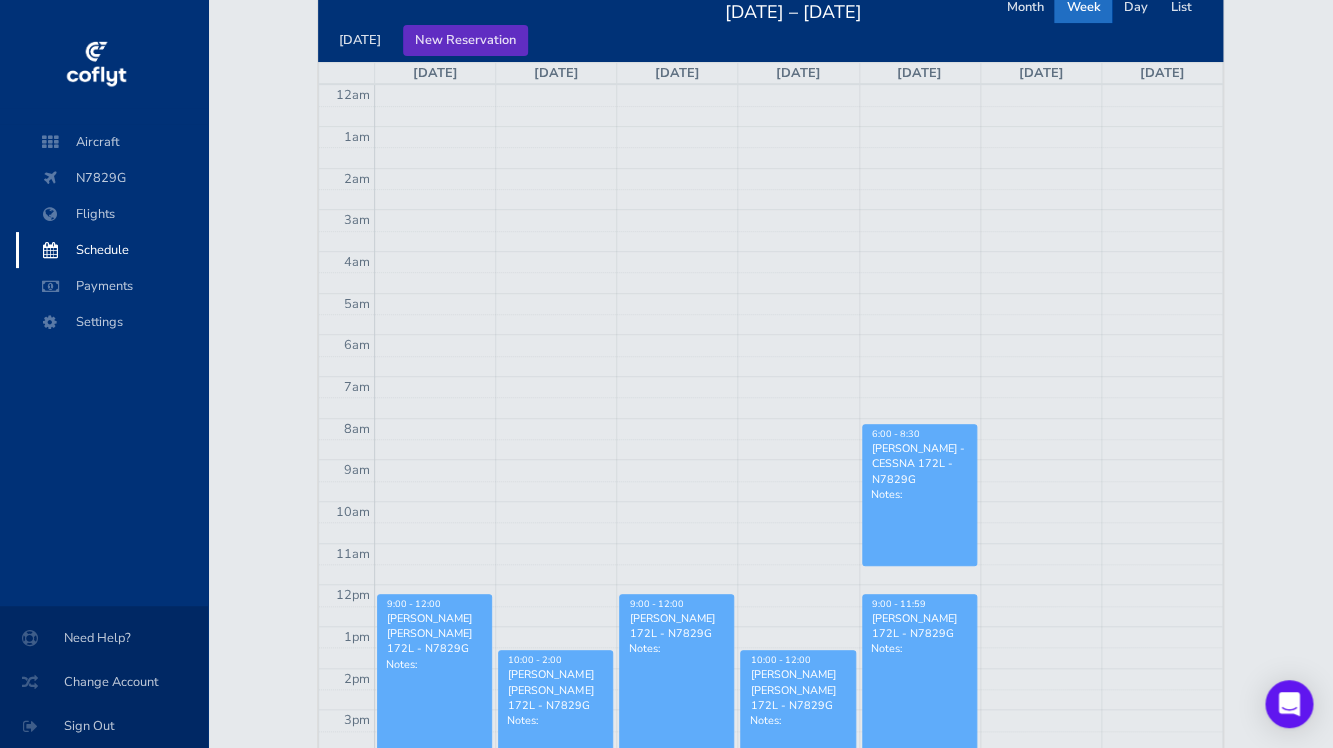 click on "New Reservation" at bounding box center [465, 40] 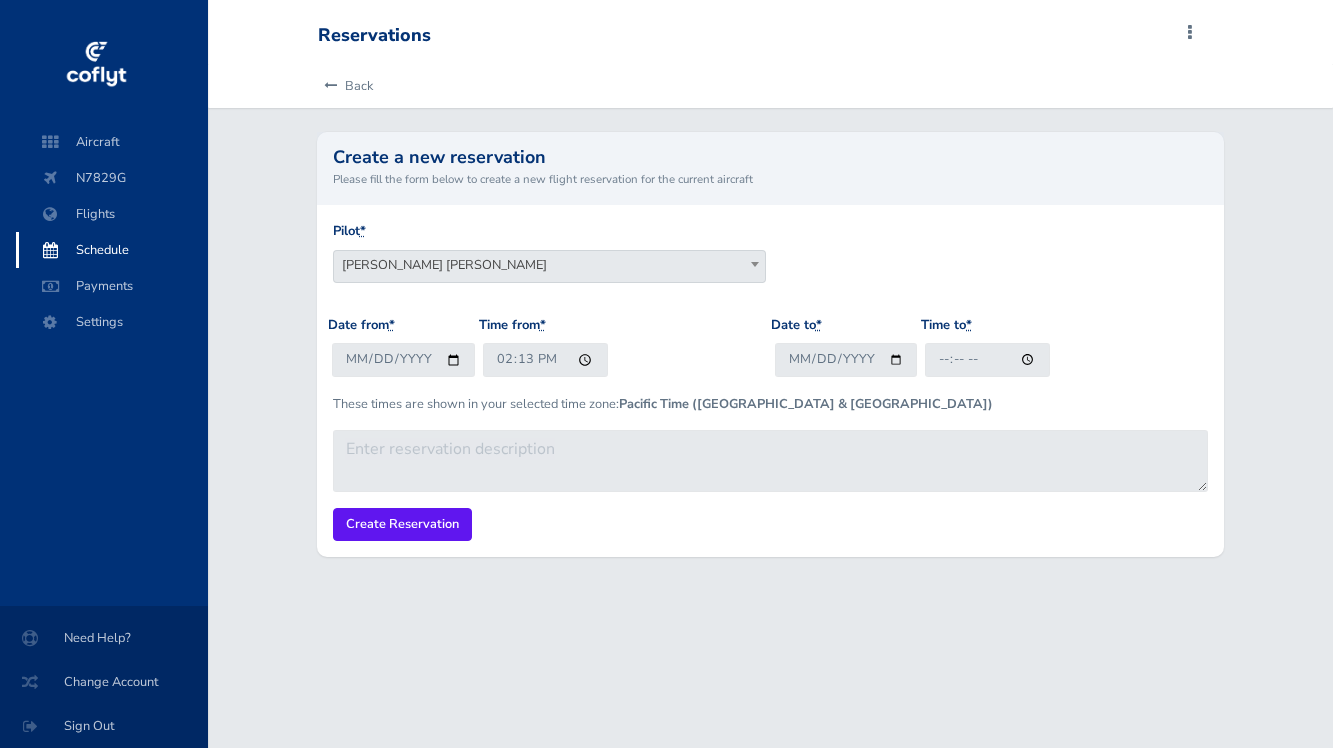 scroll, scrollTop: 0, scrollLeft: 0, axis: both 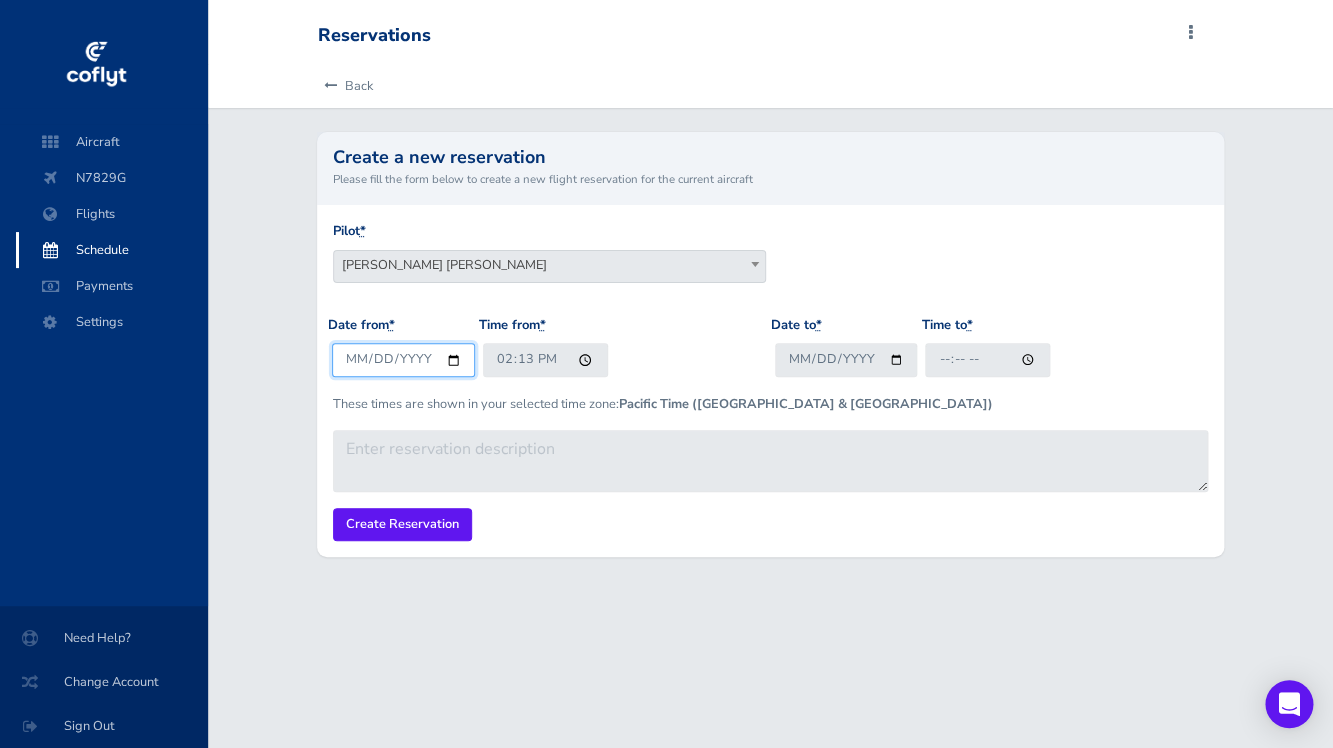 click on "[DATE]" at bounding box center (403, 359) 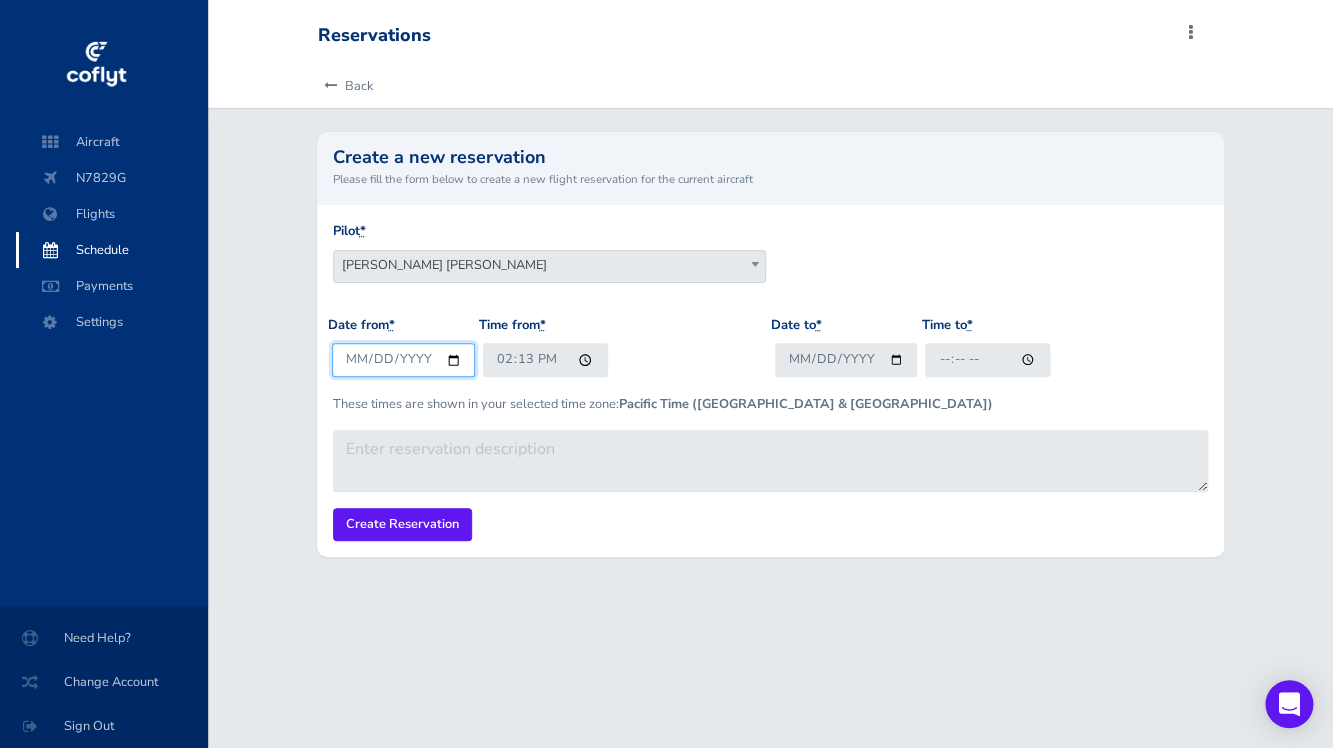 type on "[DATE]" 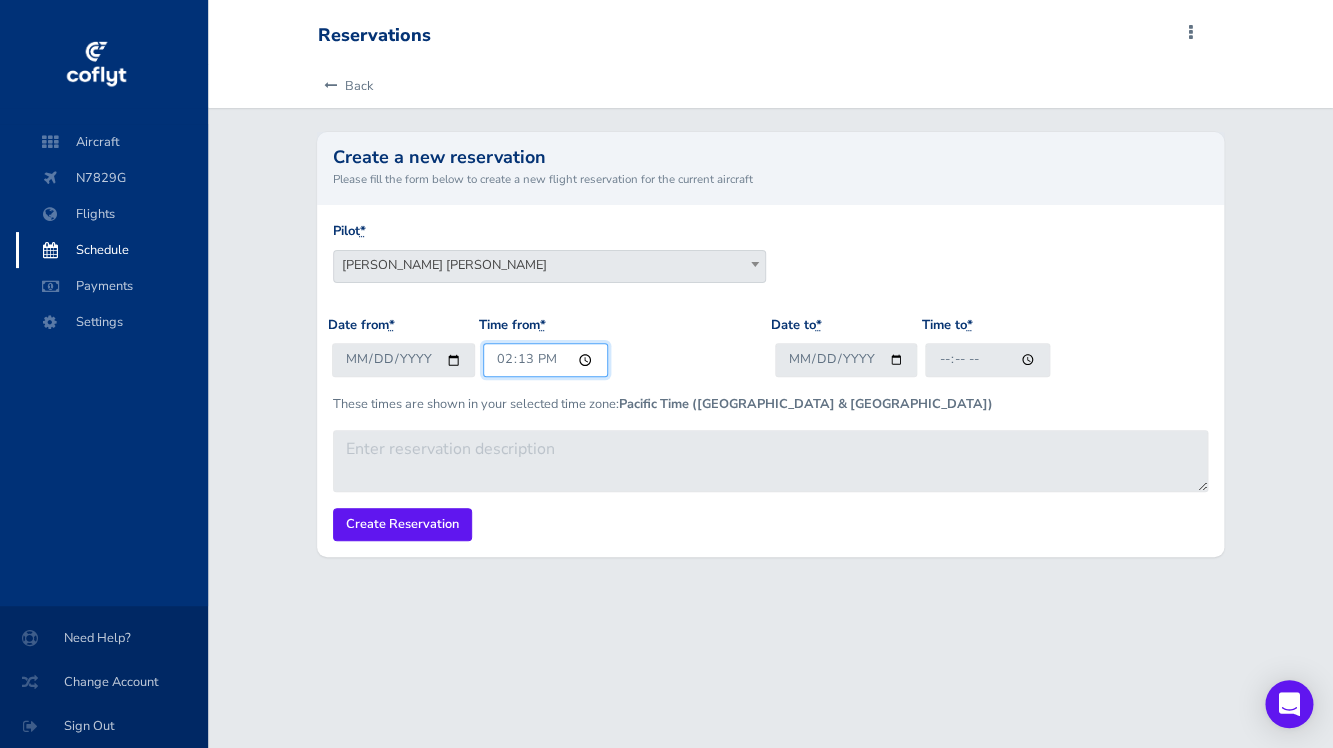 click on "14:13" at bounding box center (545, 359) 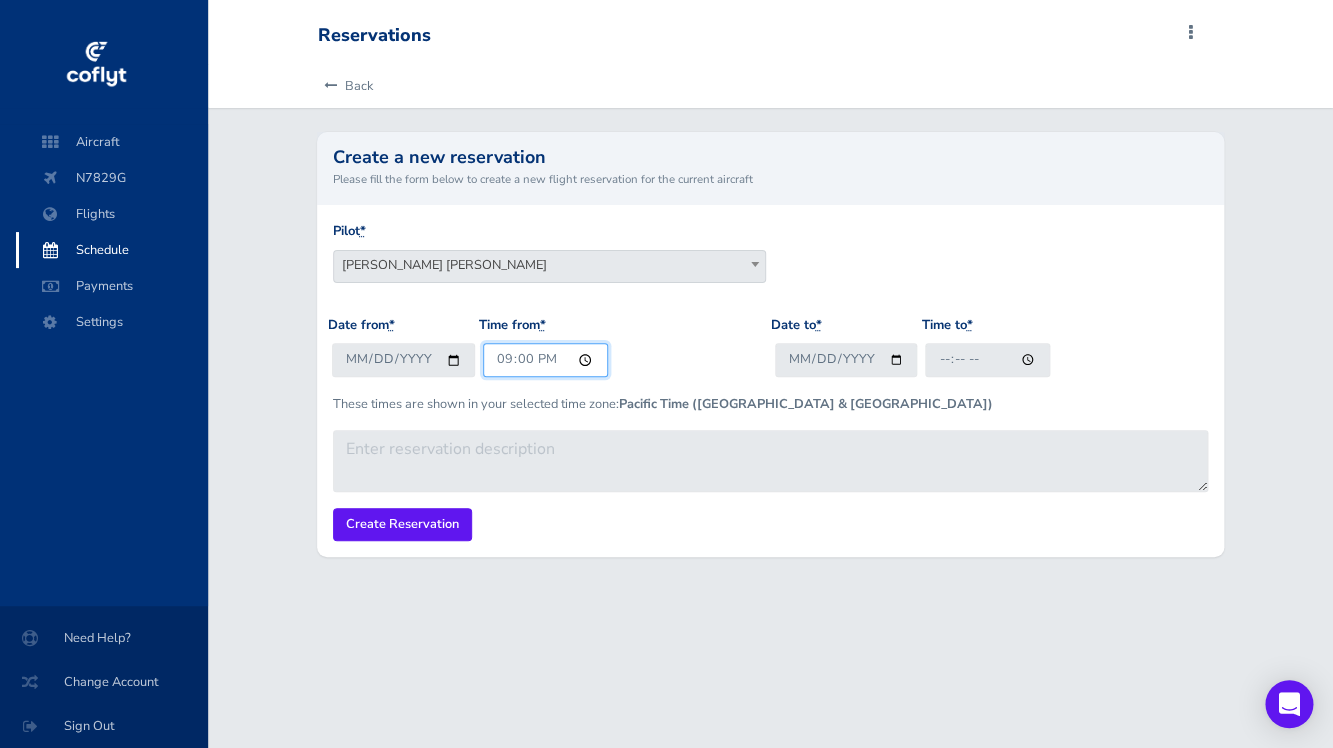 click on "21:00" at bounding box center (545, 359) 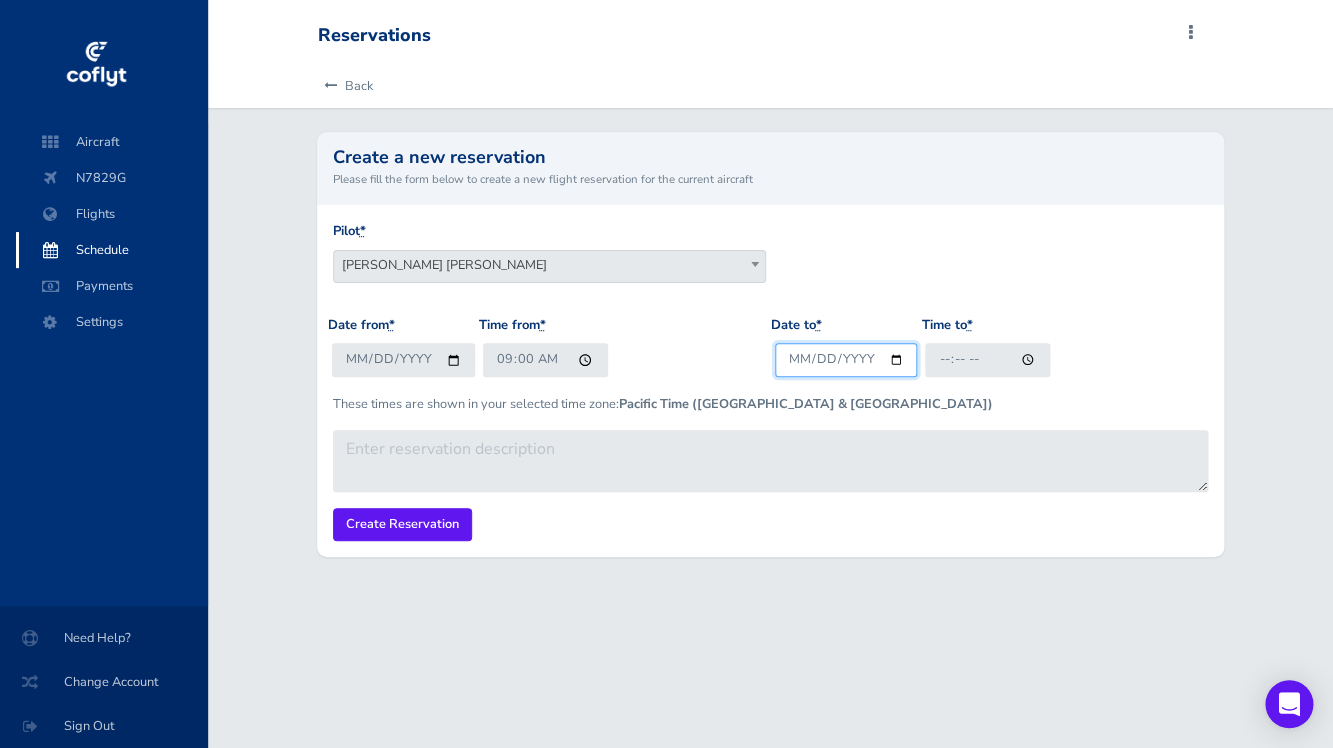 click on "Date to  *" at bounding box center [846, 359] 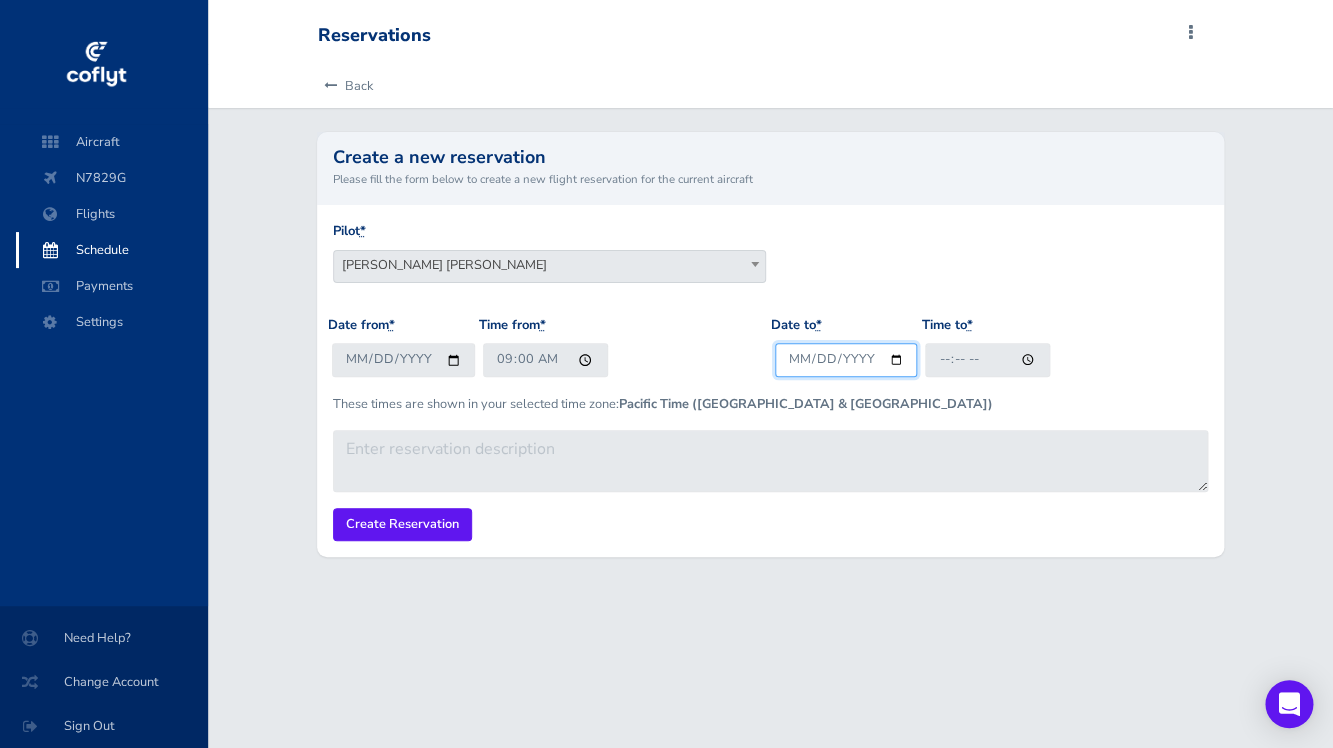 type on "2025-08-15" 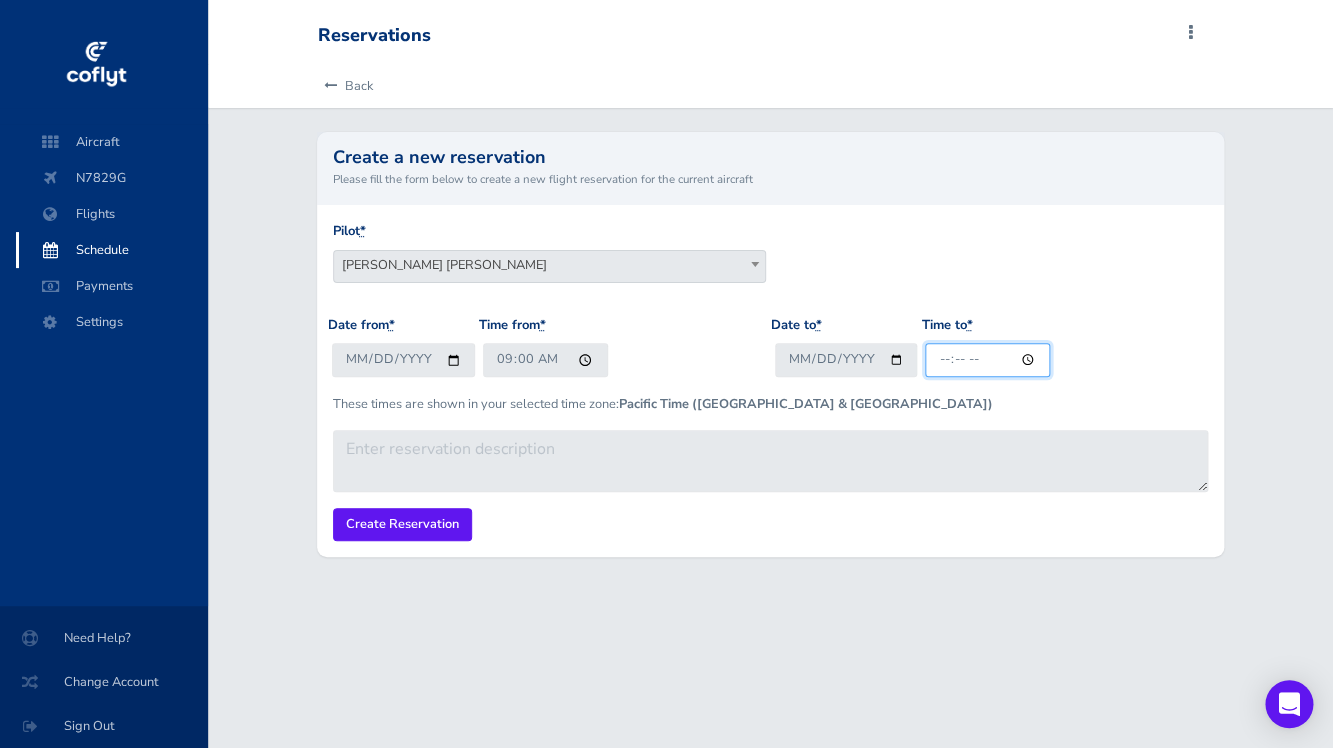 click on "Time to  *" at bounding box center [987, 359] 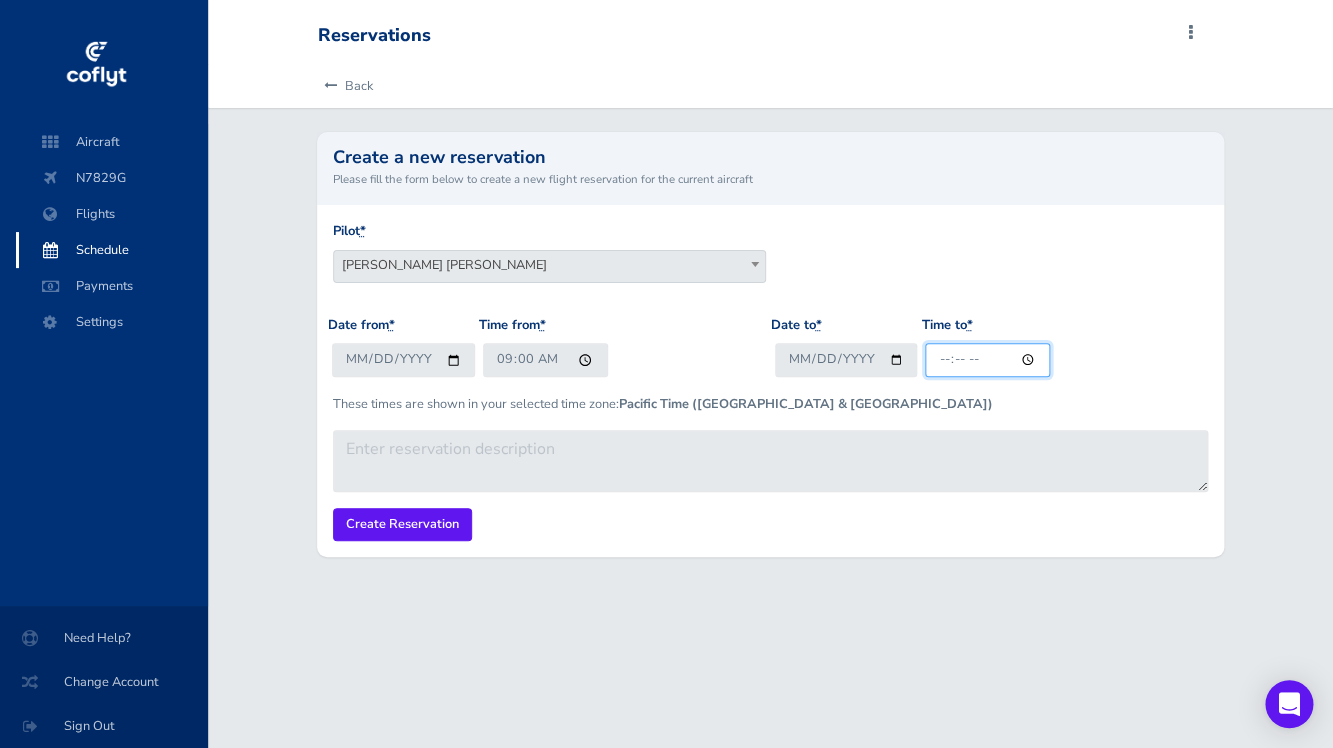 type on "11:55" 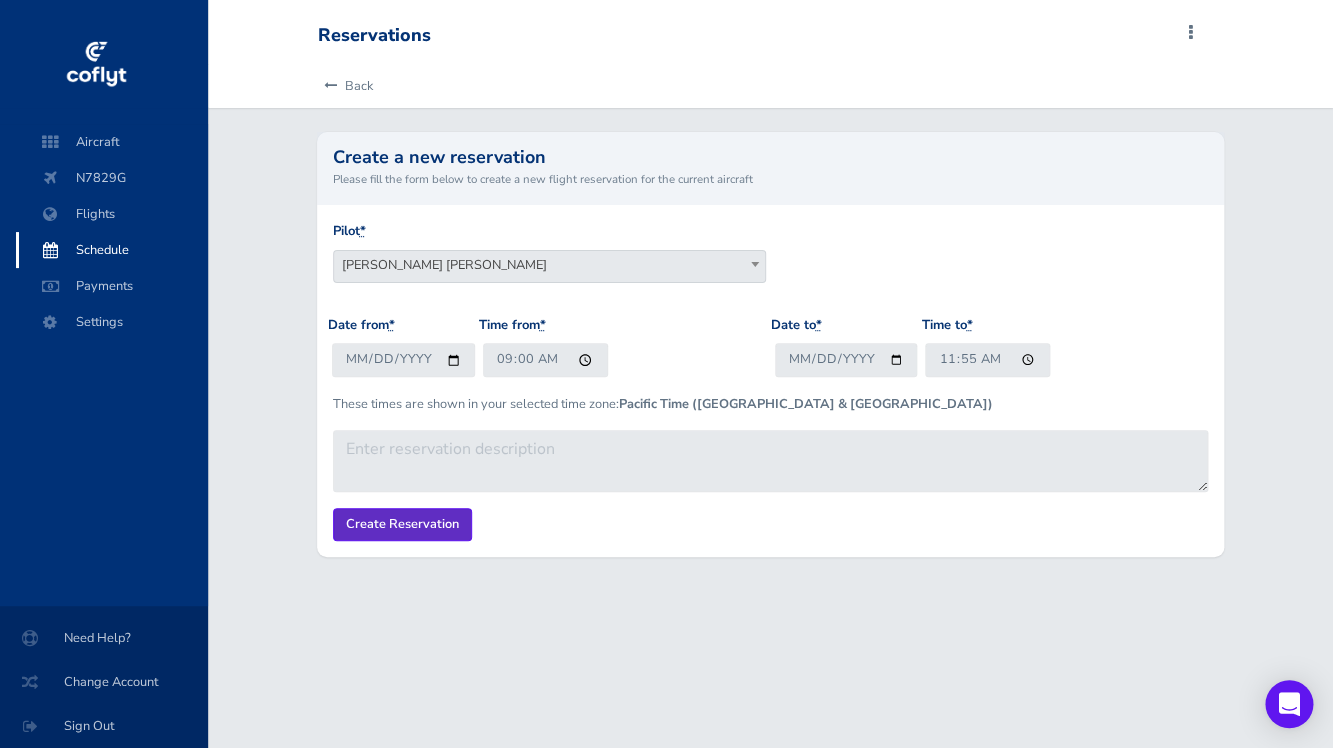 click on "Create Reservation" at bounding box center (402, 524) 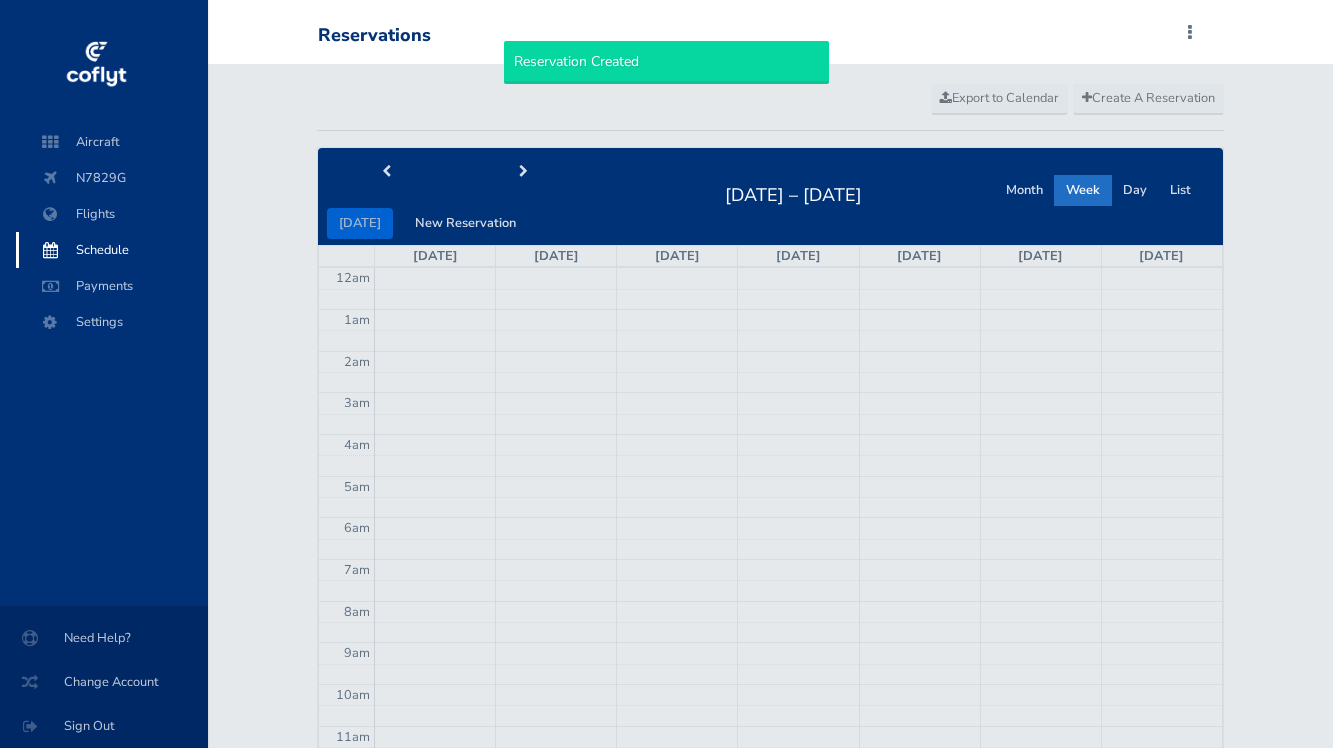 scroll, scrollTop: 0, scrollLeft: 0, axis: both 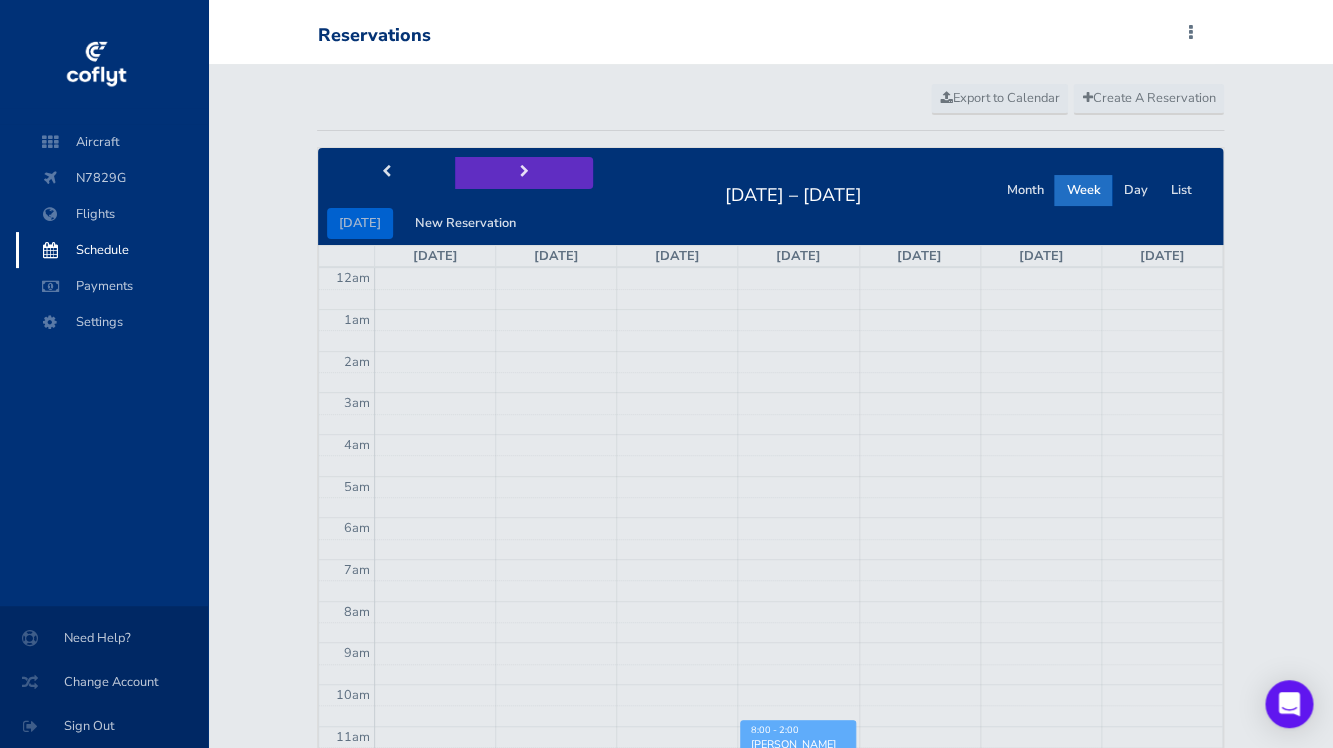 click at bounding box center [523, 172] 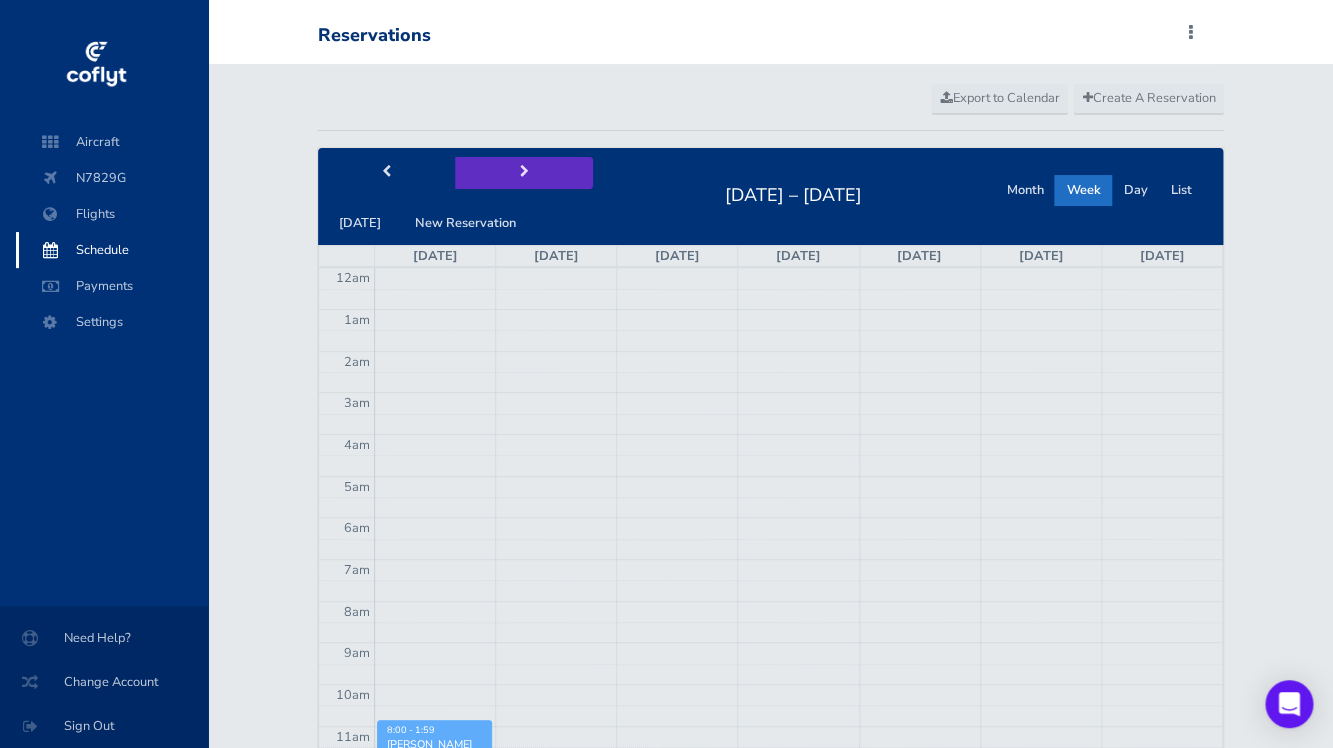 click at bounding box center [523, 172] 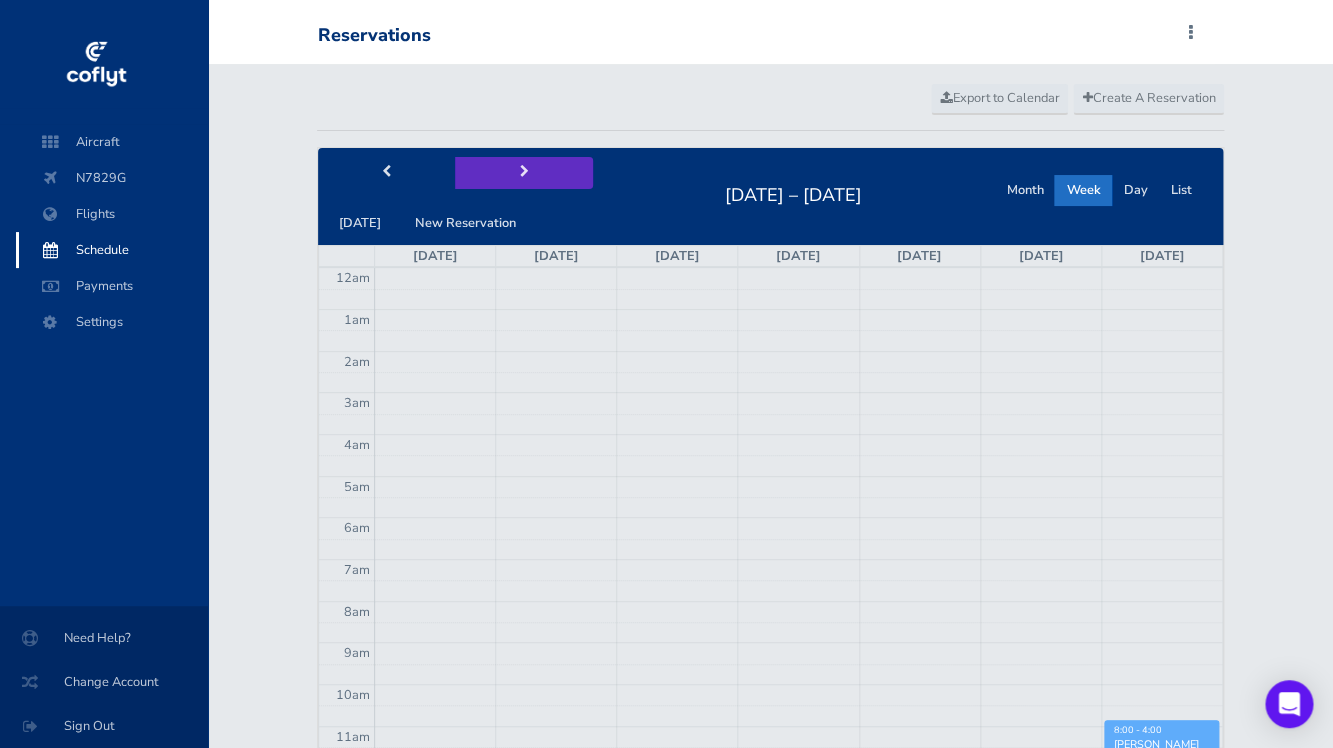 click at bounding box center [524, 172] 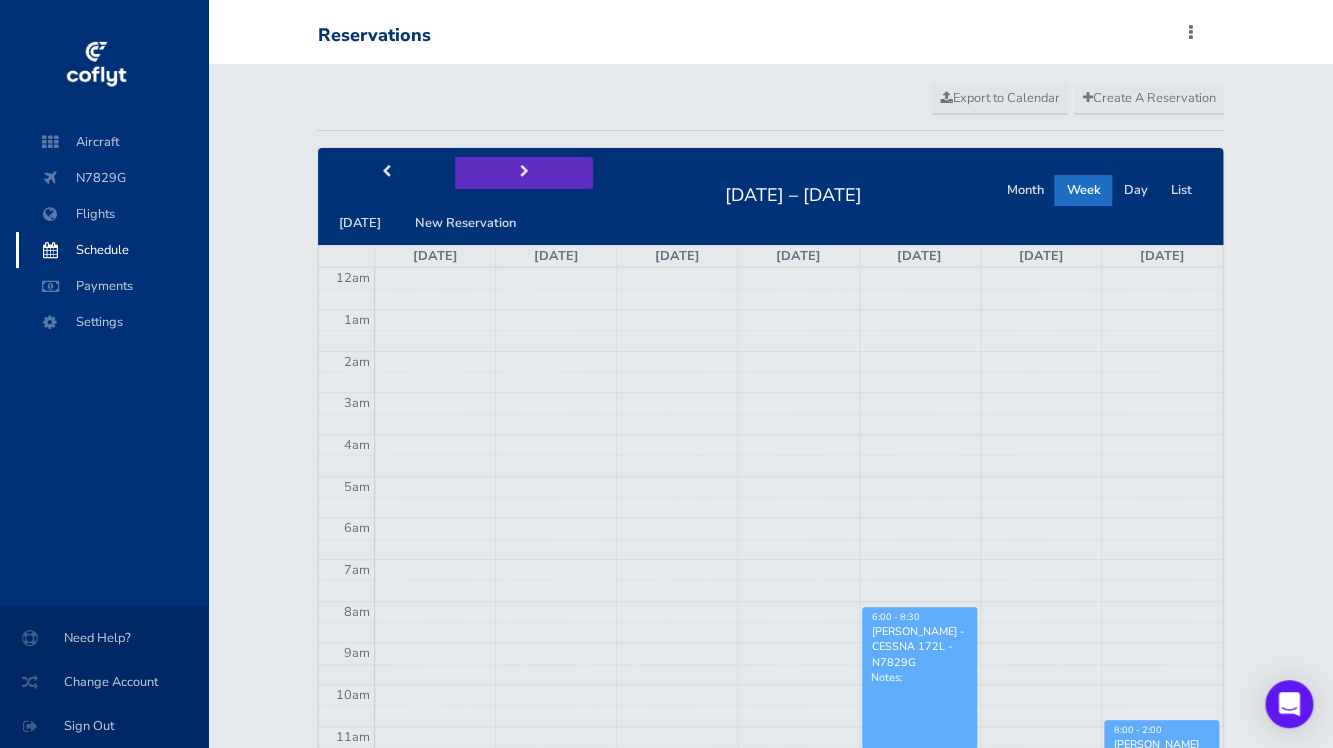 click at bounding box center [524, 172] 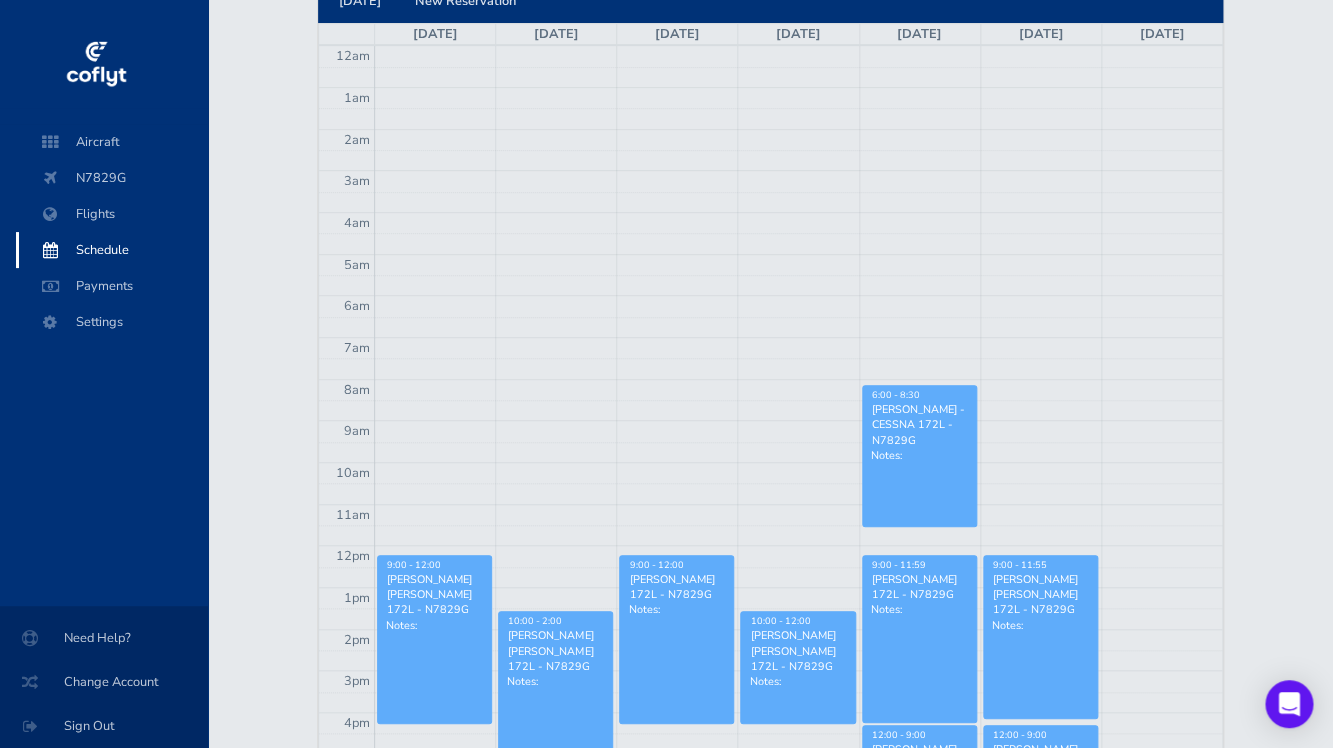 scroll, scrollTop: 287, scrollLeft: 0, axis: vertical 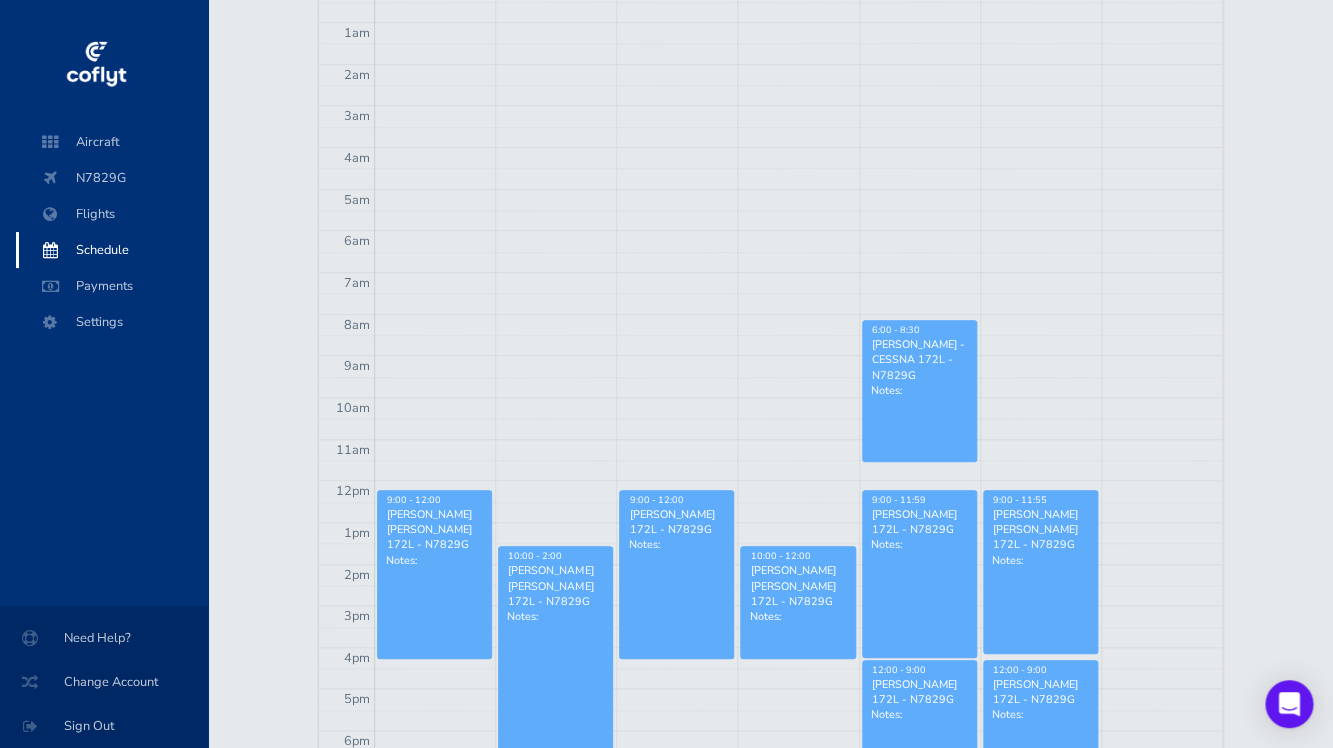 click on "[PERSON_NAME] [PERSON_NAME] 172L - N7829G" at bounding box center (1040, 530) 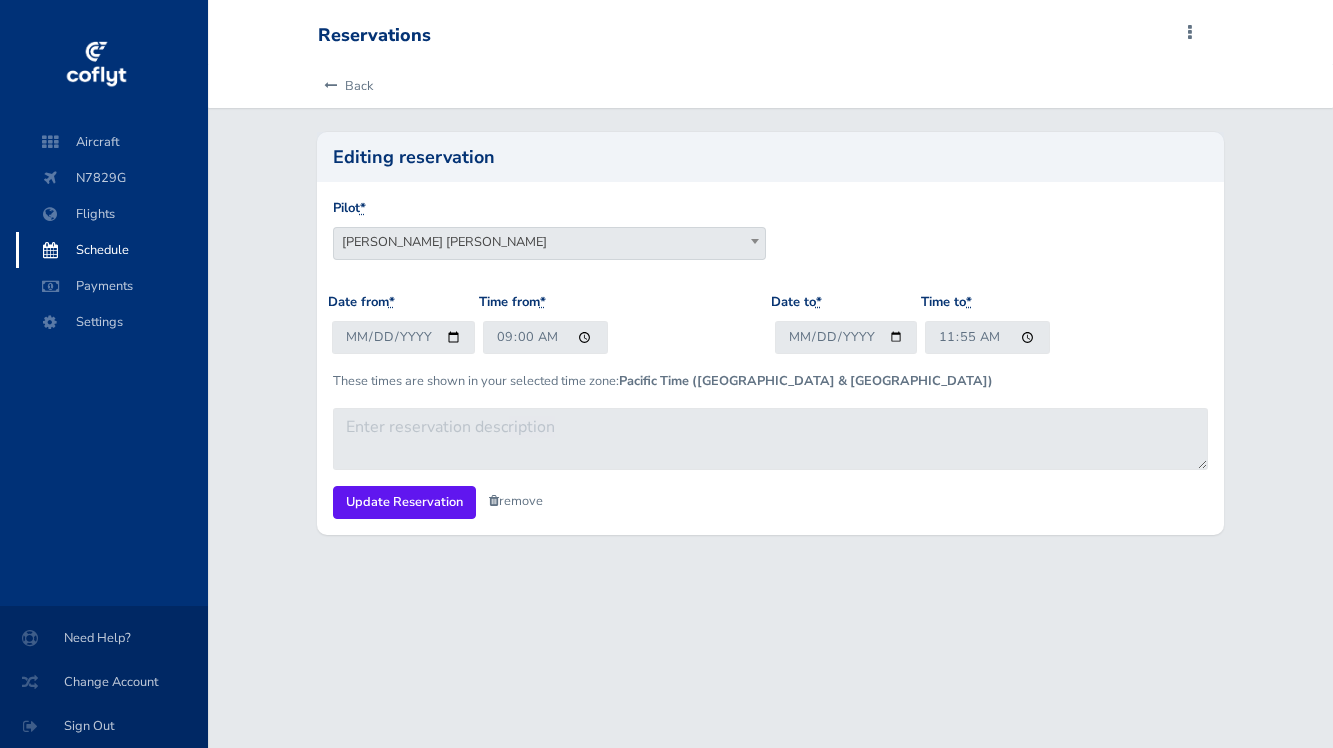 scroll, scrollTop: 0, scrollLeft: 0, axis: both 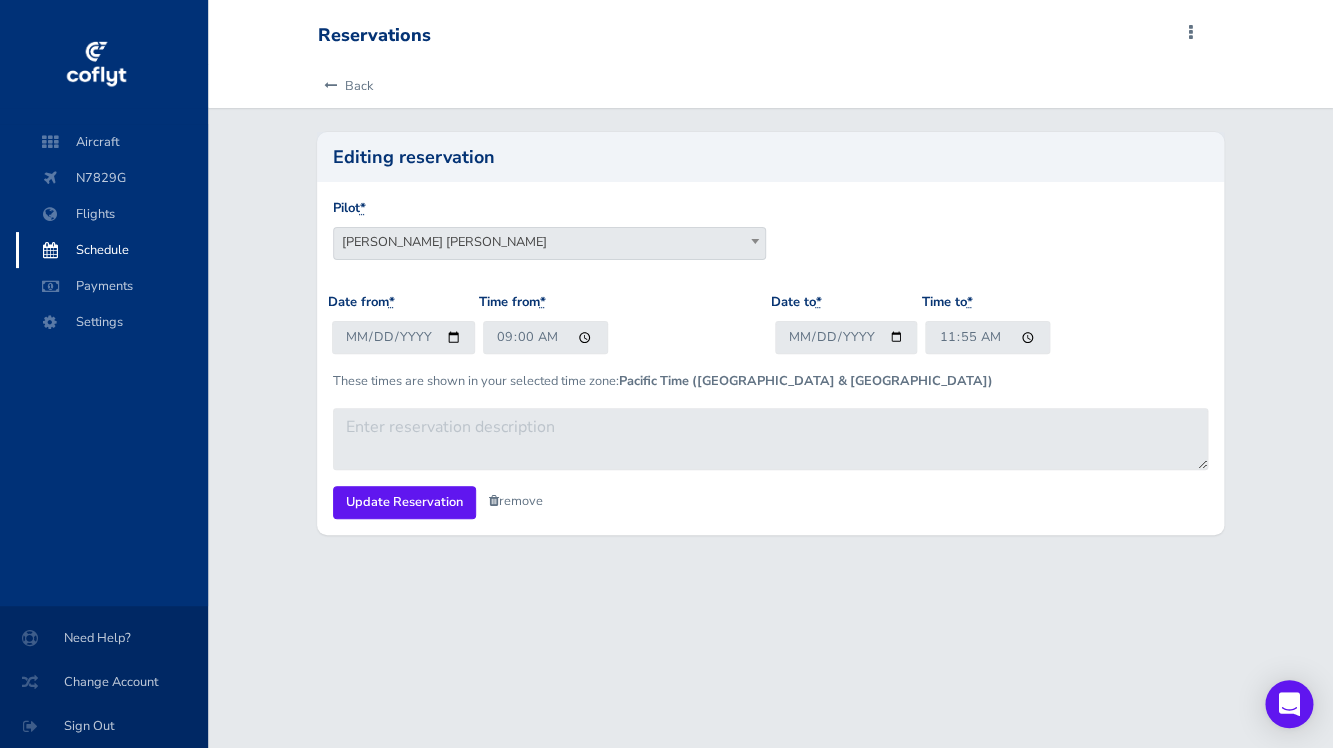 click on "remove" at bounding box center [516, 501] 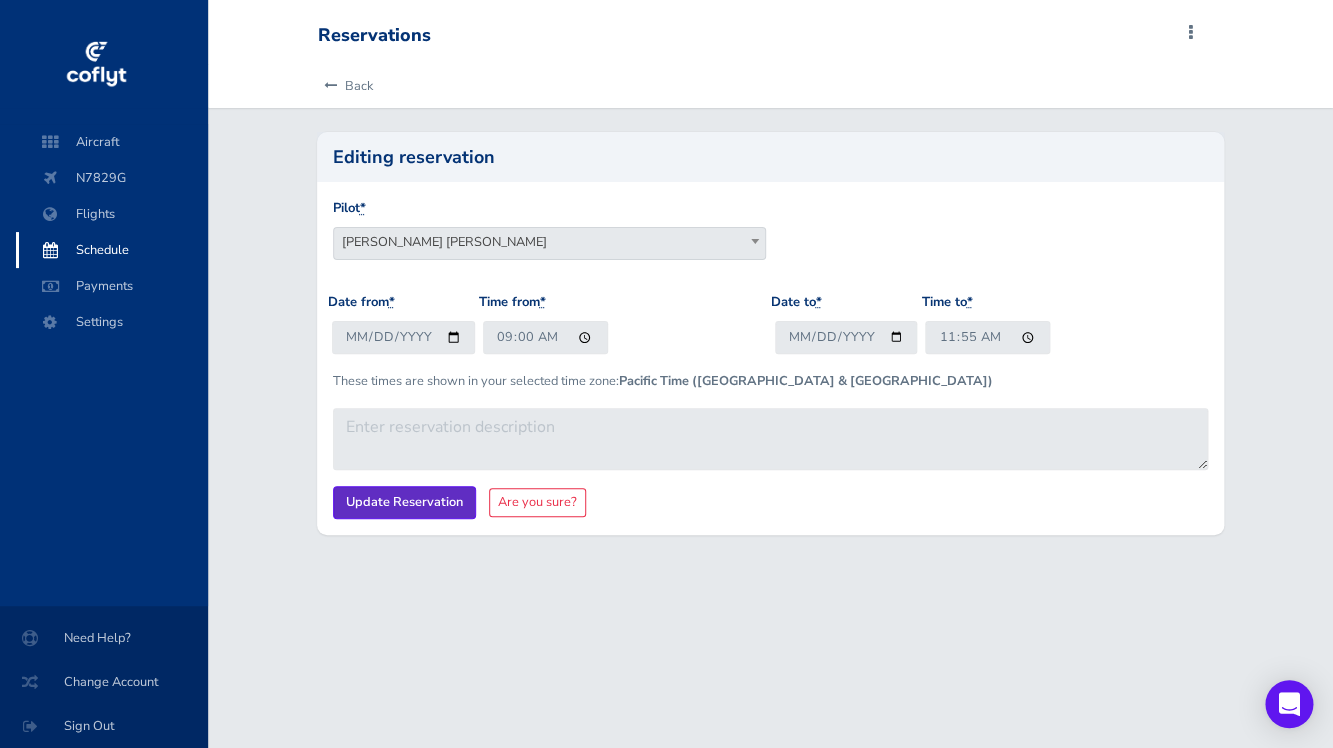 click on "Update Reservation" at bounding box center (404, 502) 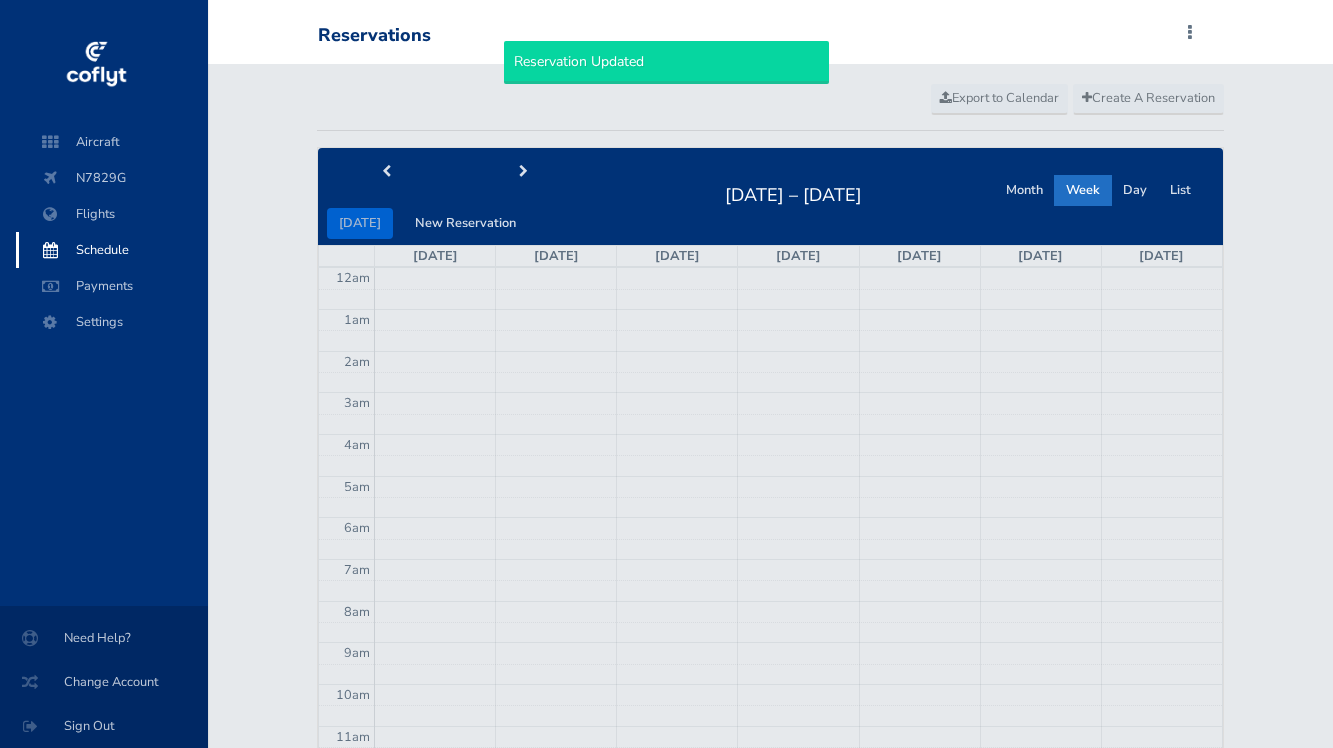 scroll, scrollTop: 0, scrollLeft: 0, axis: both 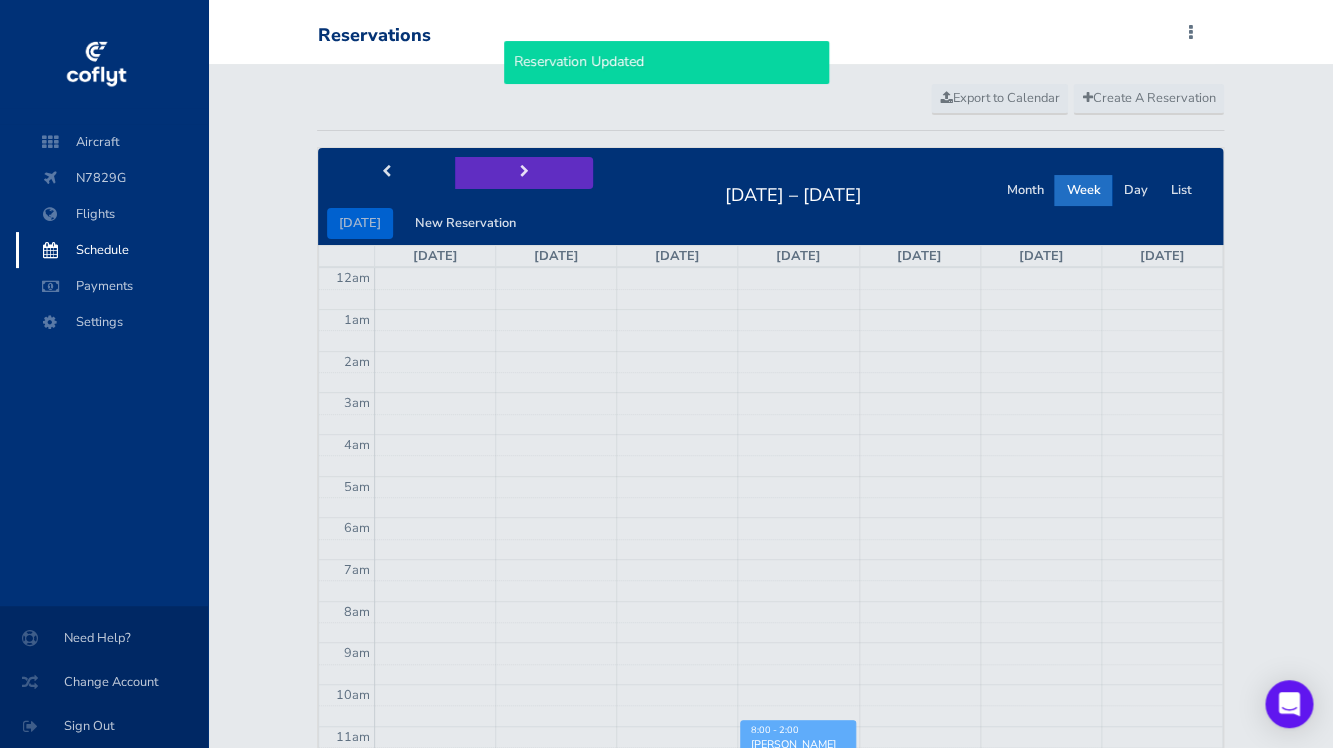 click at bounding box center (524, 172) 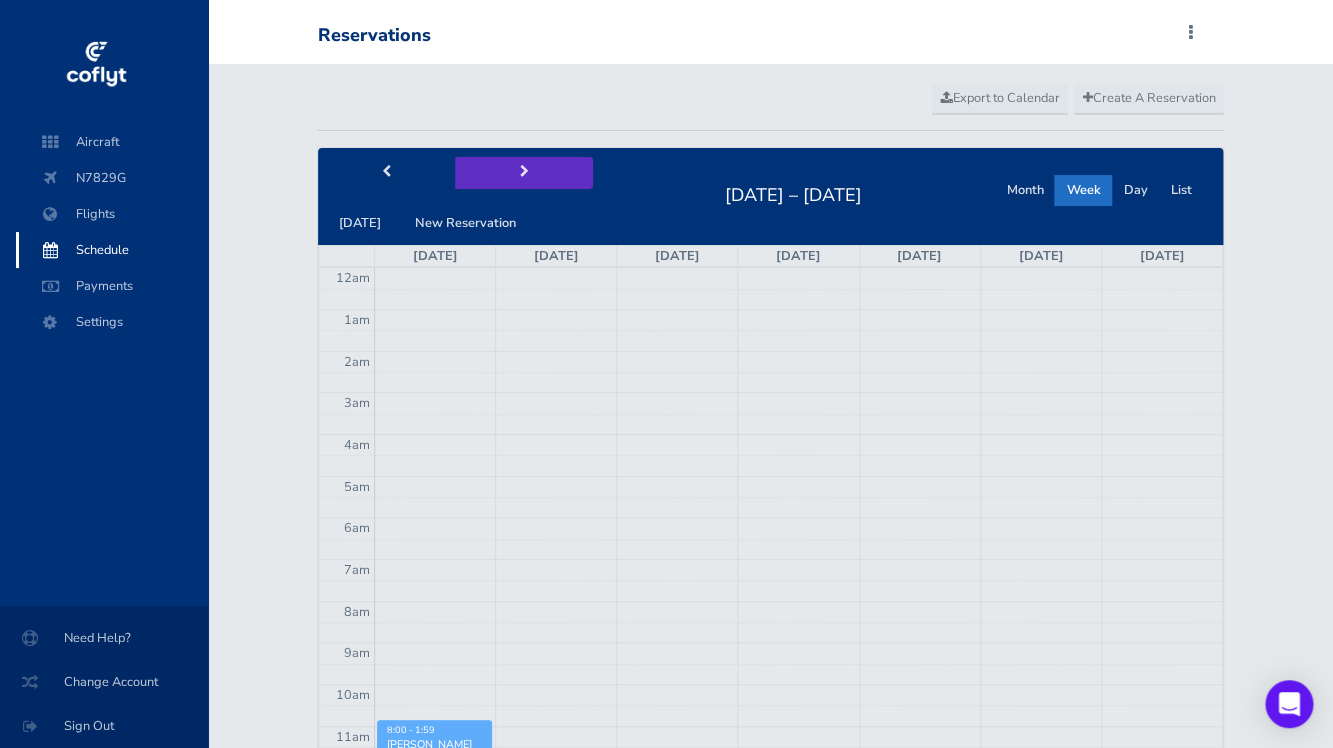 click at bounding box center [524, 172] 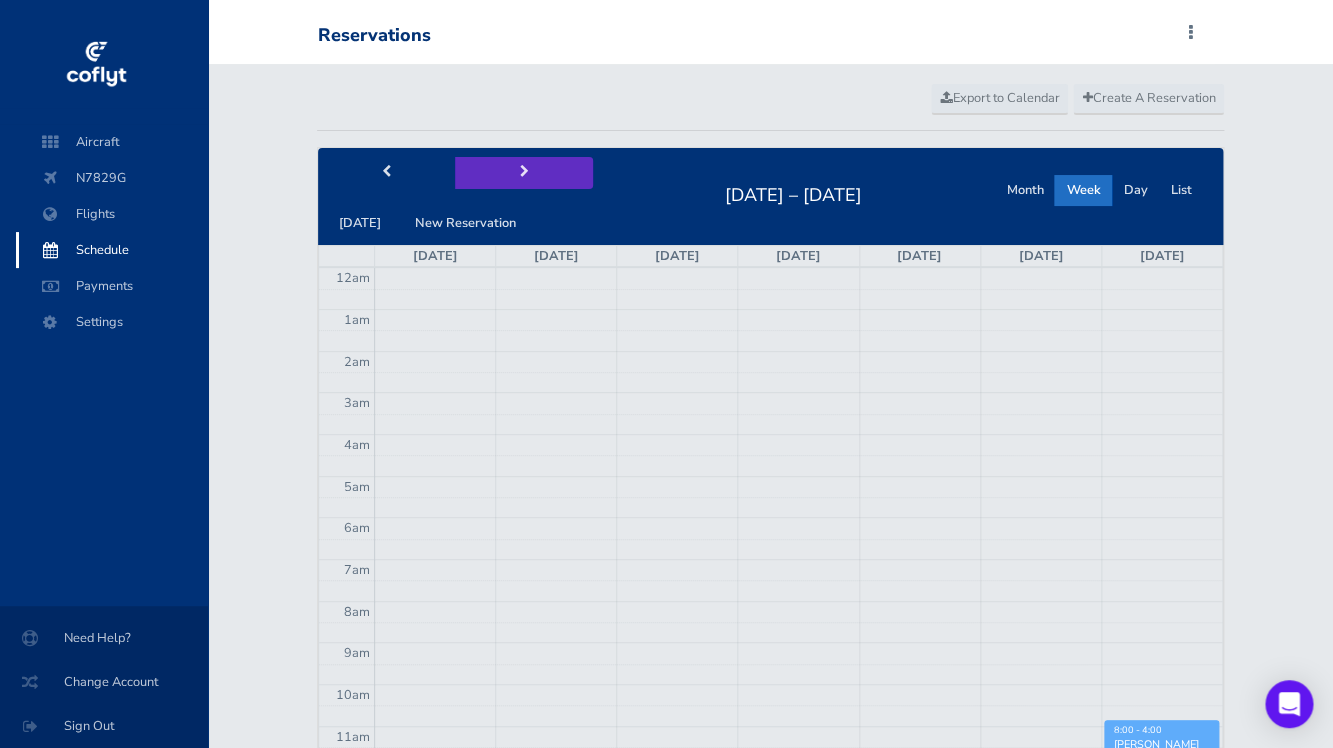 click at bounding box center [524, 172] 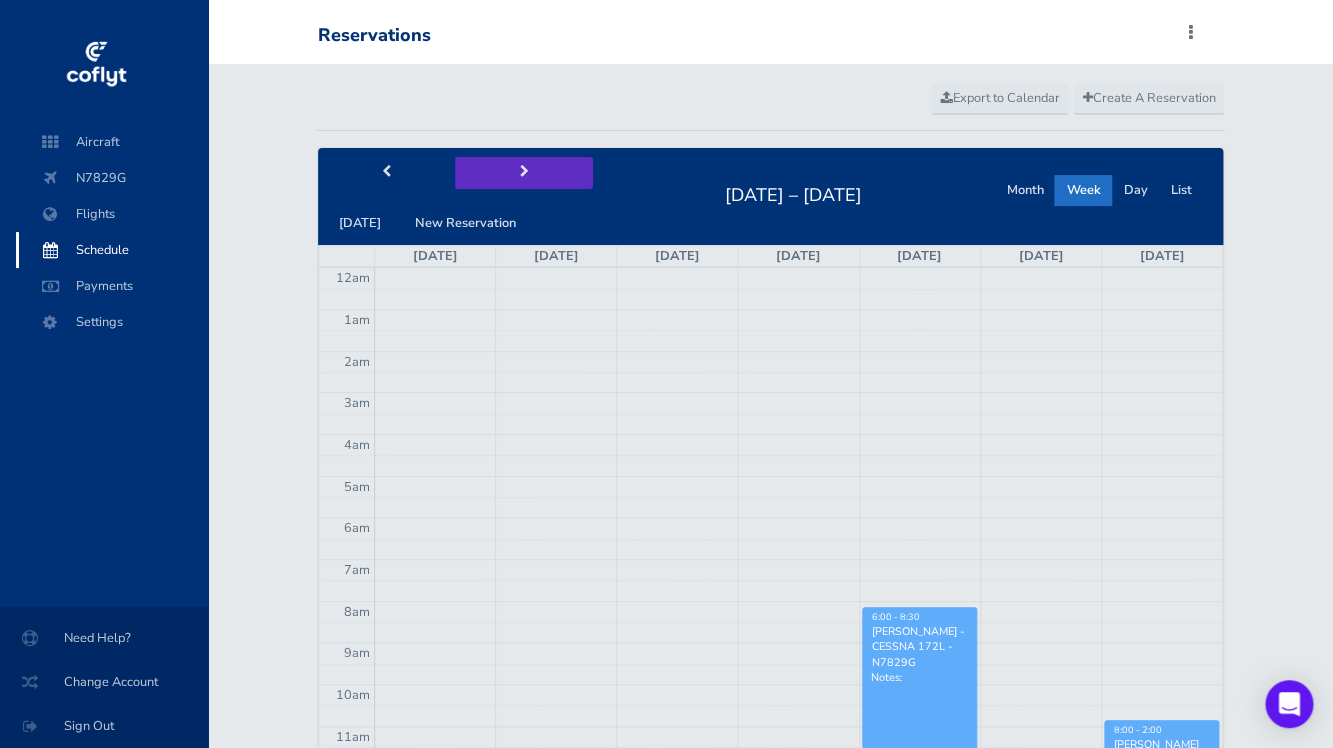 click at bounding box center [523, 172] 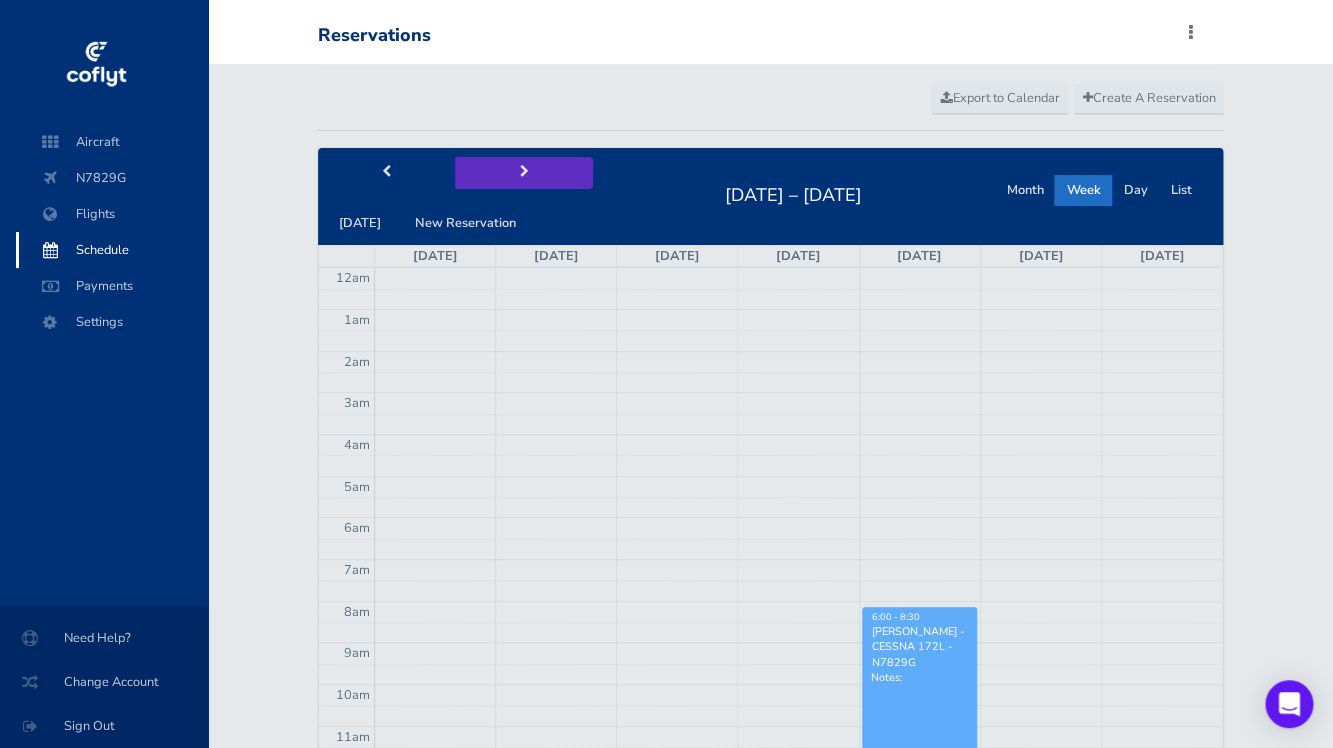 click at bounding box center (524, 172) 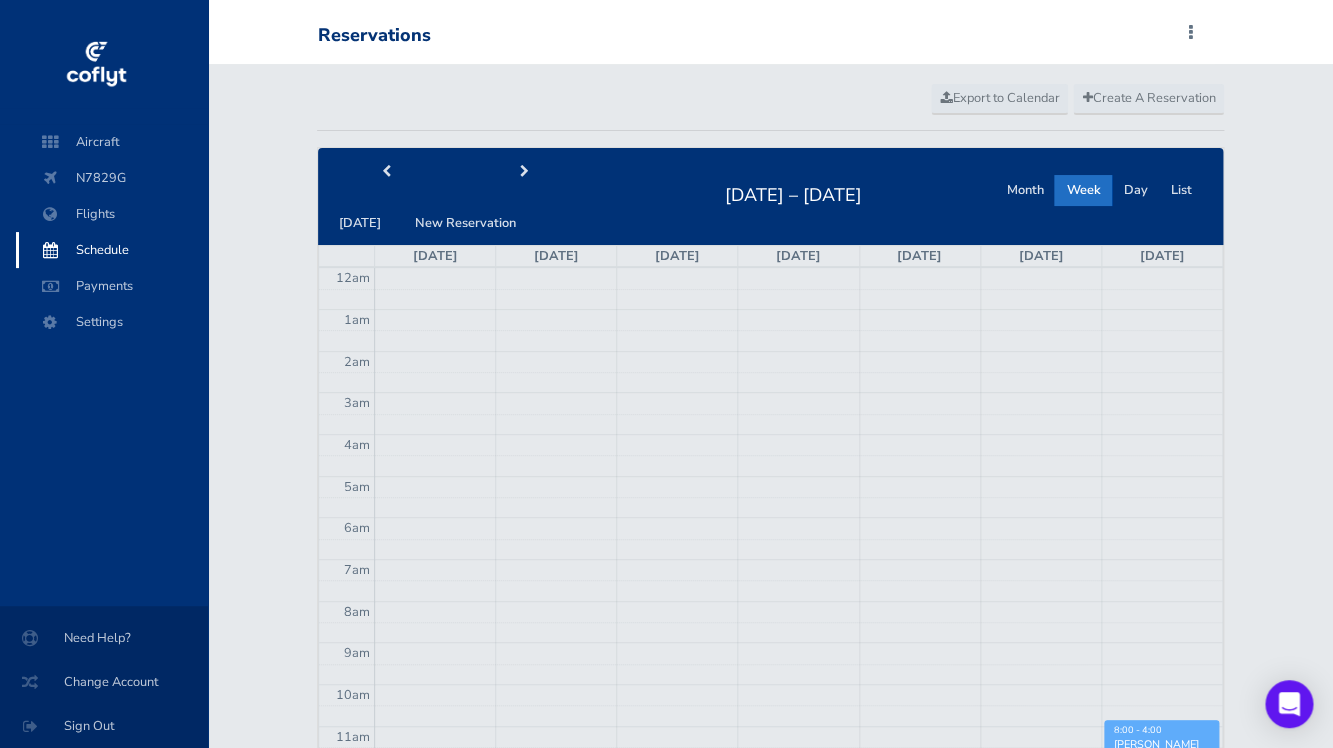 click on "Schedule" at bounding box center (112, 250) 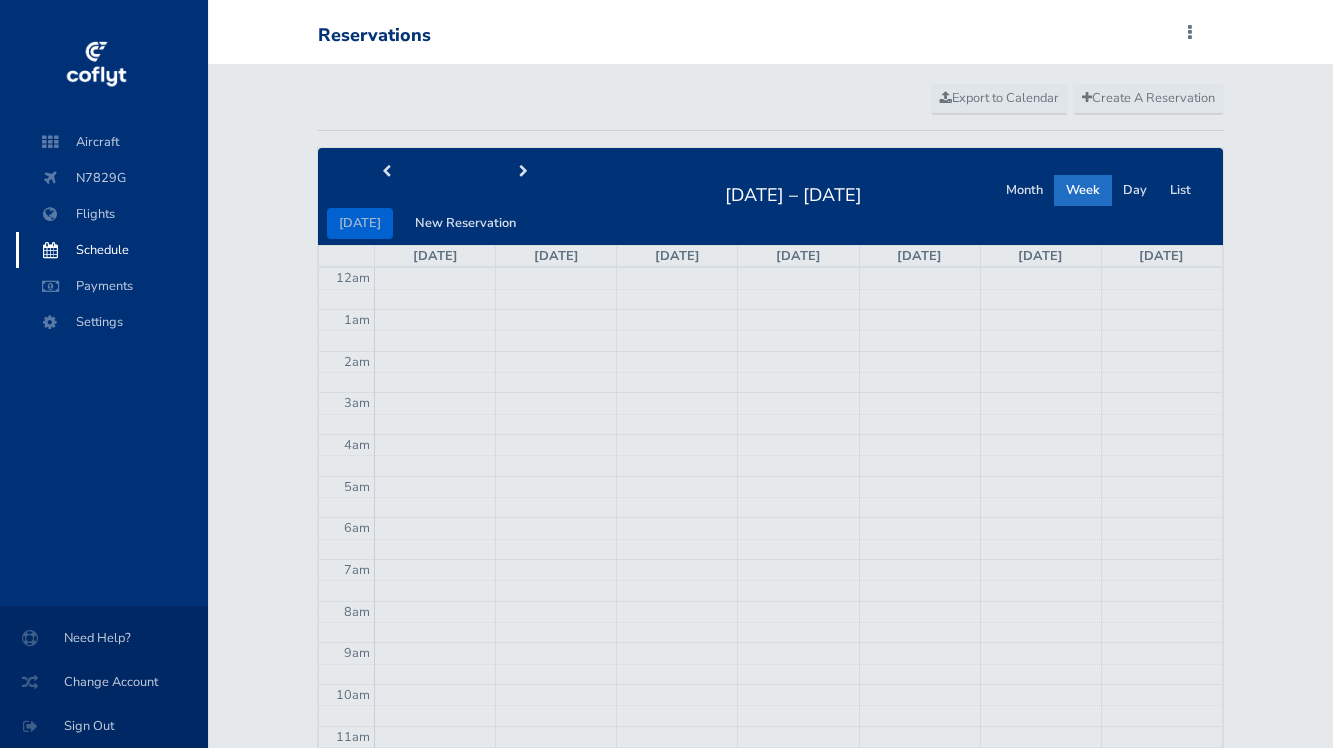scroll, scrollTop: 0, scrollLeft: 0, axis: both 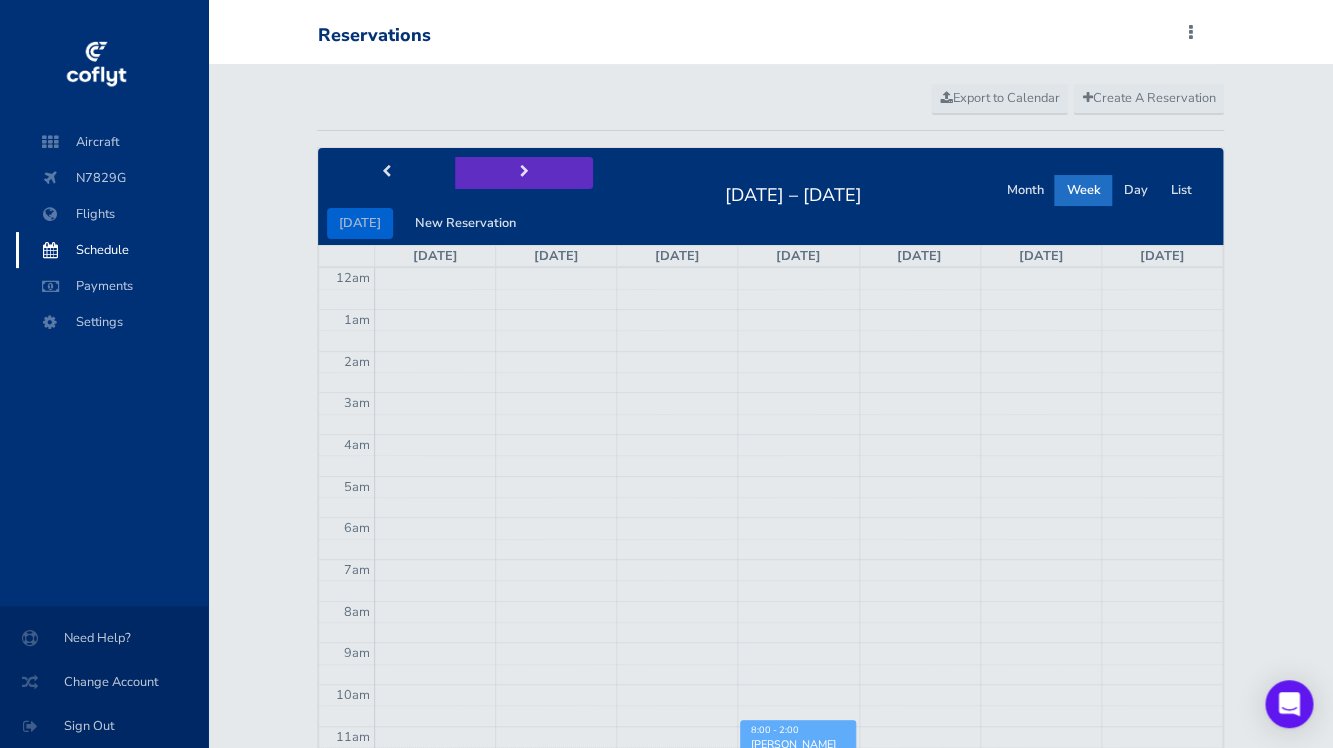click at bounding box center [524, 172] 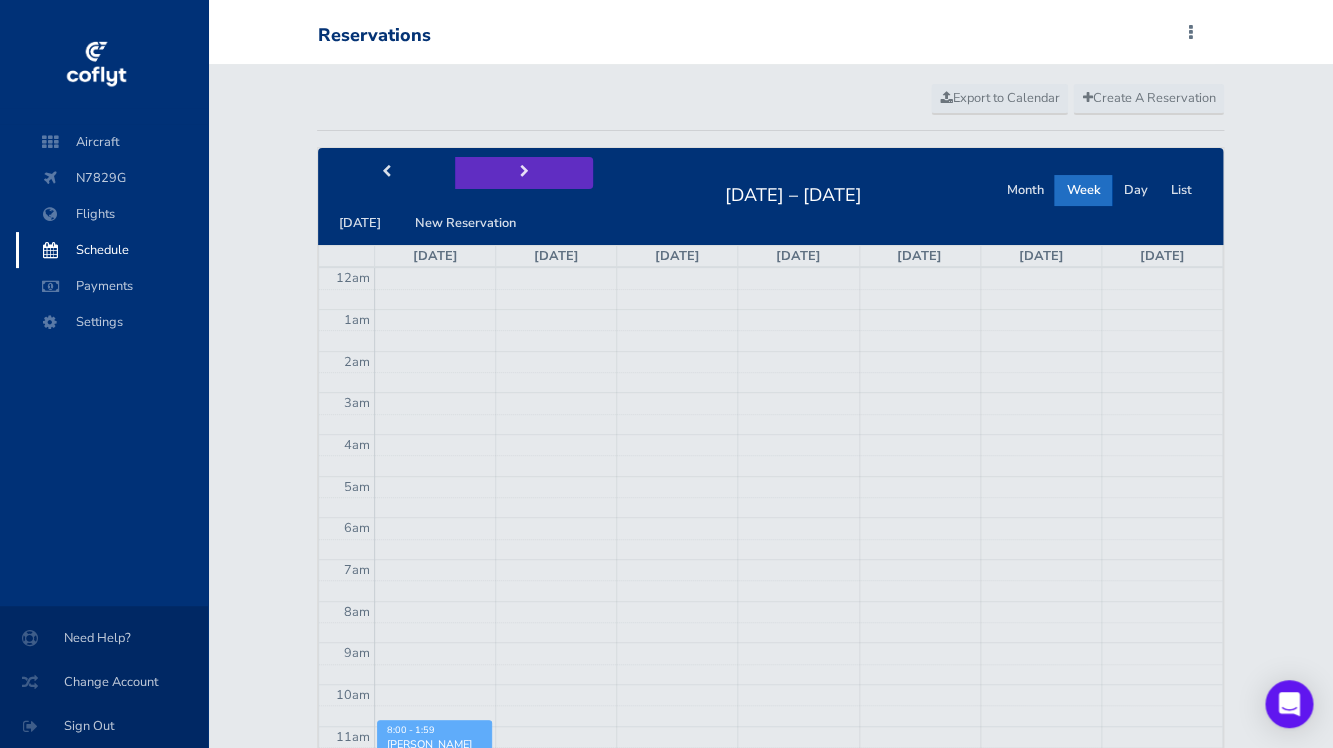 click at bounding box center (524, 172) 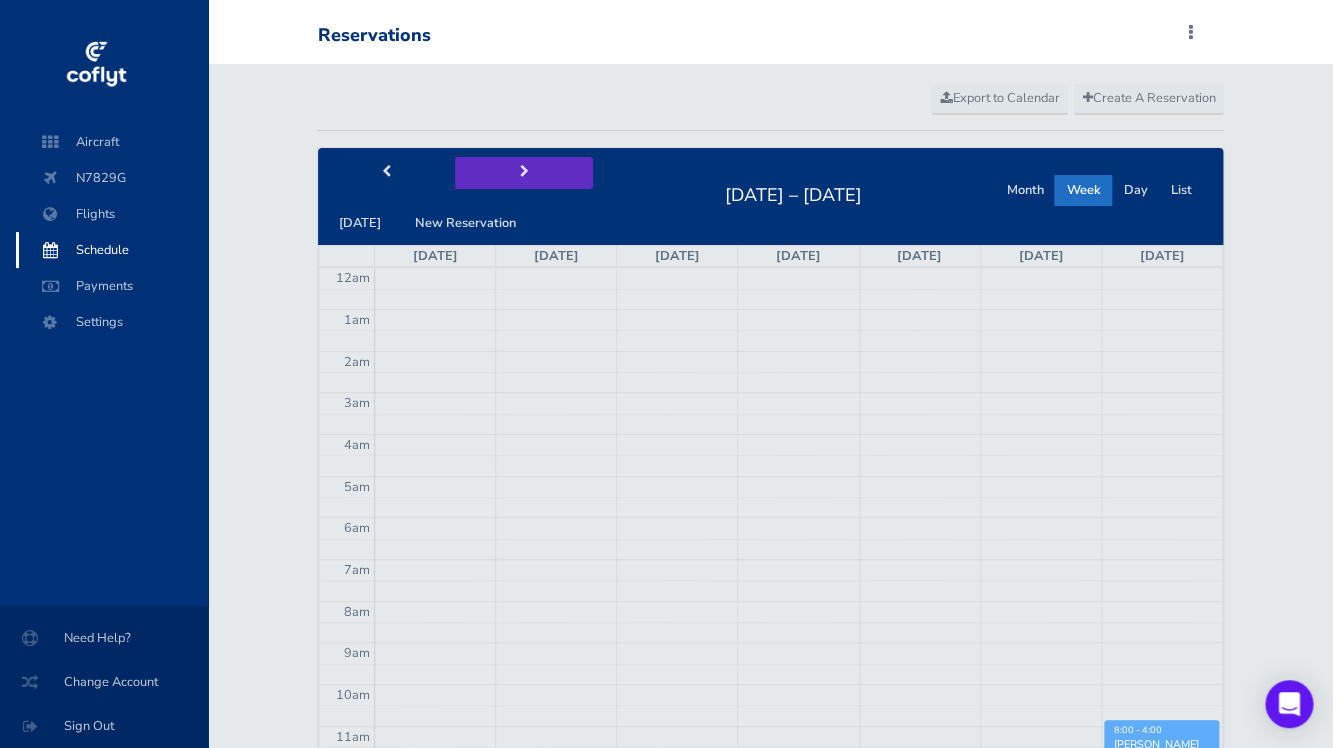 click at bounding box center (524, 172) 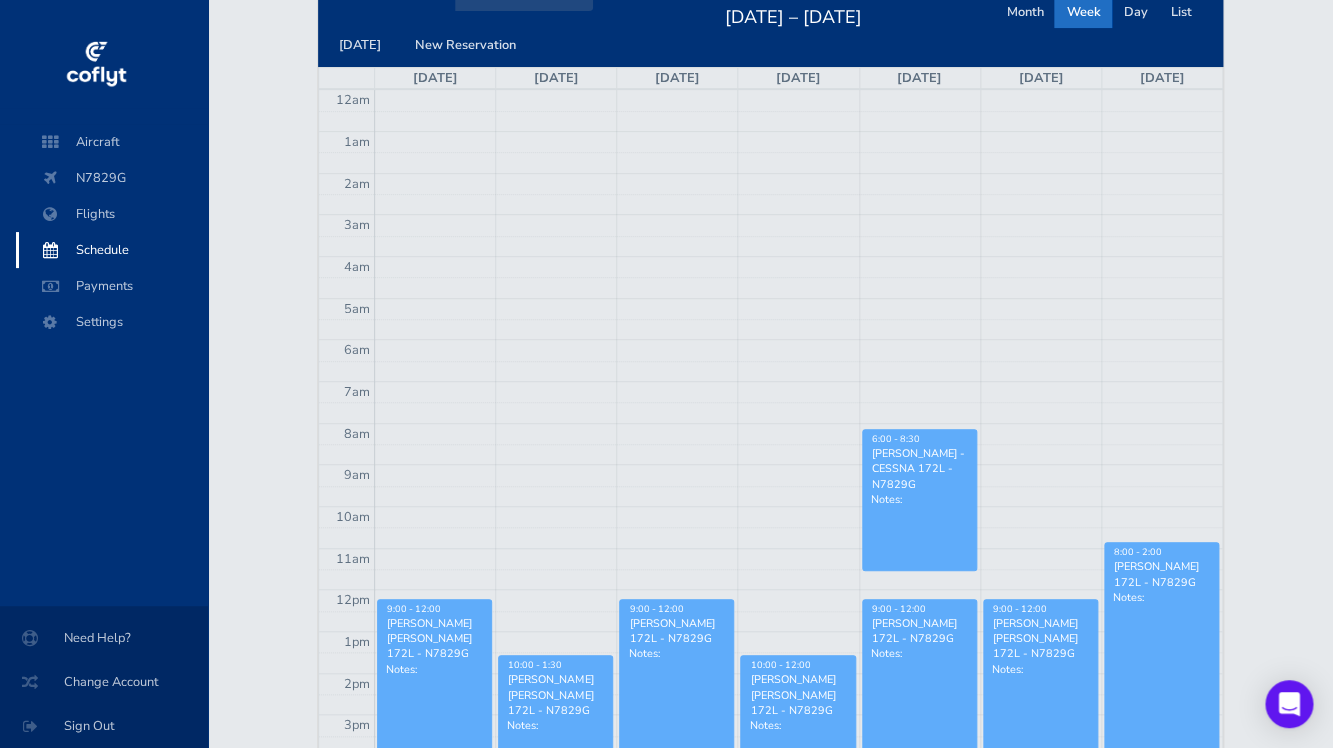 scroll, scrollTop: 214, scrollLeft: 0, axis: vertical 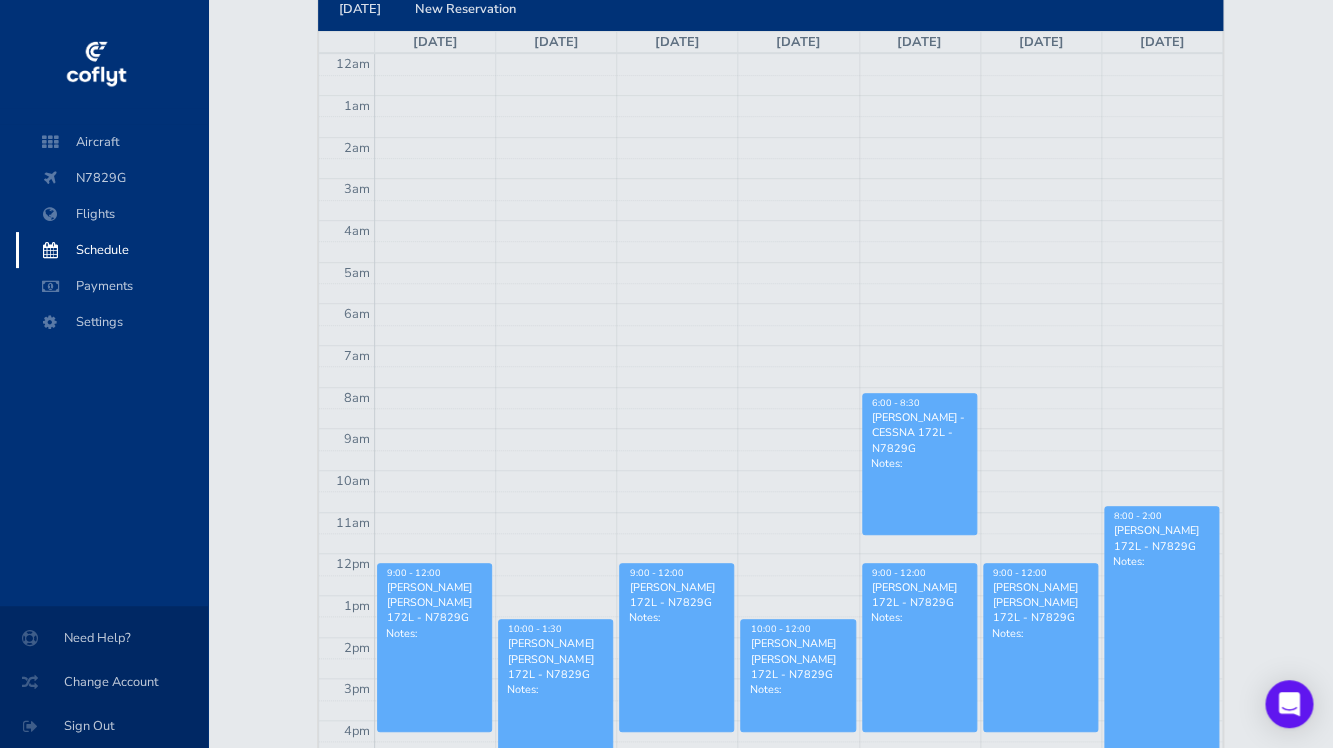 click on "Ripley Wolf - CESSNA 172L - N7829G" at bounding box center (1040, 603) 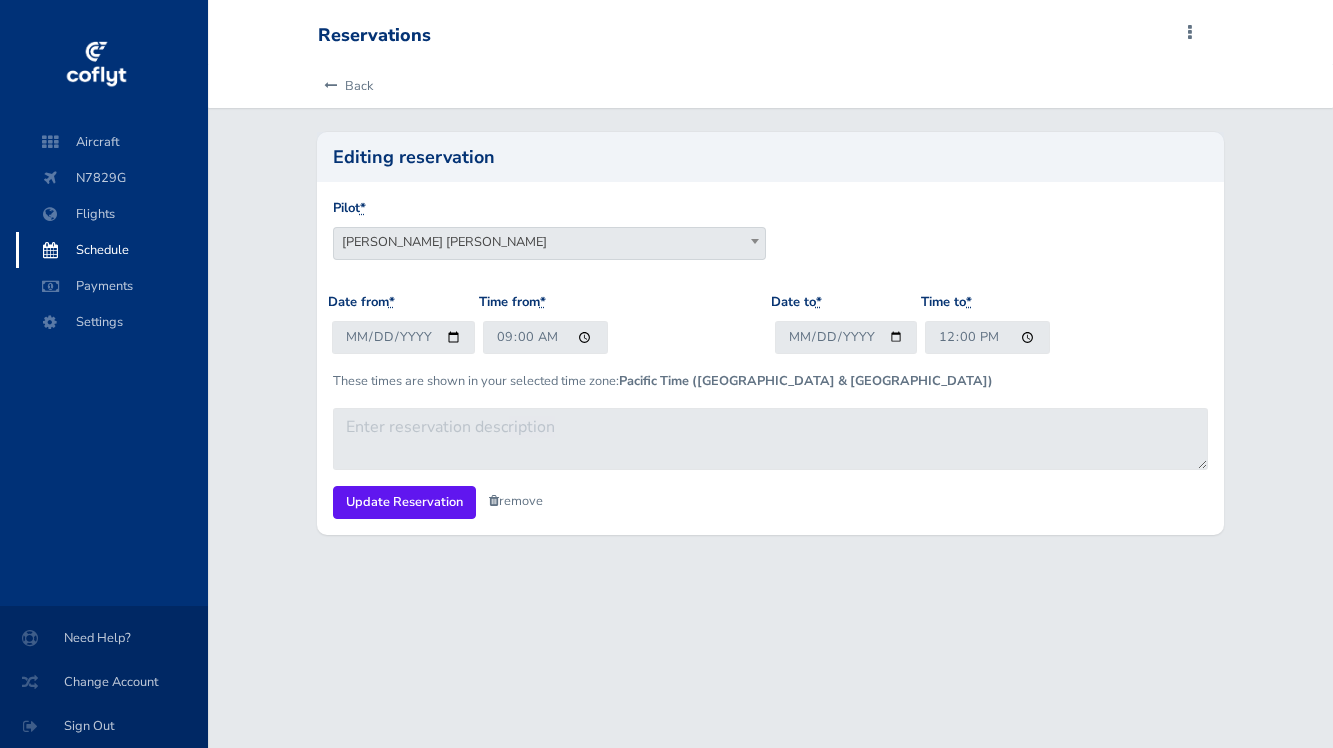 scroll, scrollTop: 0, scrollLeft: 0, axis: both 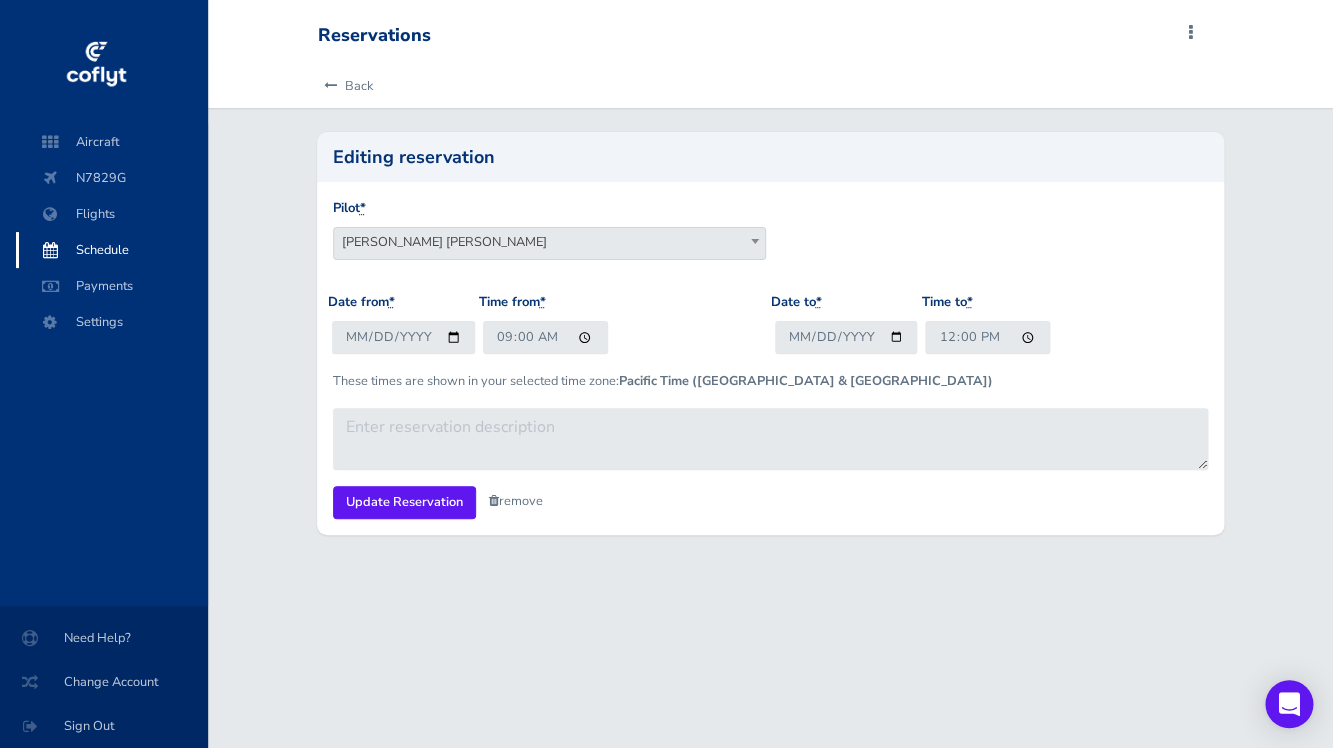 click on "remove" at bounding box center [516, 501] 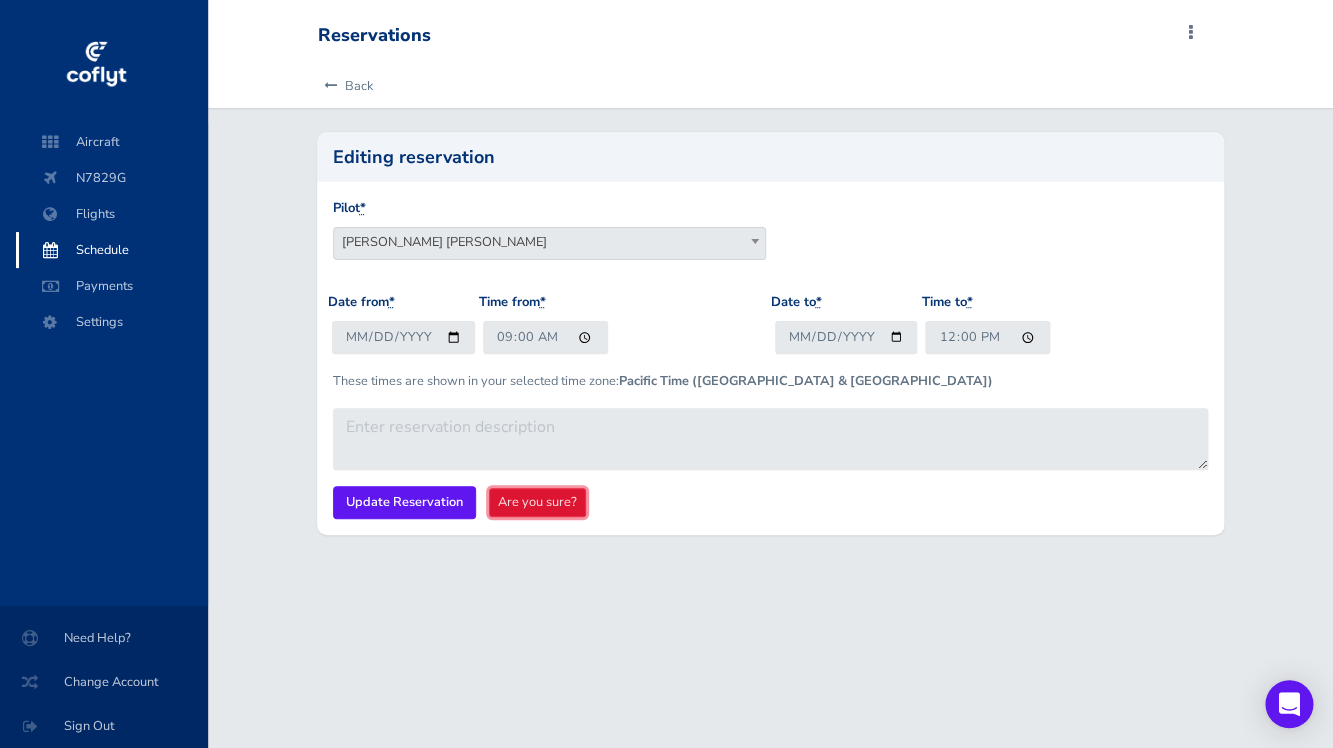 click on "Are you sure?" at bounding box center [537, 502] 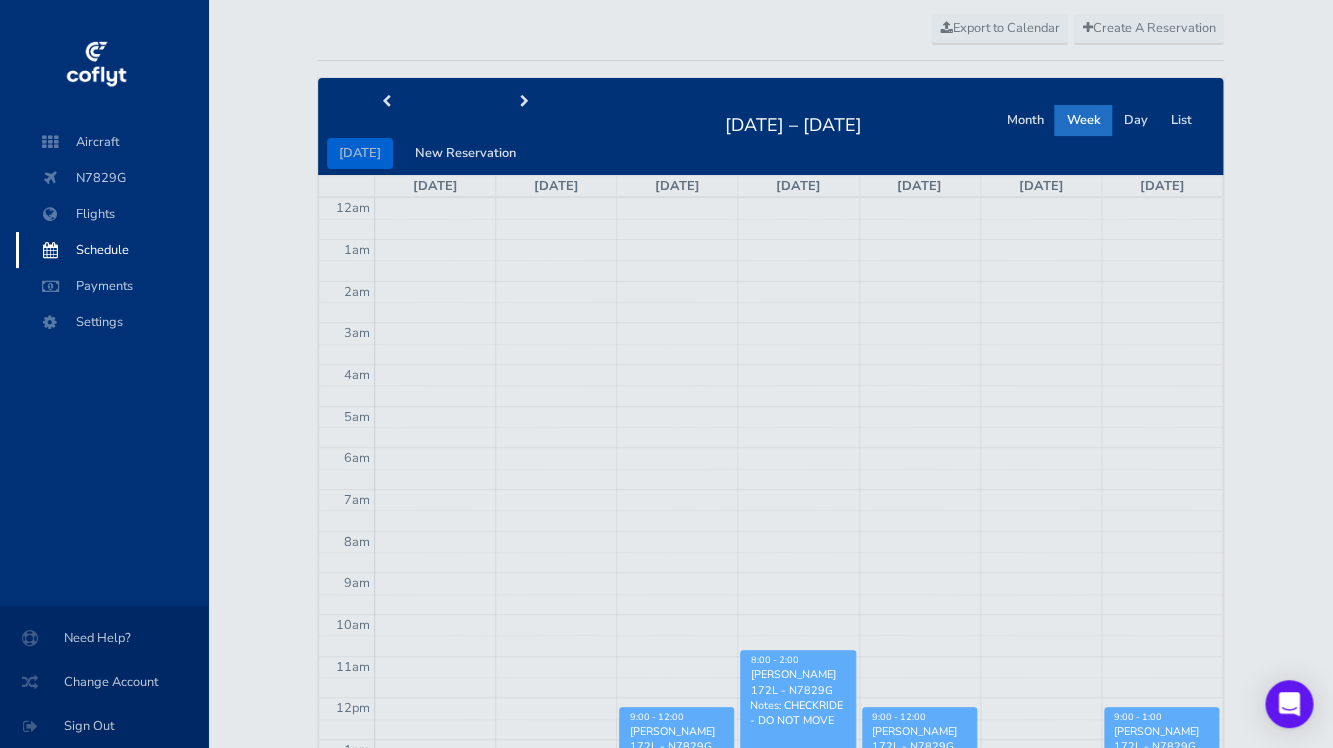 scroll, scrollTop: 76, scrollLeft: 0, axis: vertical 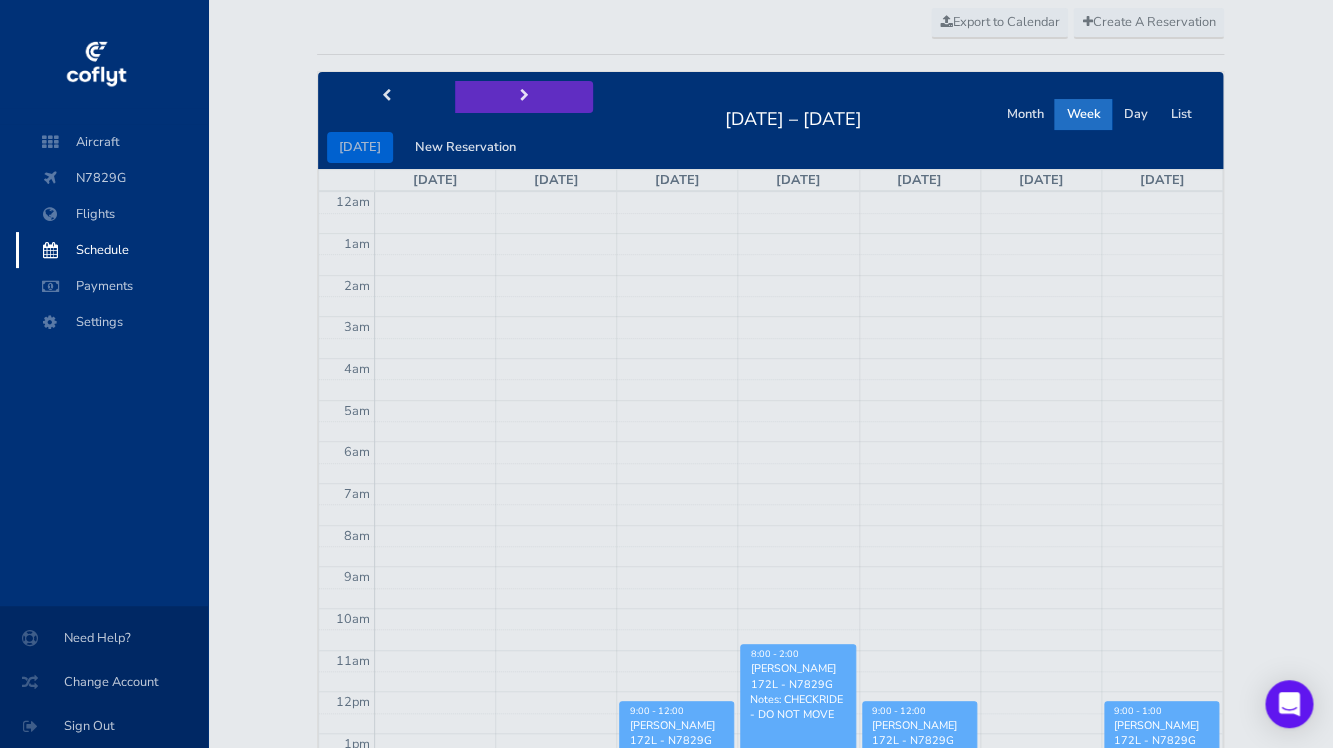click at bounding box center [524, 96] 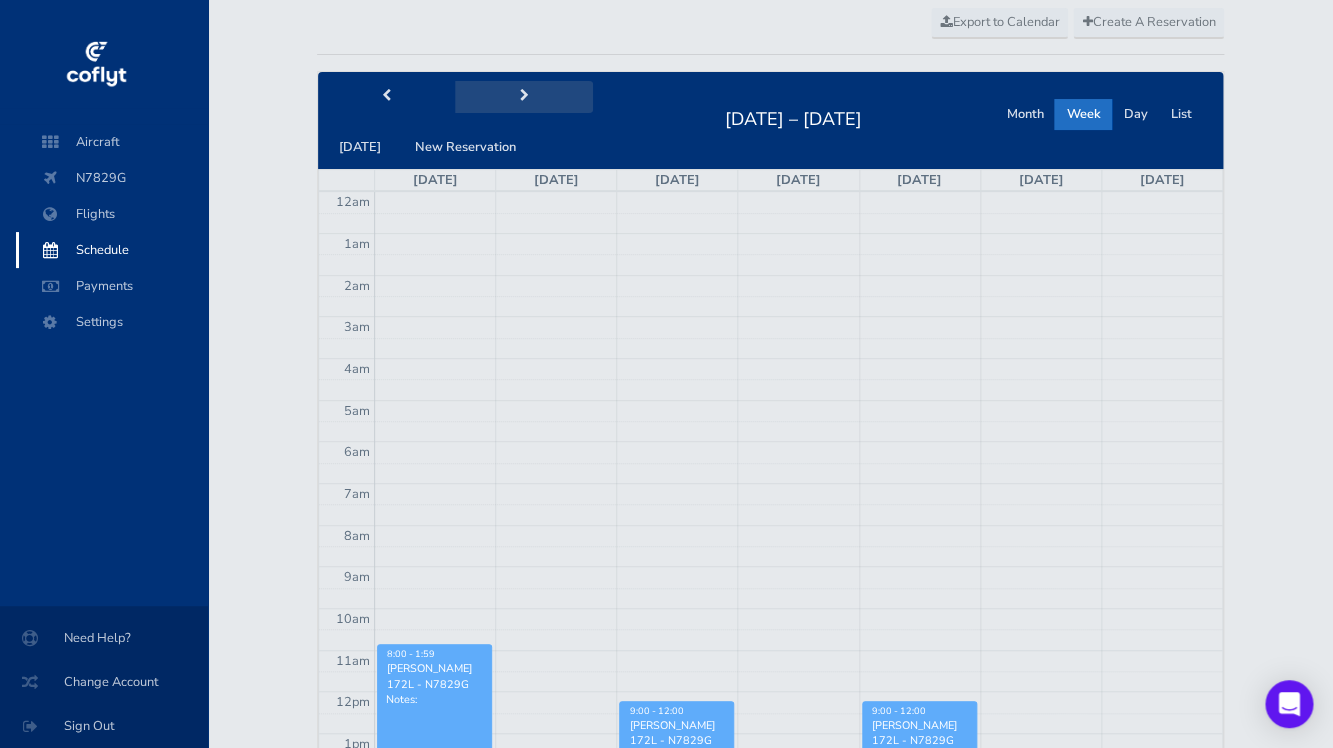 scroll, scrollTop: 120, scrollLeft: 0, axis: vertical 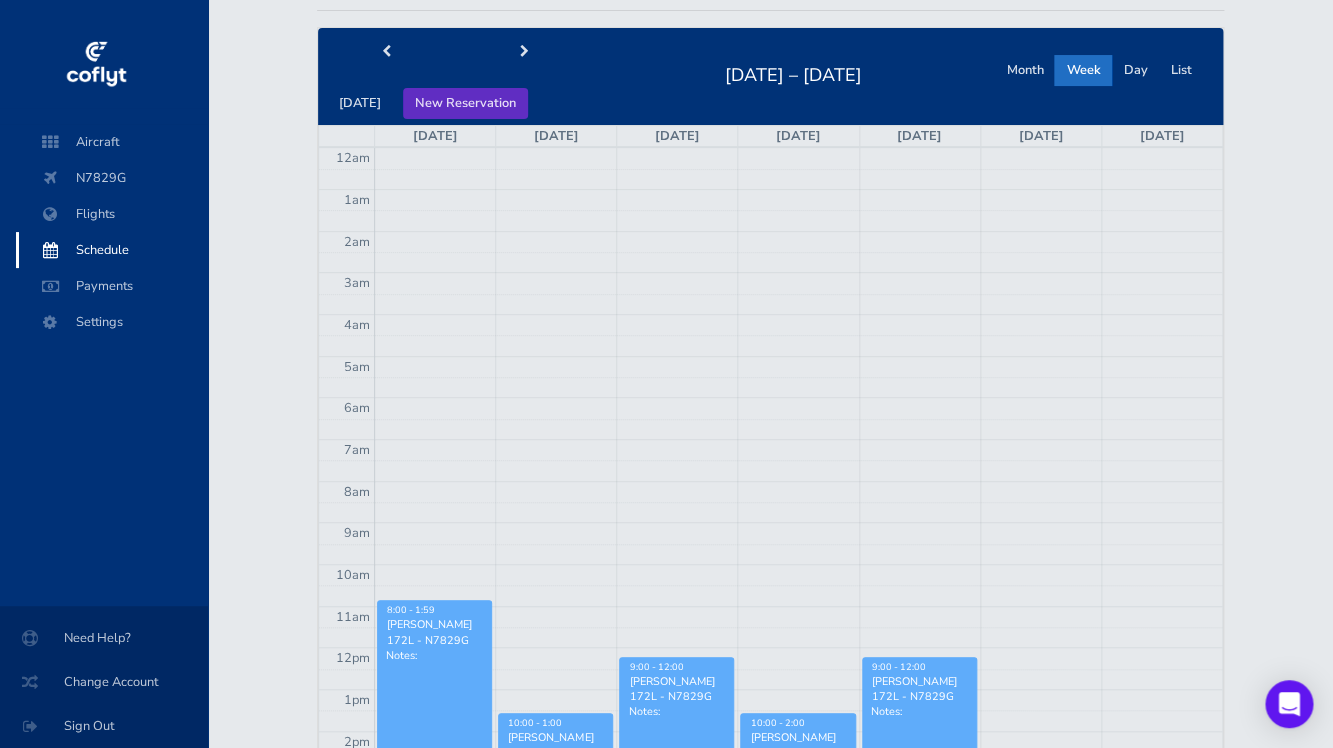 click on "New Reservation" at bounding box center (465, 103) 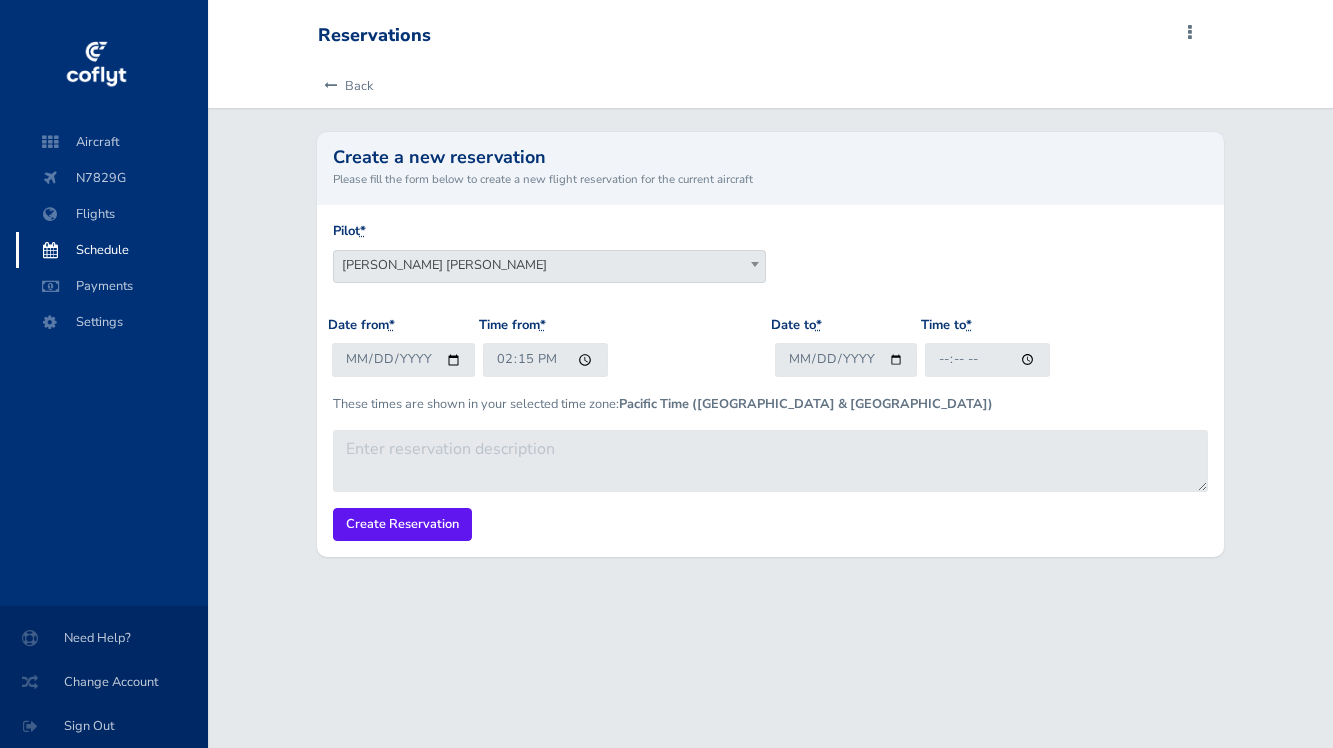 scroll, scrollTop: 0, scrollLeft: 0, axis: both 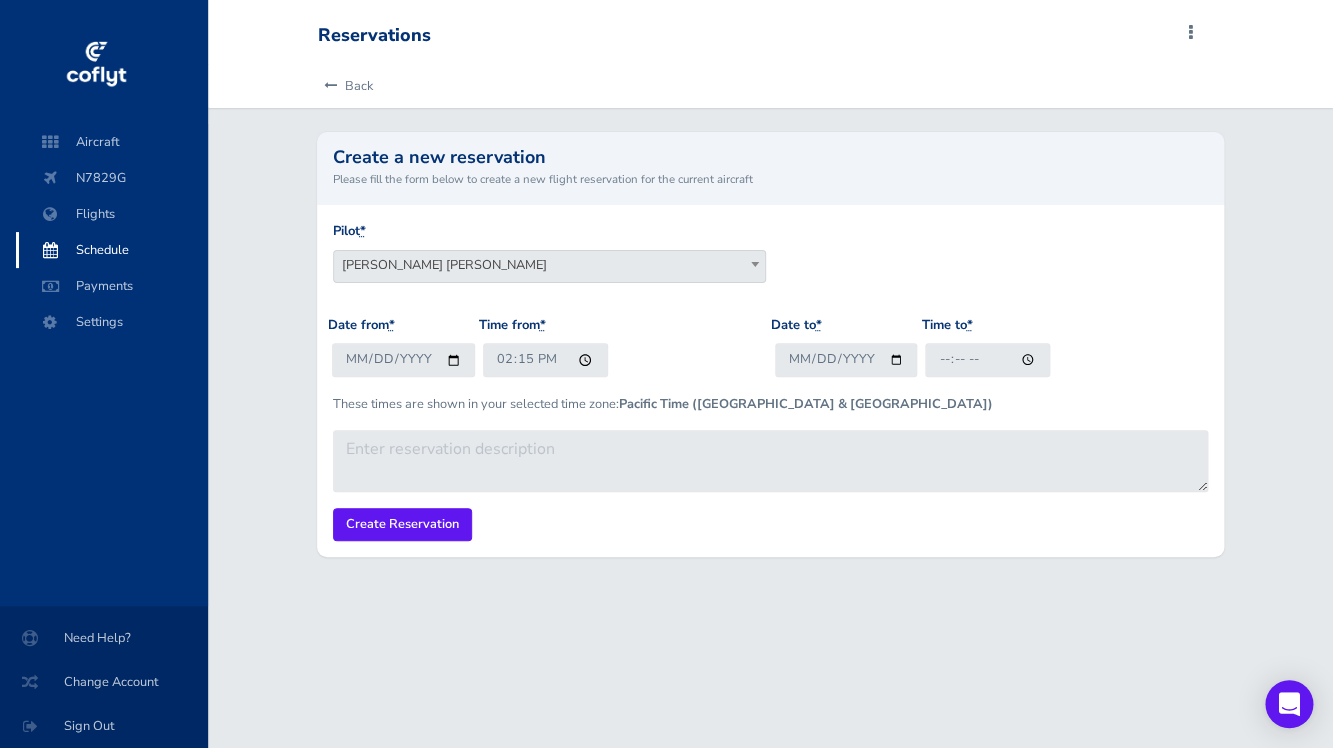 click on "Schedule" at bounding box center (112, 250) 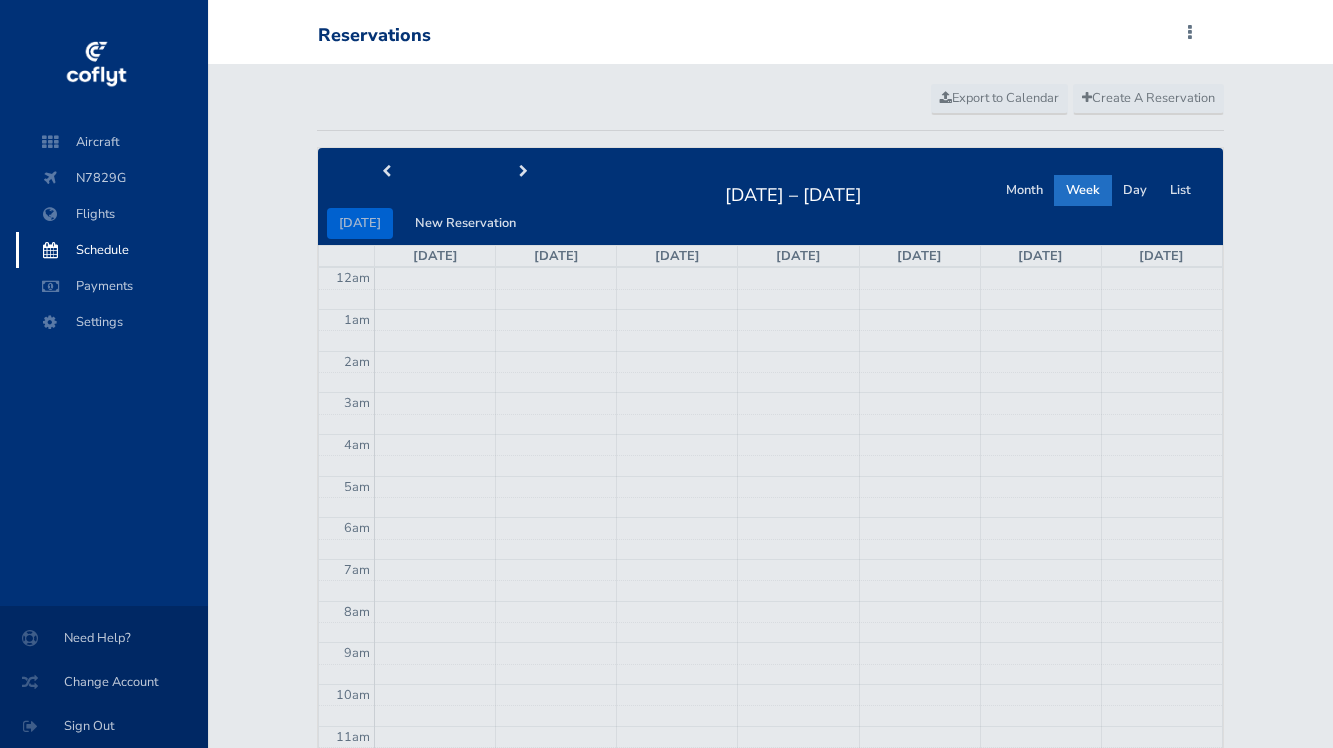 scroll, scrollTop: 0, scrollLeft: 0, axis: both 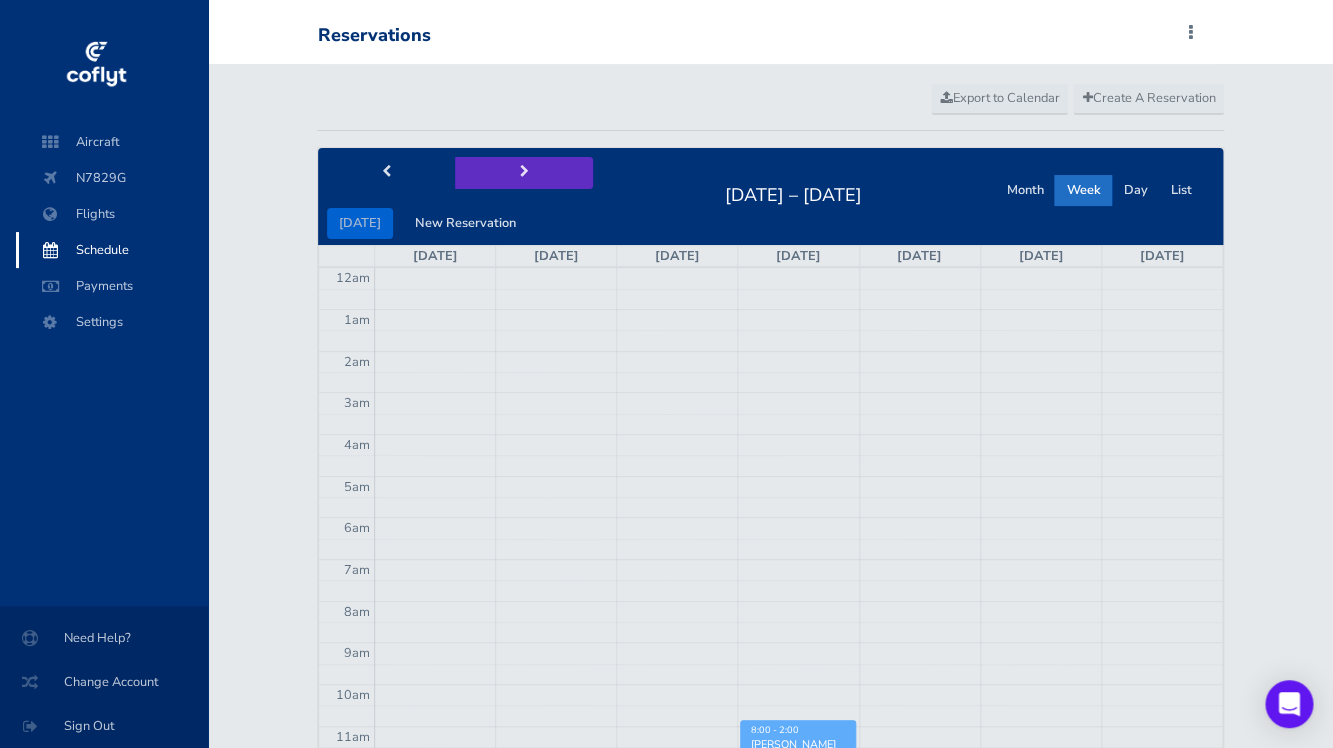 click at bounding box center (523, 172) 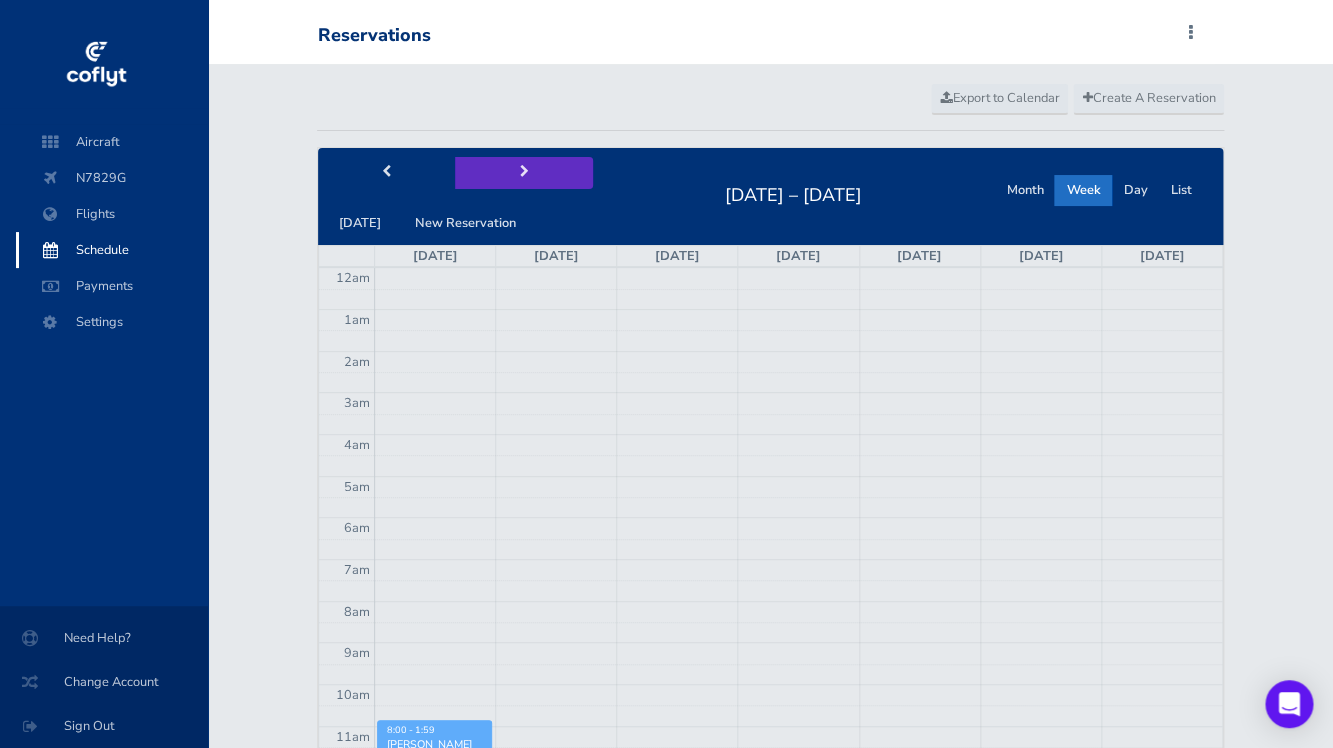 click at bounding box center (523, 172) 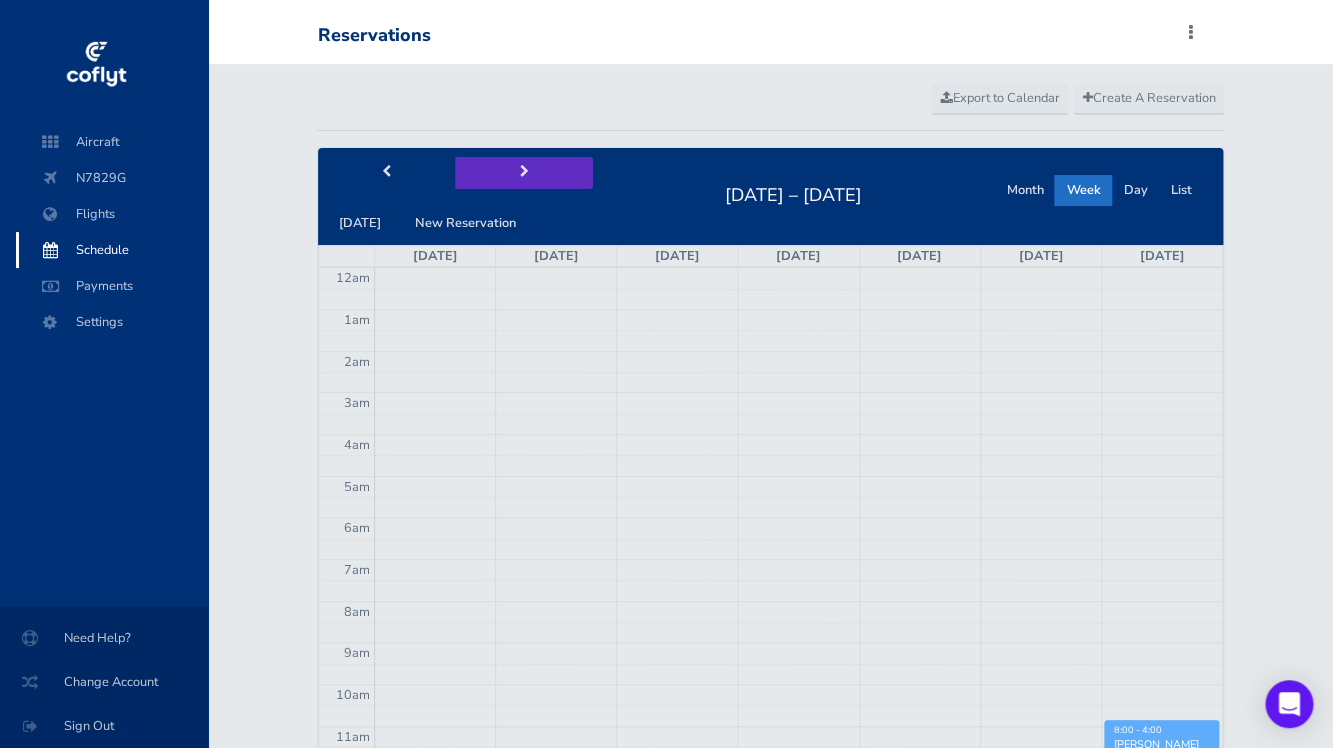 click at bounding box center [523, 172] 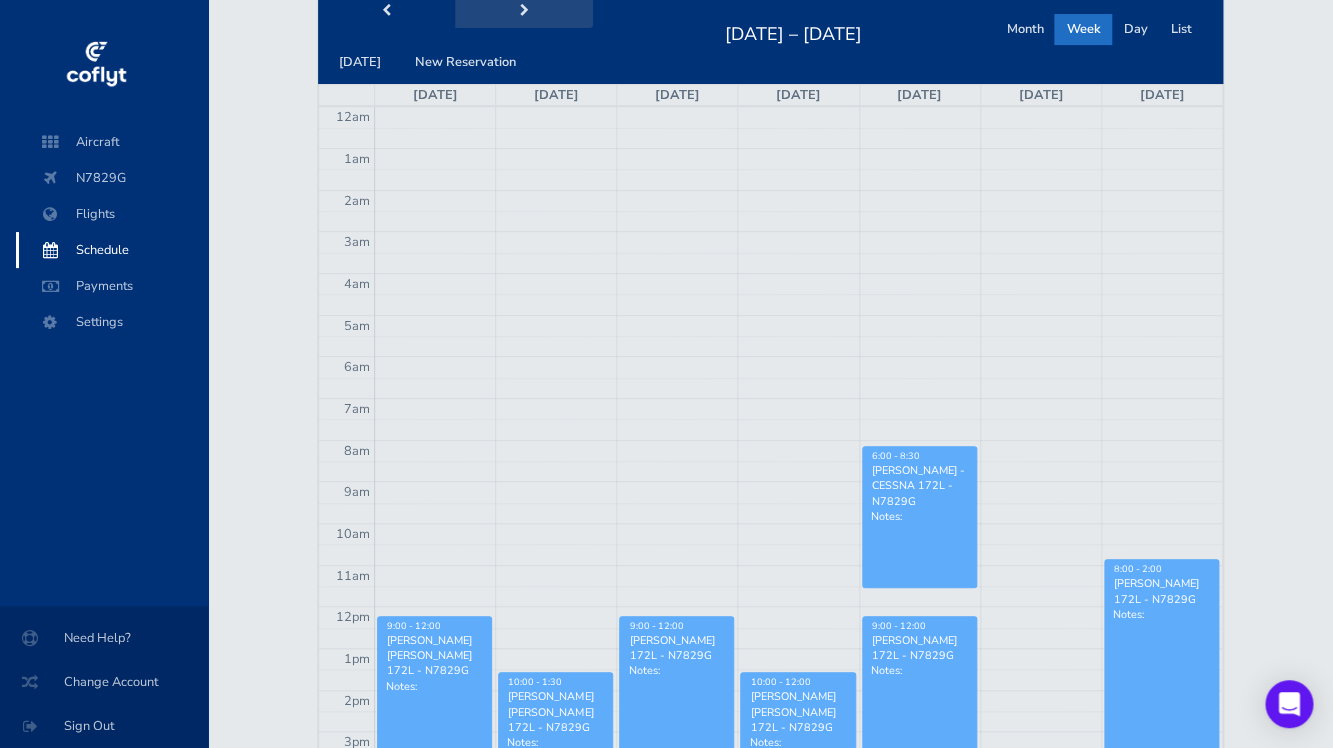 scroll, scrollTop: 56, scrollLeft: 0, axis: vertical 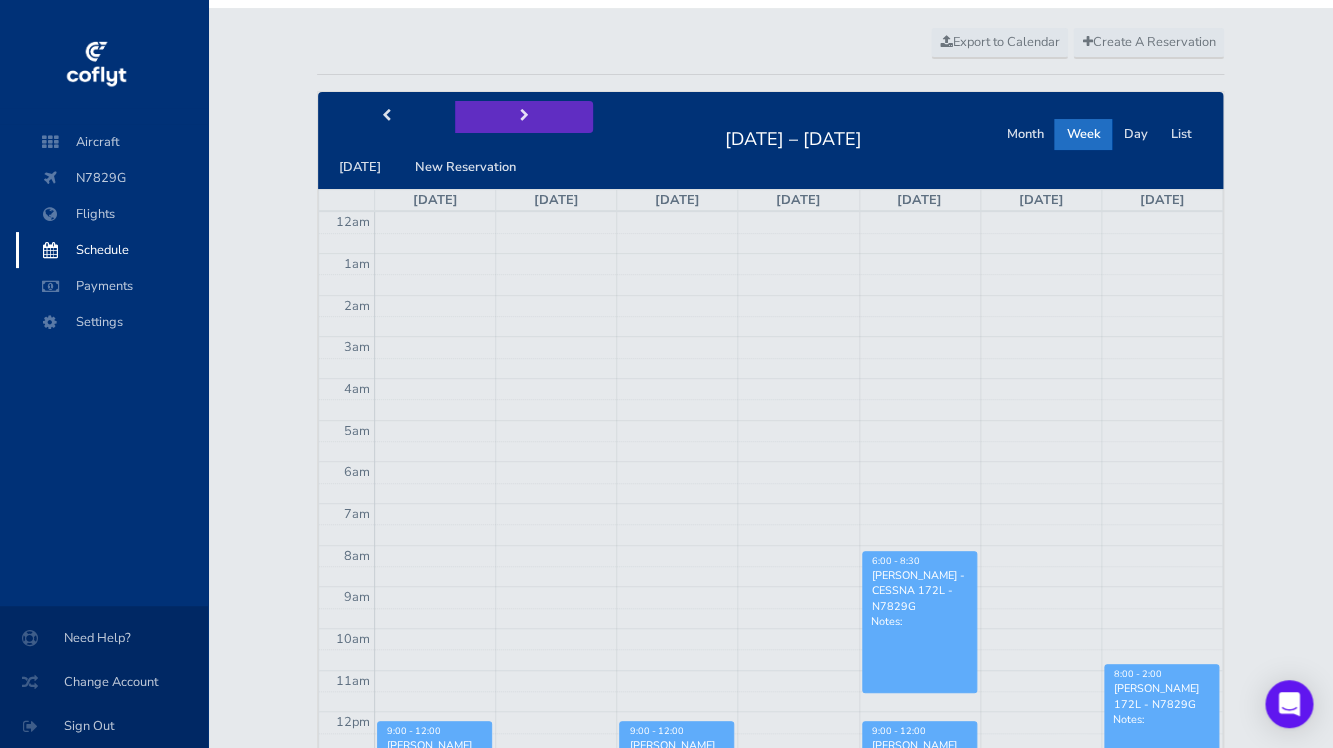 click at bounding box center [523, 116] 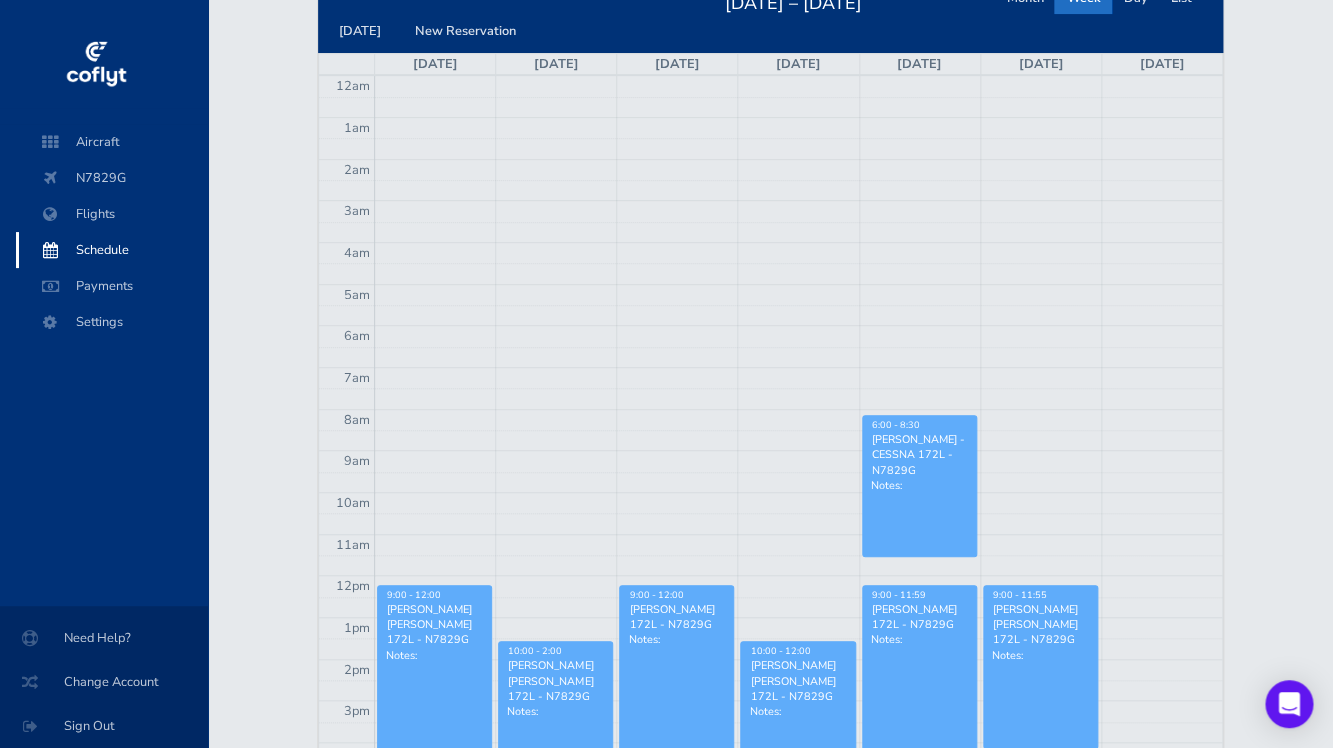 scroll, scrollTop: 150, scrollLeft: 0, axis: vertical 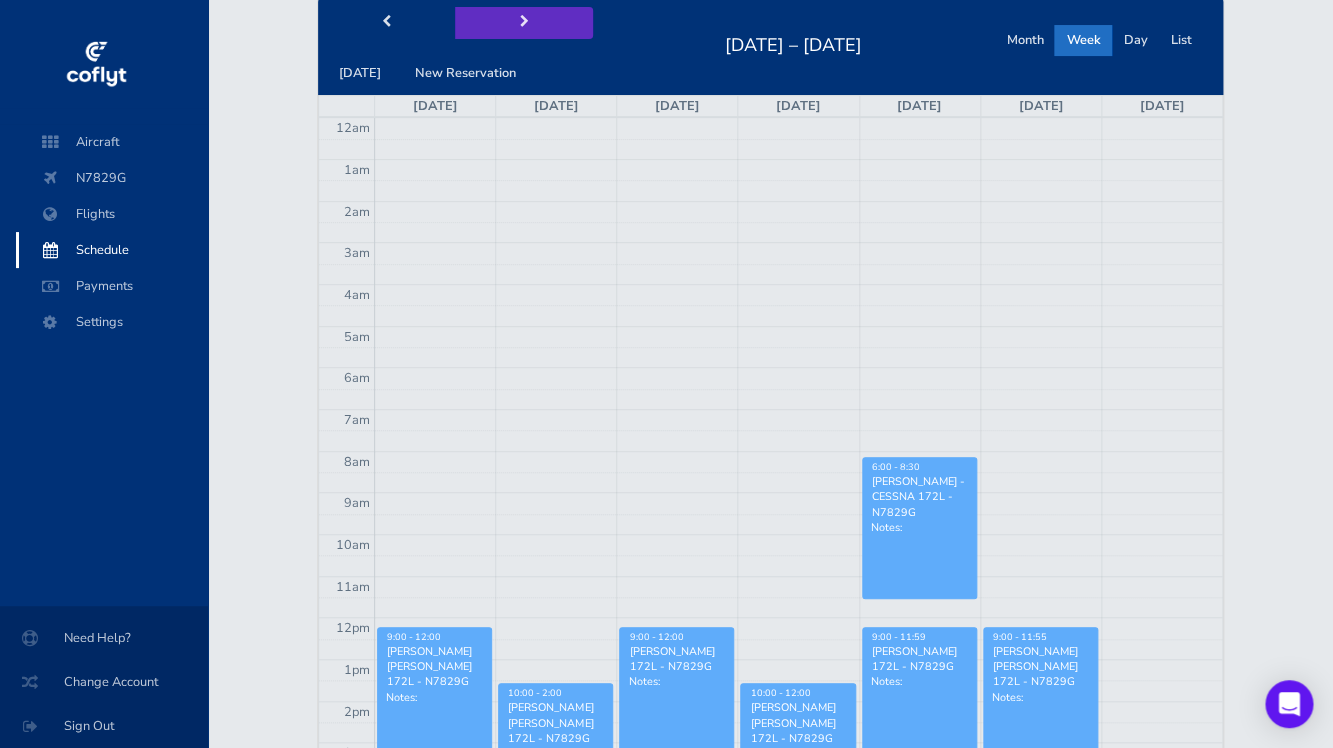 click at bounding box center [523, 22] 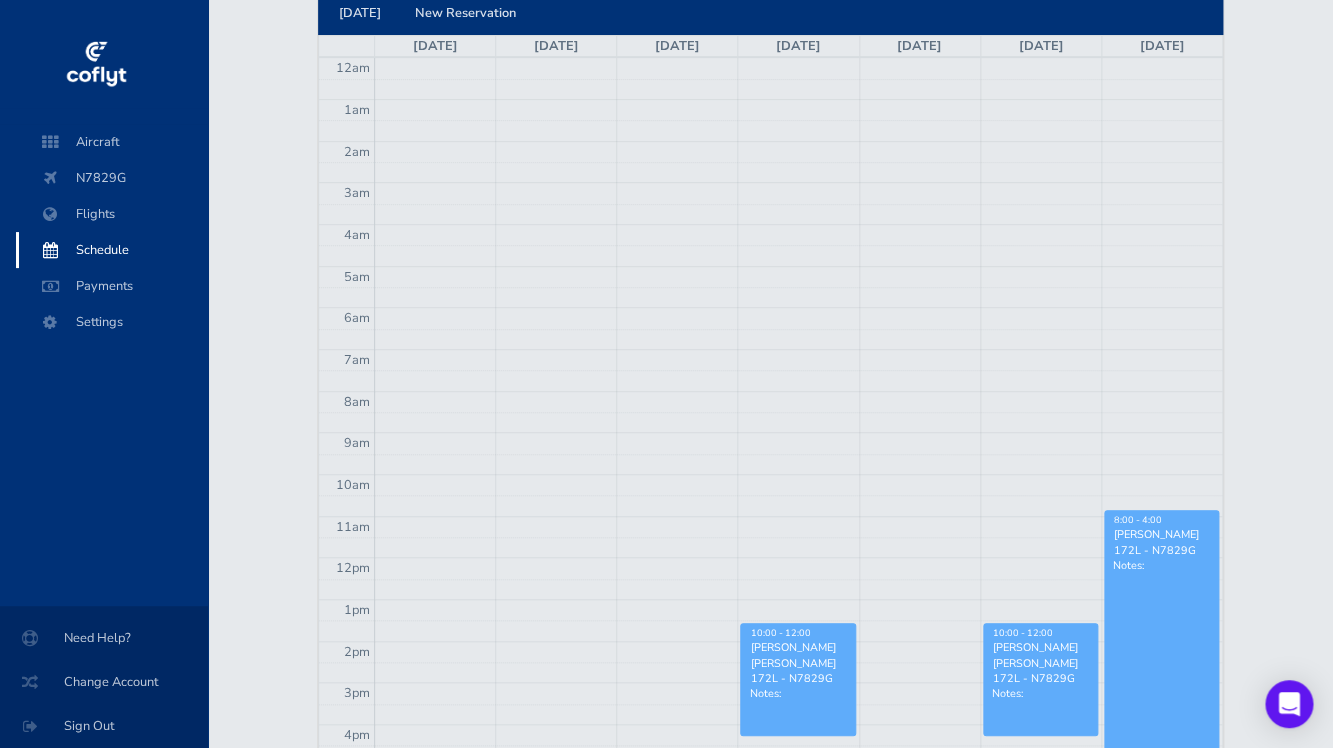 scroll, scrollTop: 185, scrollLeft: 0, axis: vertical 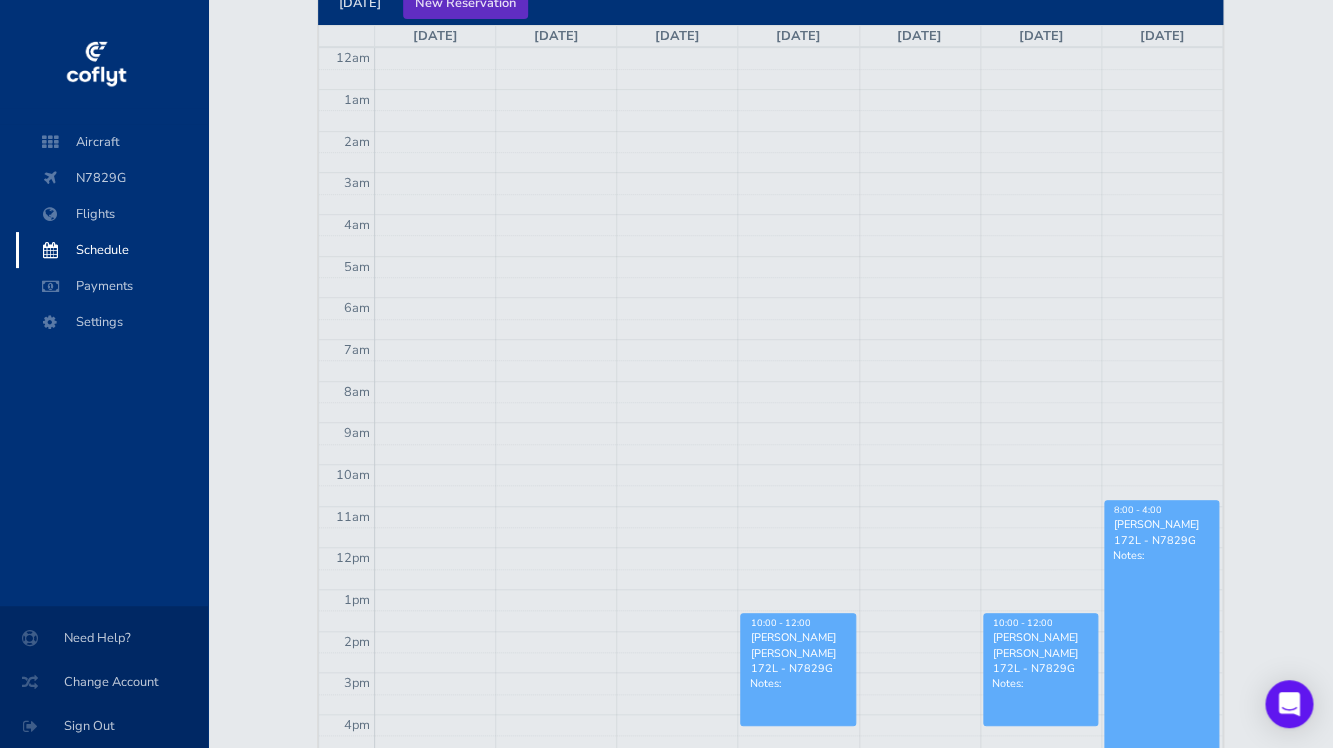 click on "New Reservation" at bounding box center (465, 3) 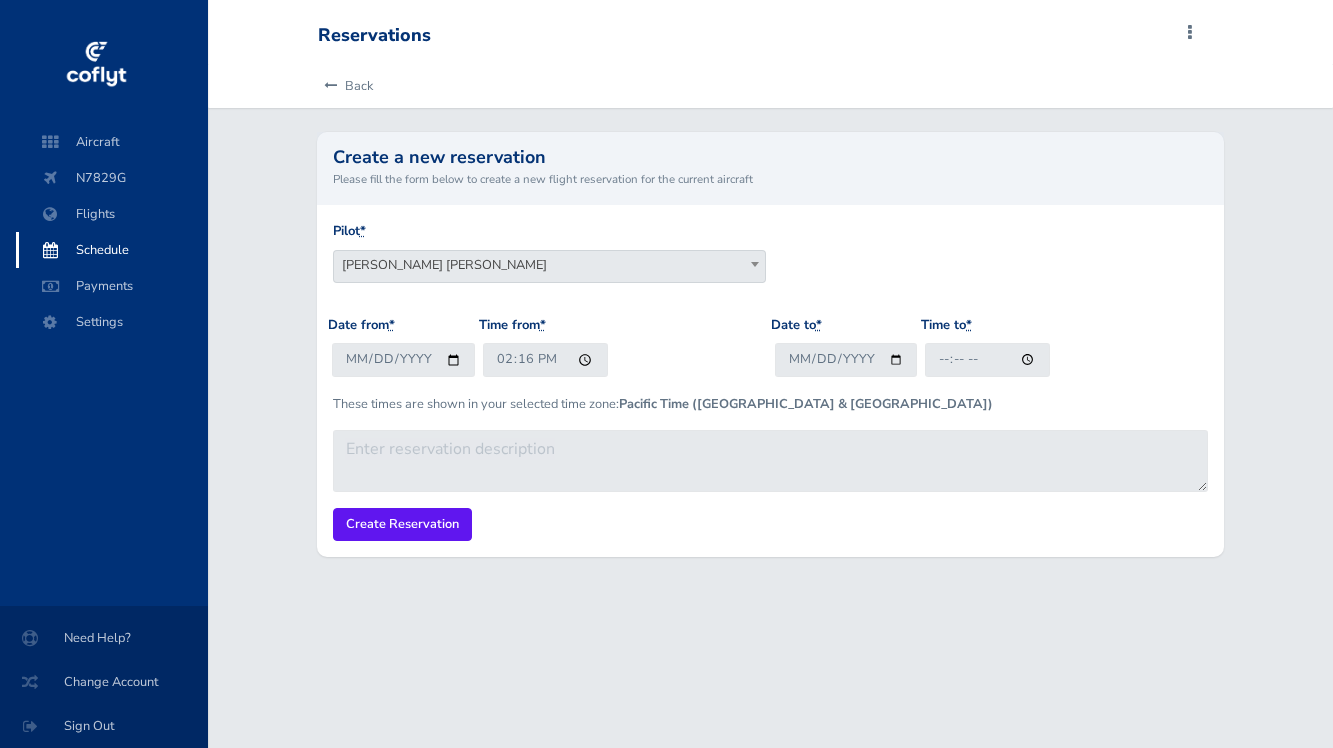 scroll, scrollTop: 0, scrollLeft: 0, axis: both 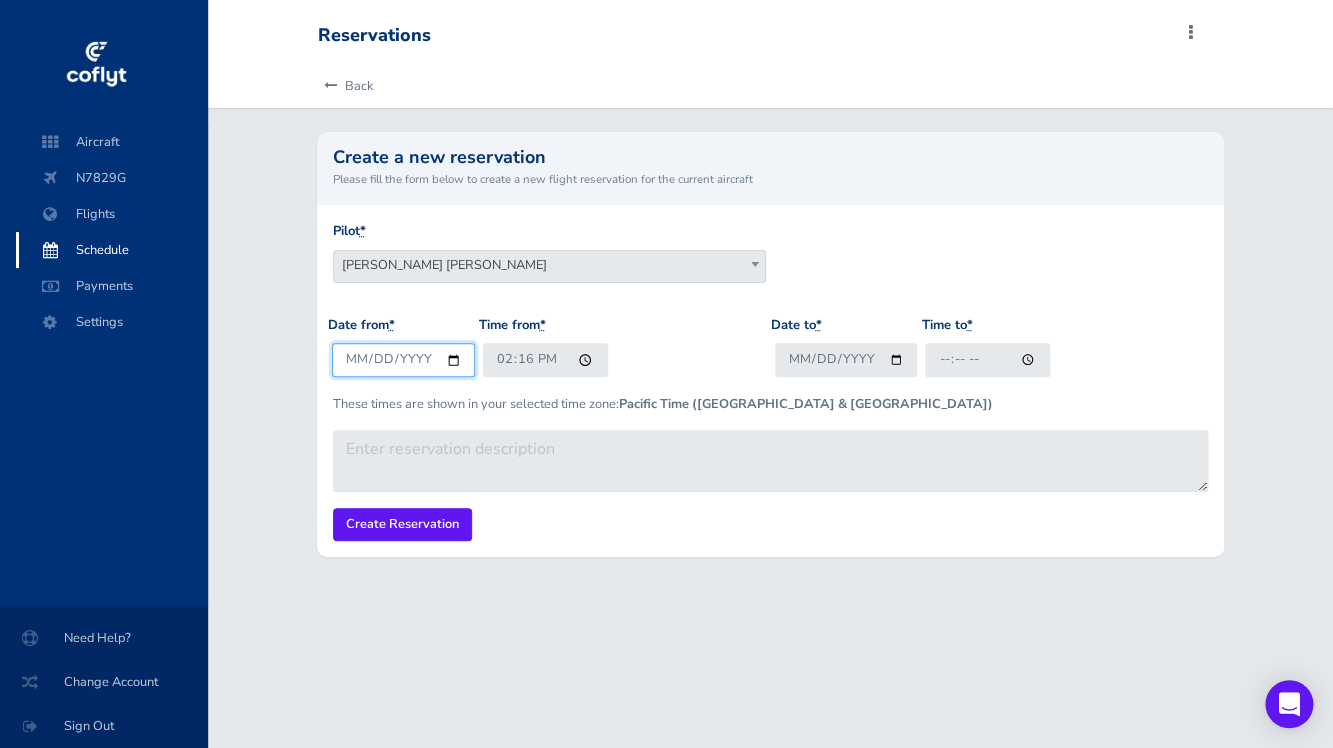 click on "[DATE]" at bounding box center (403, 359) 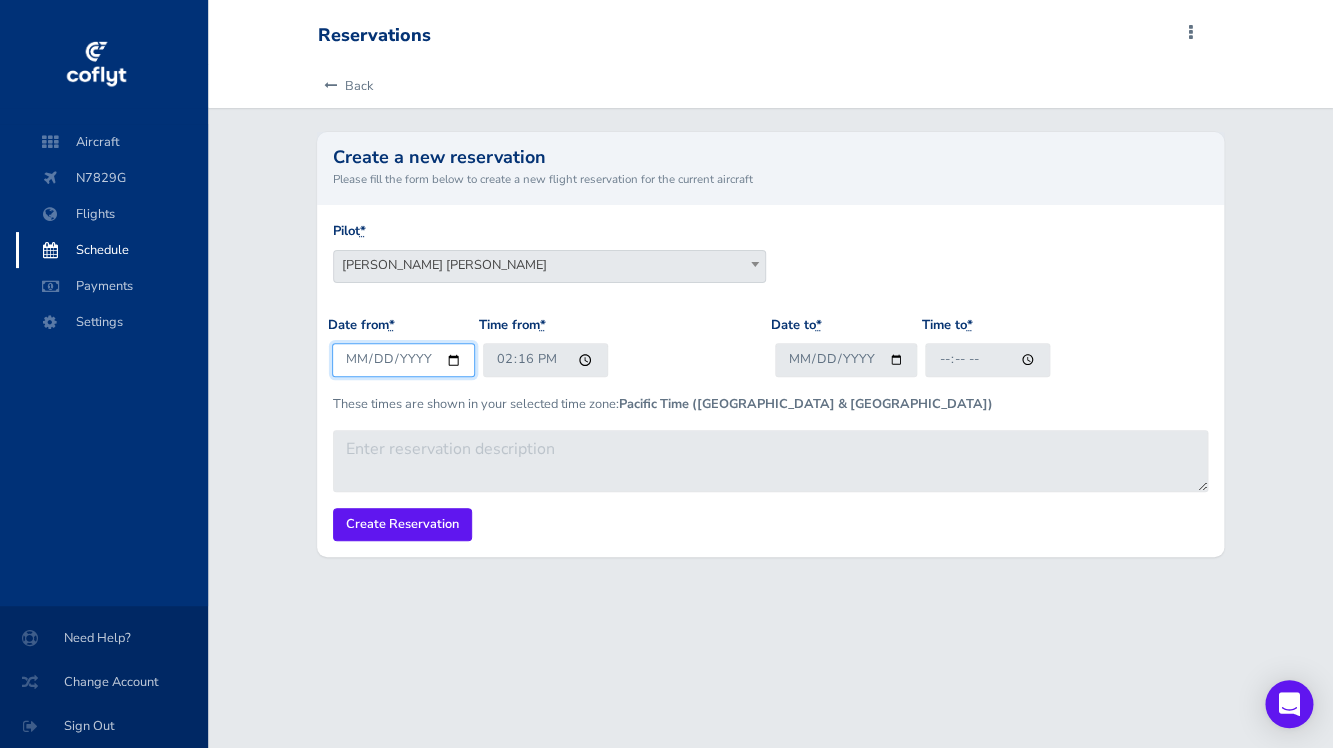 type on "[DATE]" 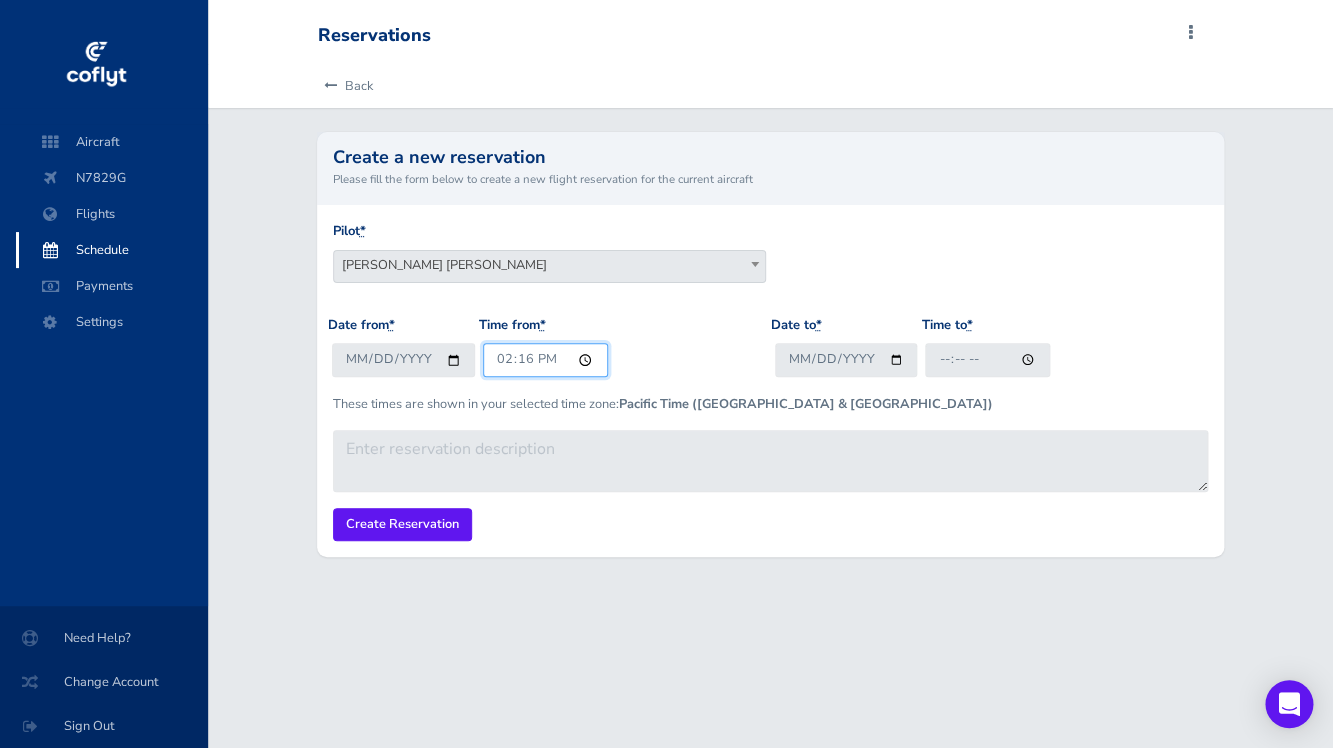 click on "14:16" at bounding box center (545, 359) 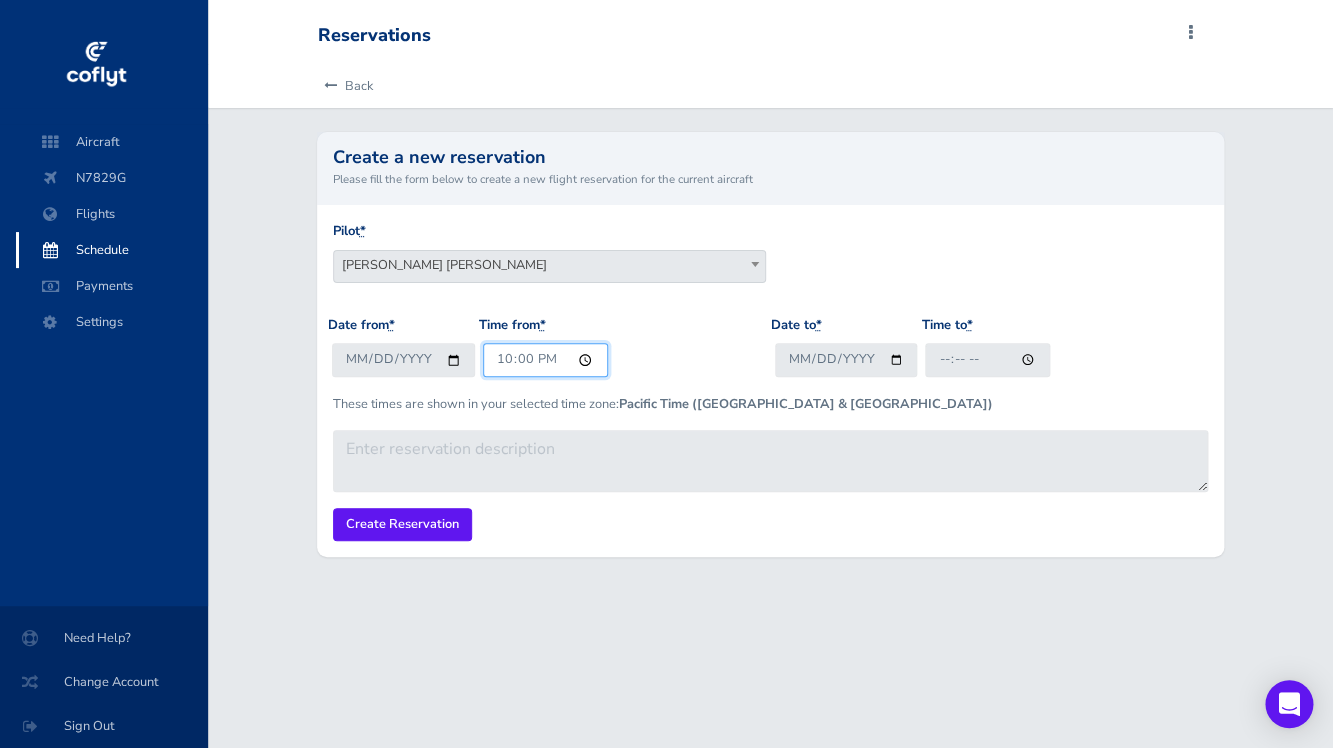 click on "22:00" at bounding box center (545, 359) 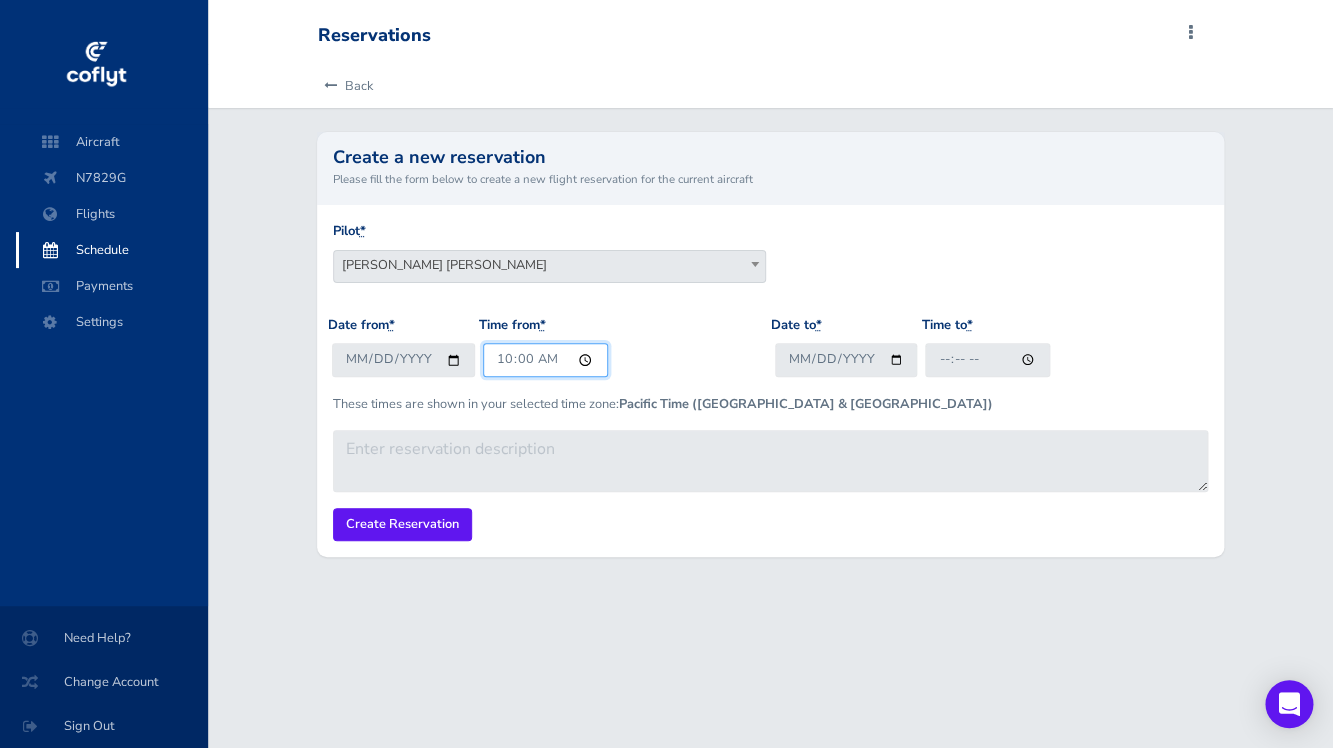 click on "10:00" at bounding box center [545, 359] 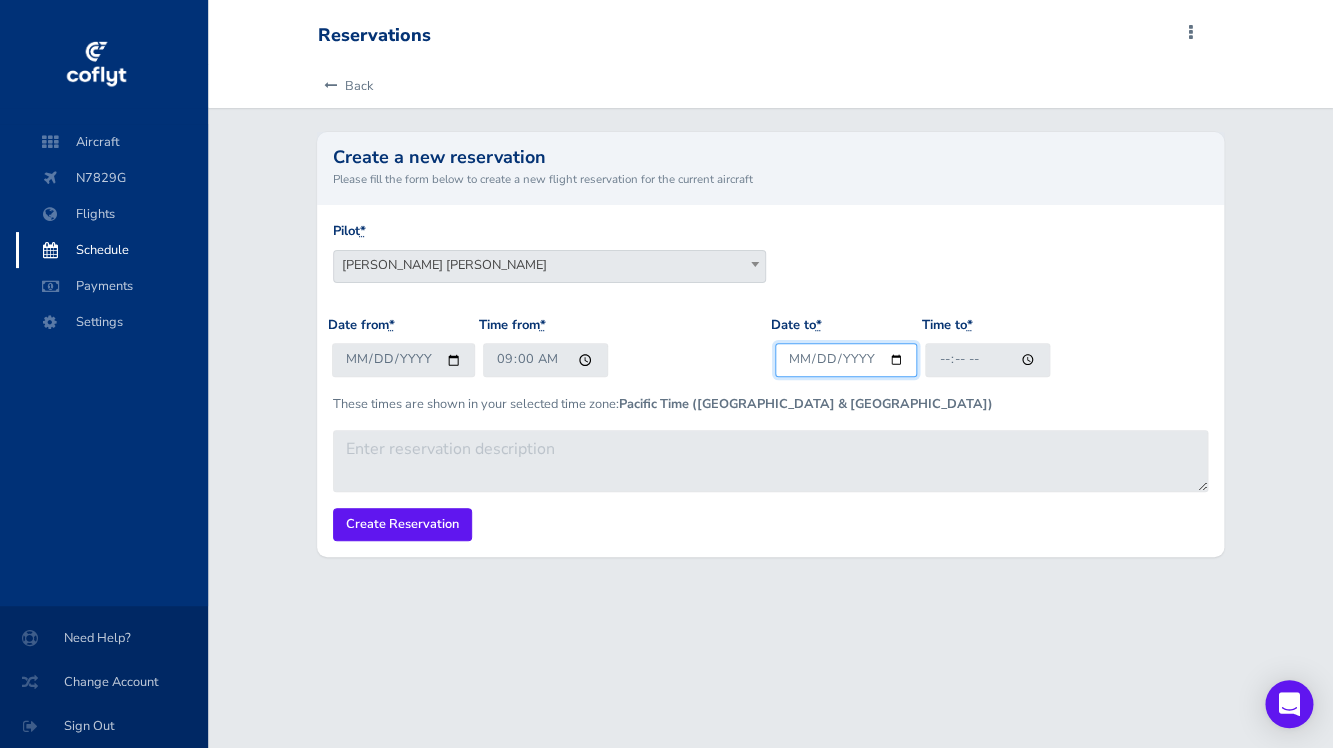 click on "Date to  *" at bounding box center (846, 359) 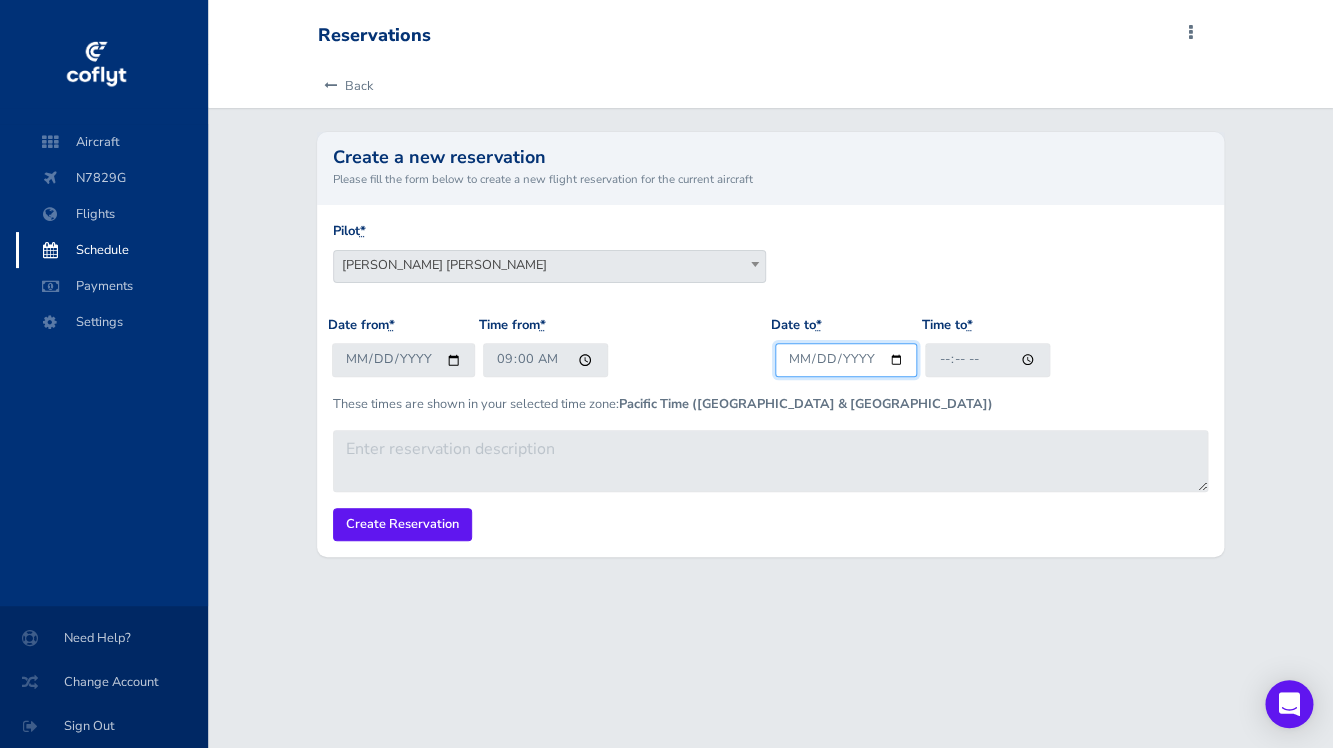 type on "2025-08-17" 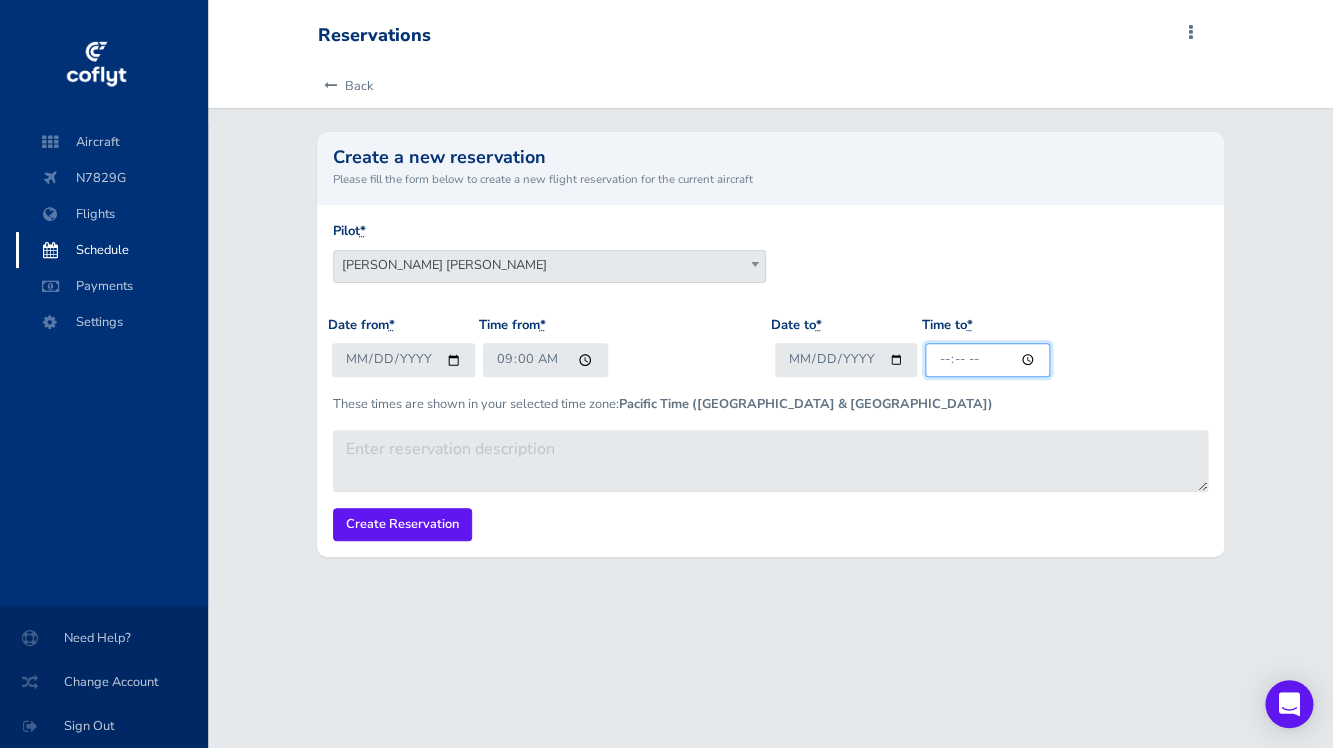 click on "Time to  *" at bounding box center (987, 359) 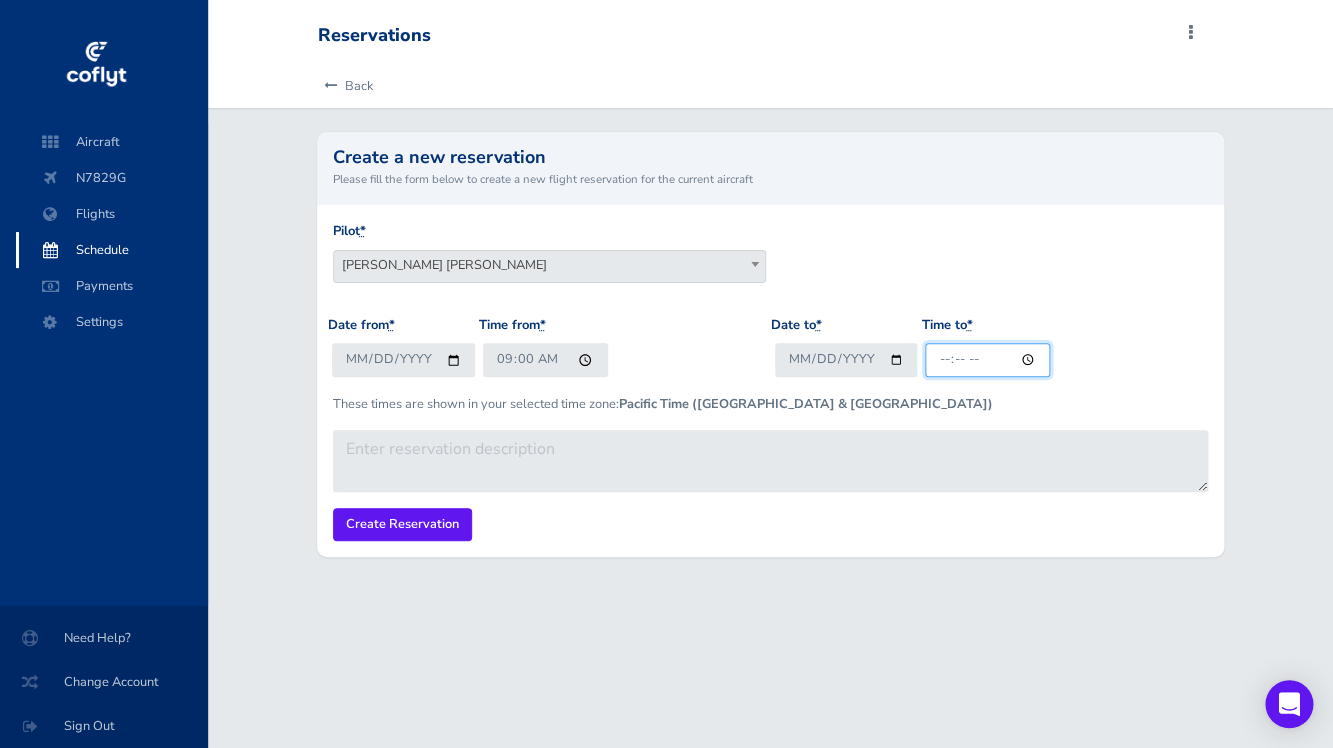 type on "12:00" 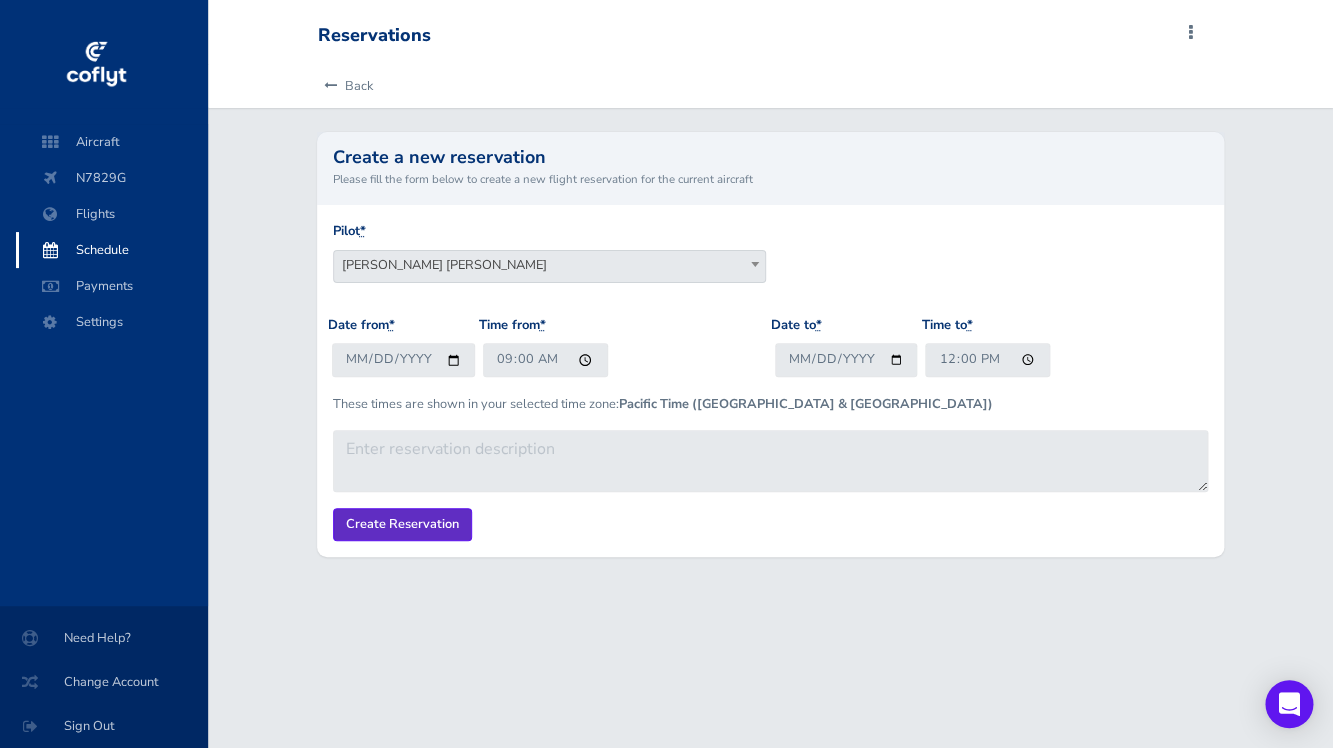 click on "Create Reservation" at bounding box center [402, 524] 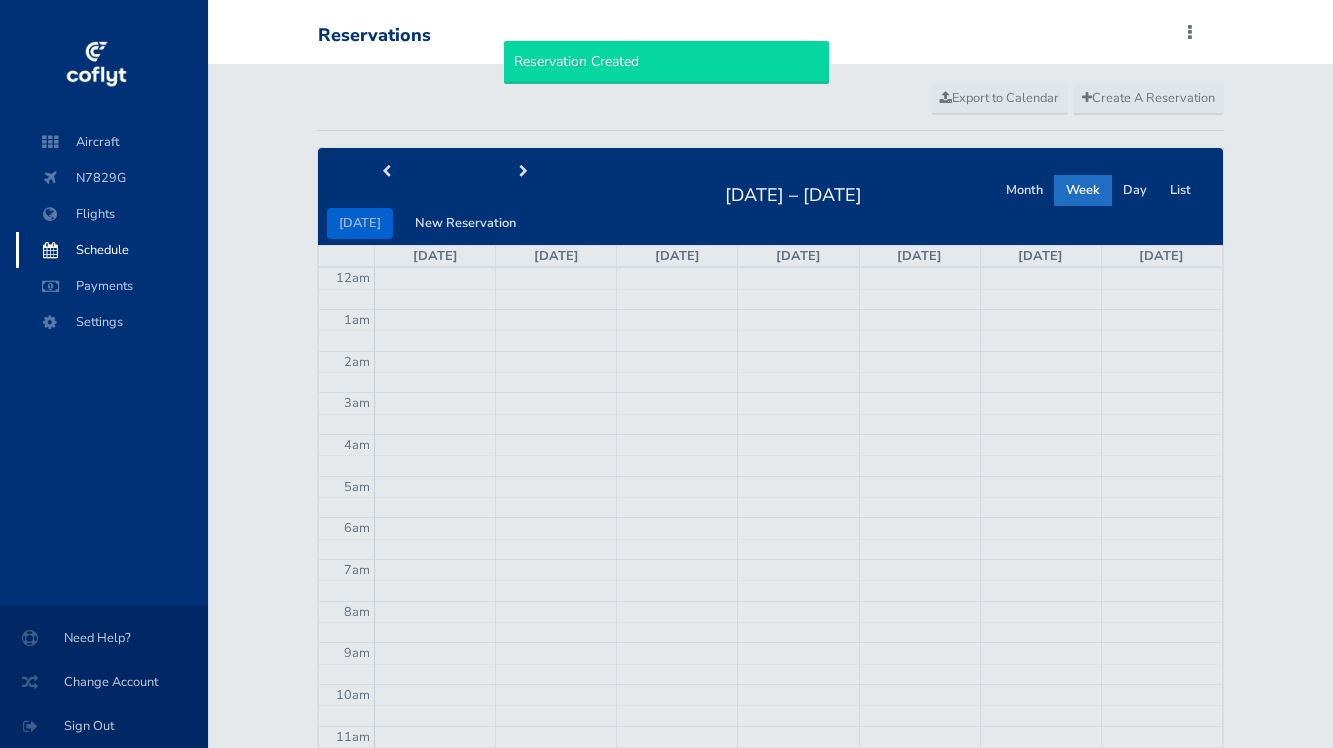 scroll, scrollTop: 0, scrollLeft: 0, axis: both 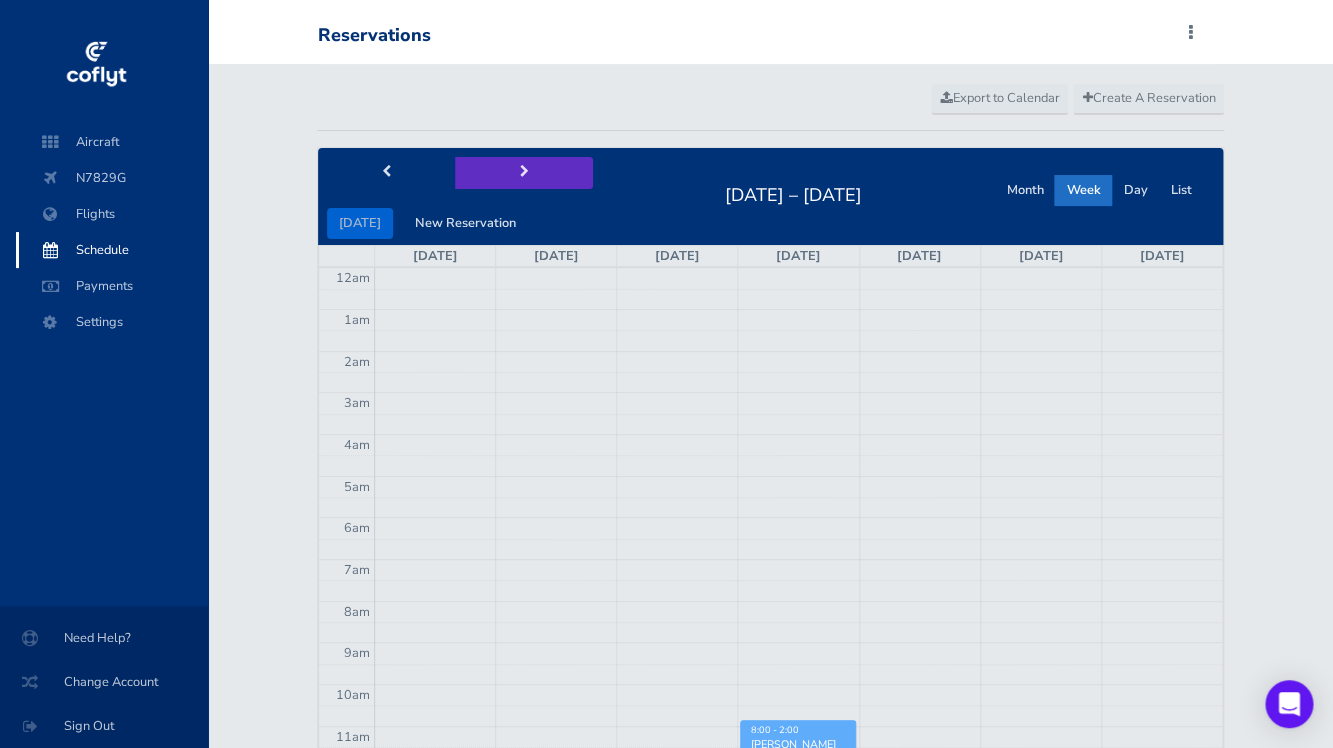 click at bounding box center (523, 172) 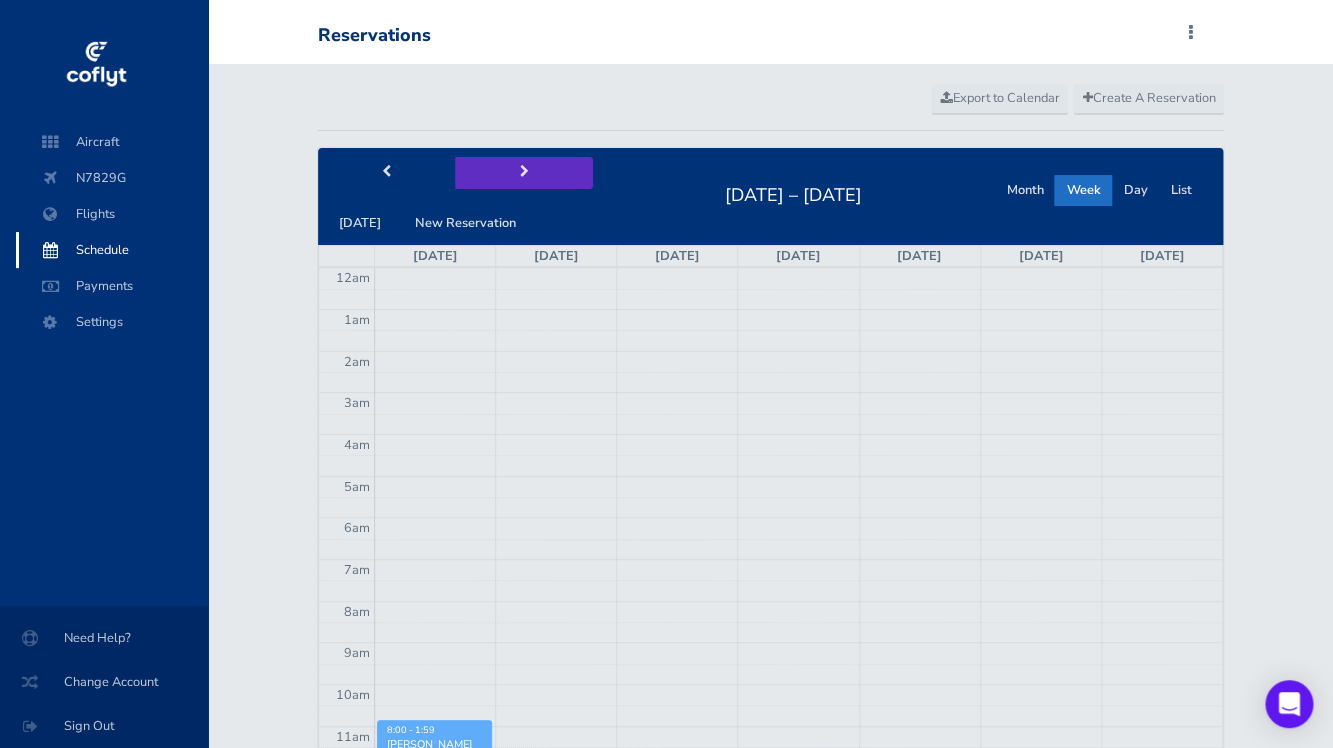 click at bounding box center (523, 172) 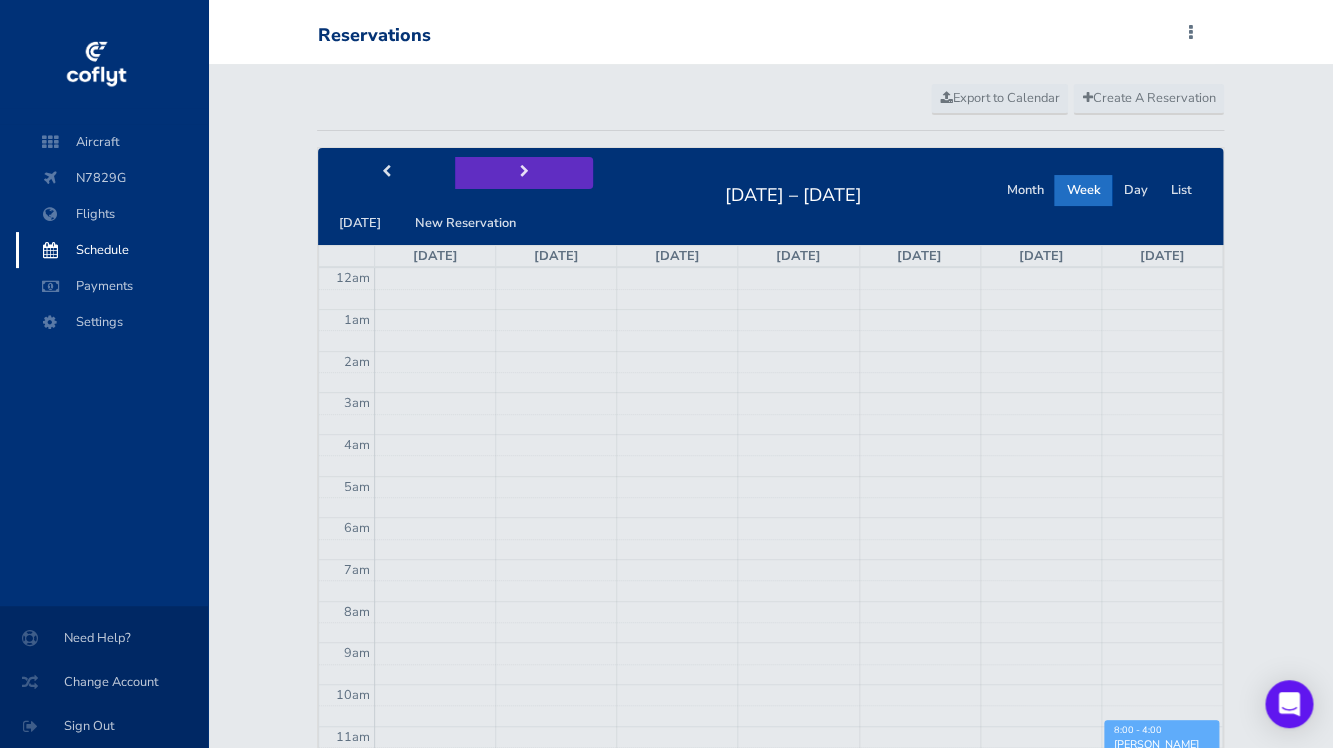 click at bounding box center (524, 172) 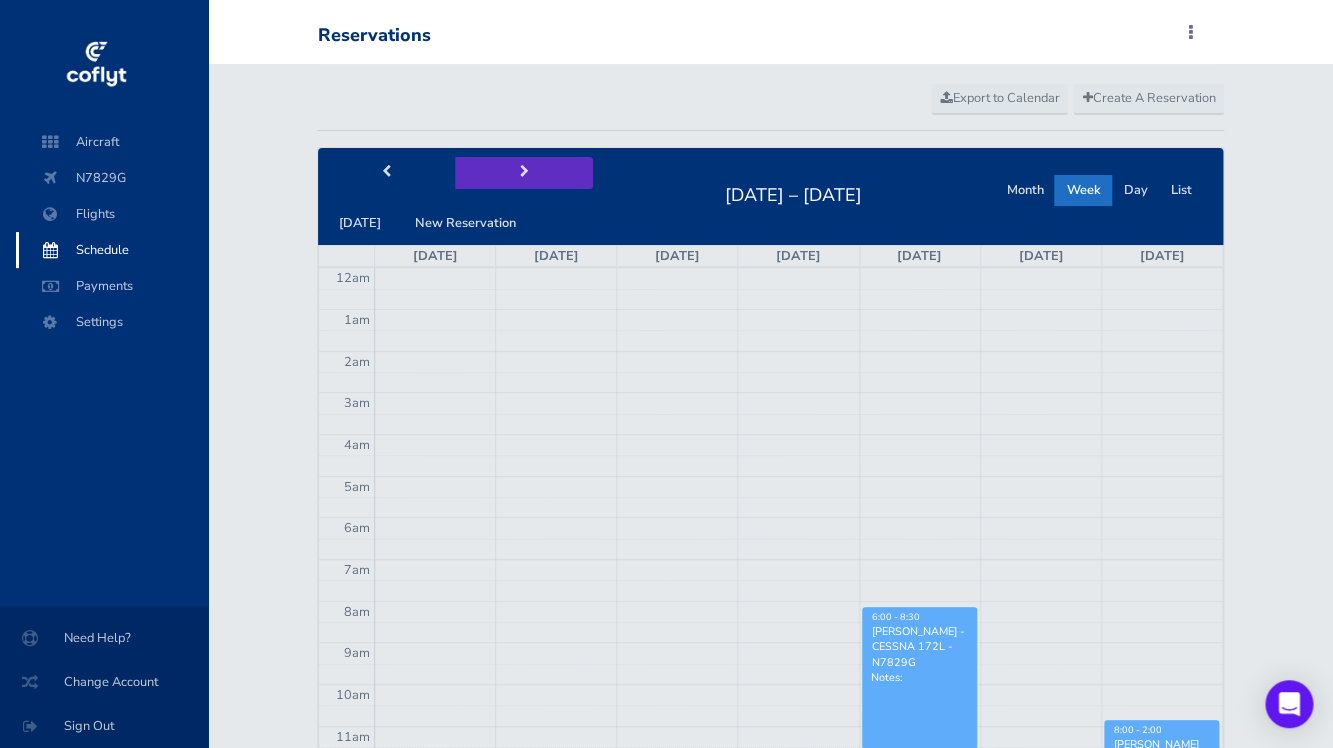 click at bounding box center [523, 172] 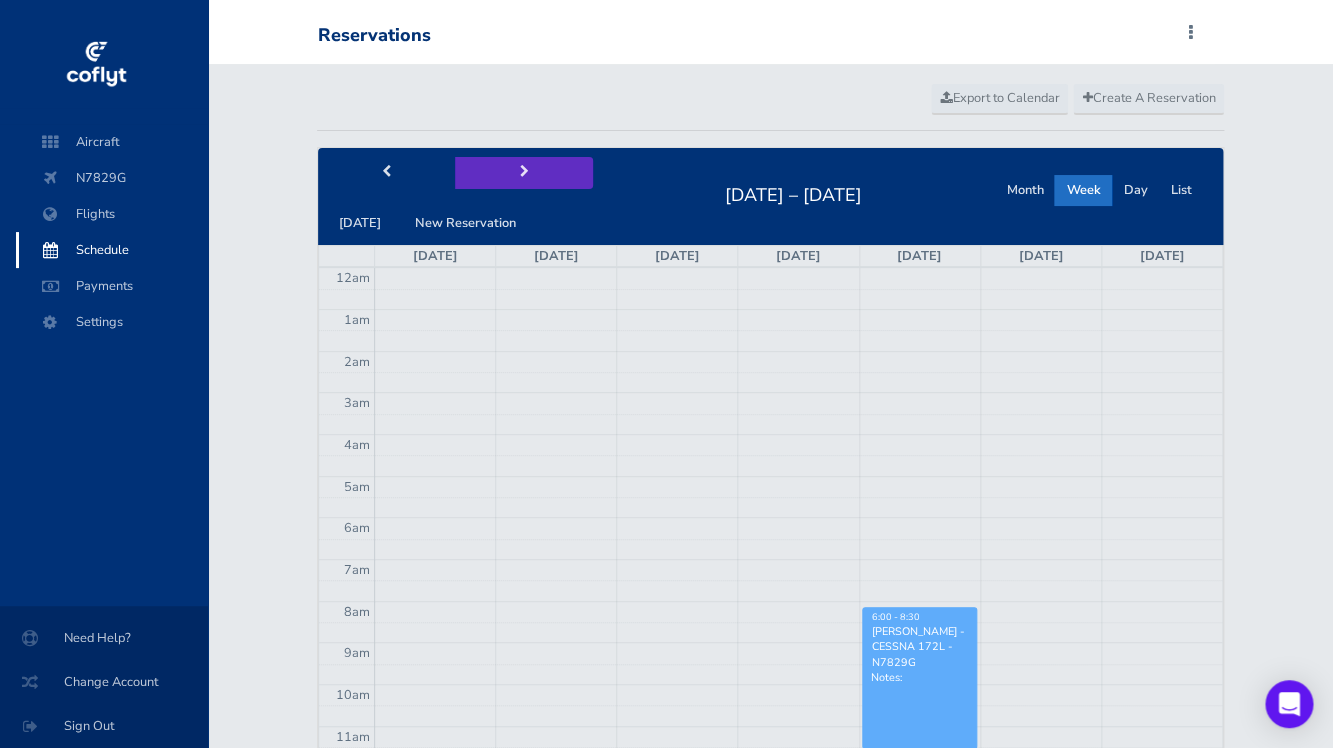 click at bounding box center (524, 172) 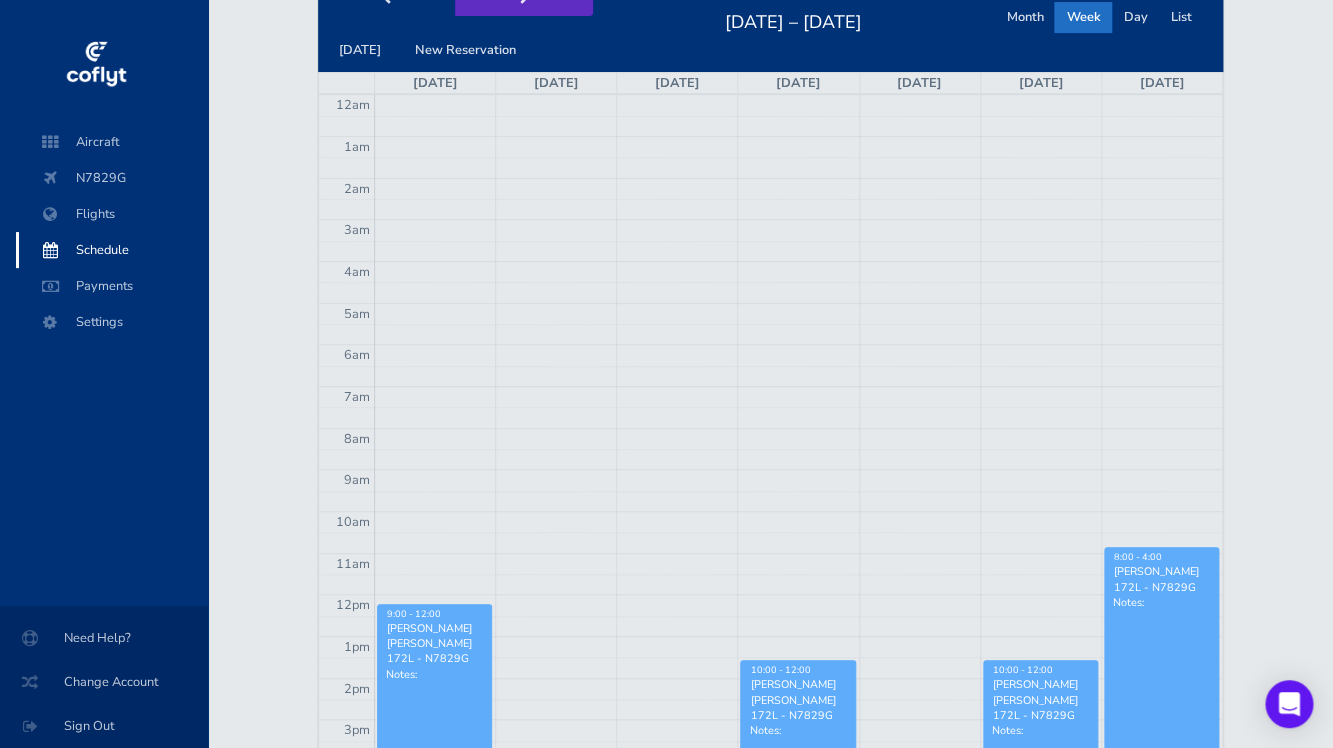 scroll, scrollTop: 204, scrollLeft: 0, axis: vertical 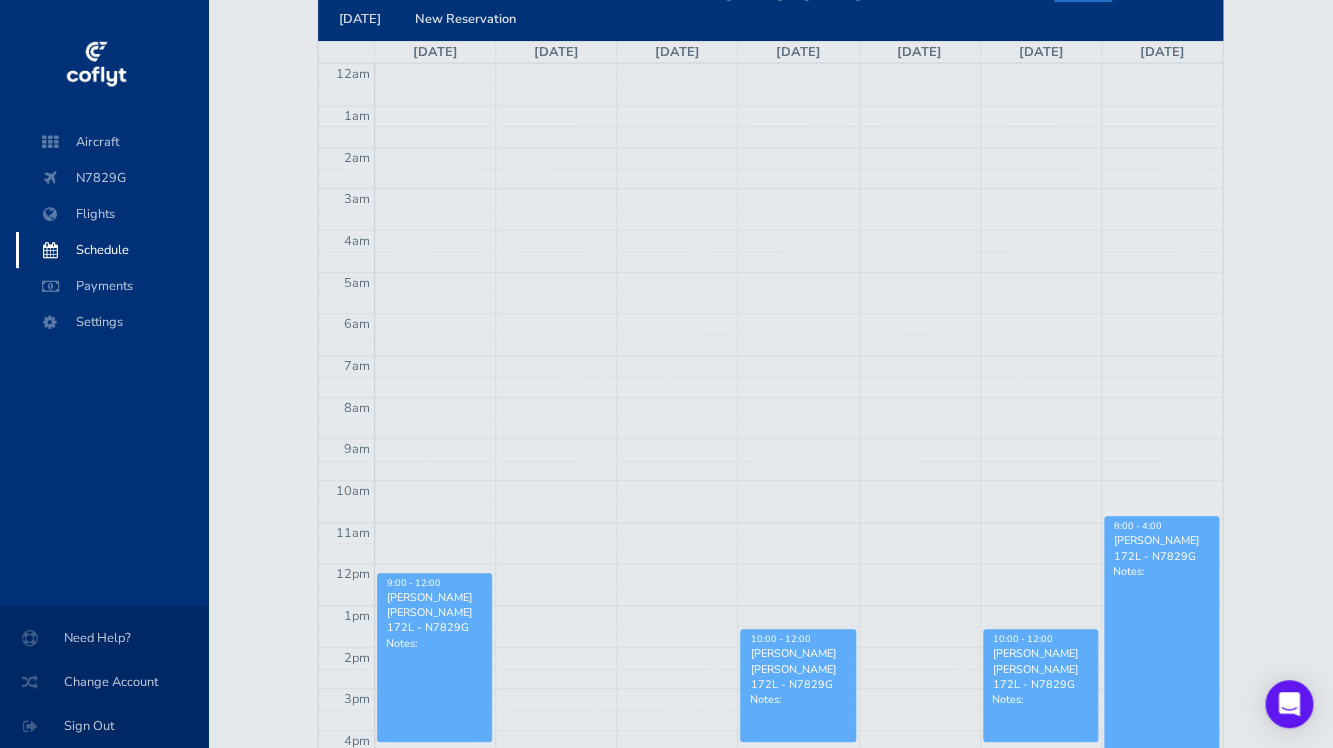 click at bounding box center [524, -32] 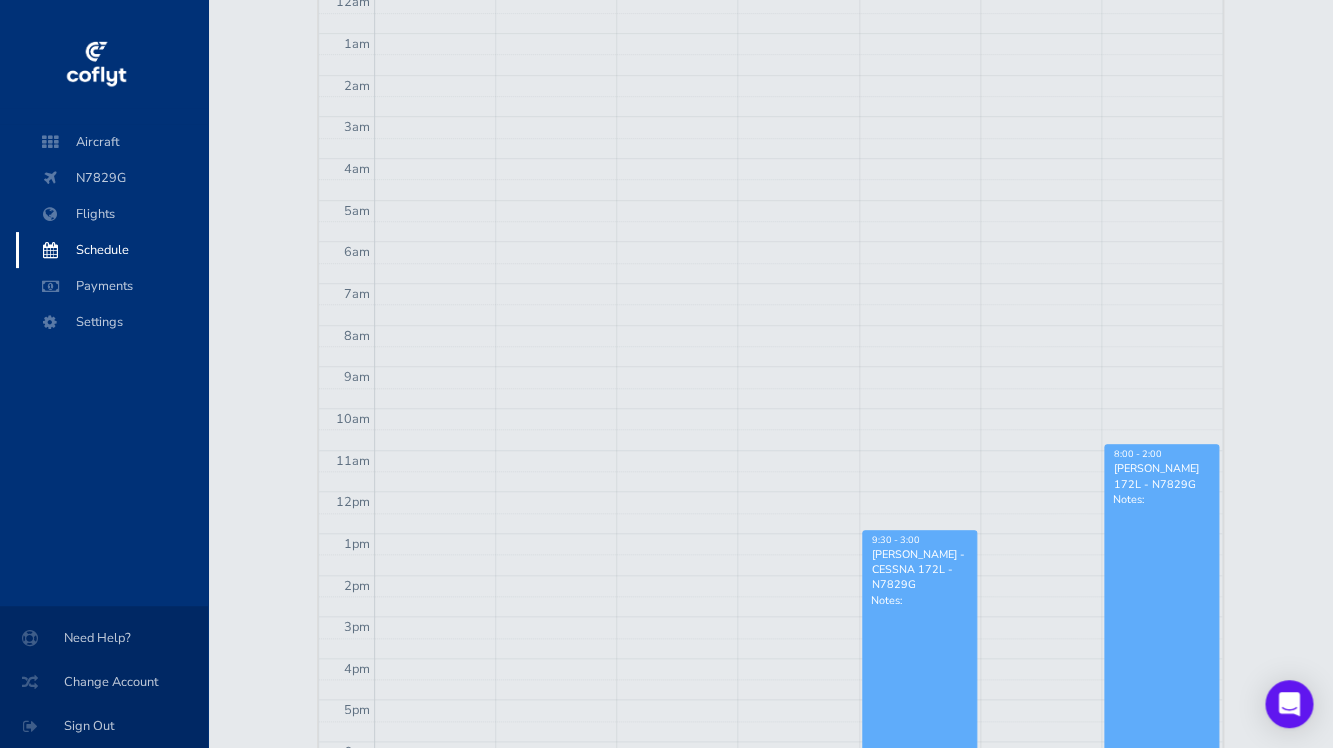 scroll, scrollTop: 195, scrollLeft: 0, axis: vertical 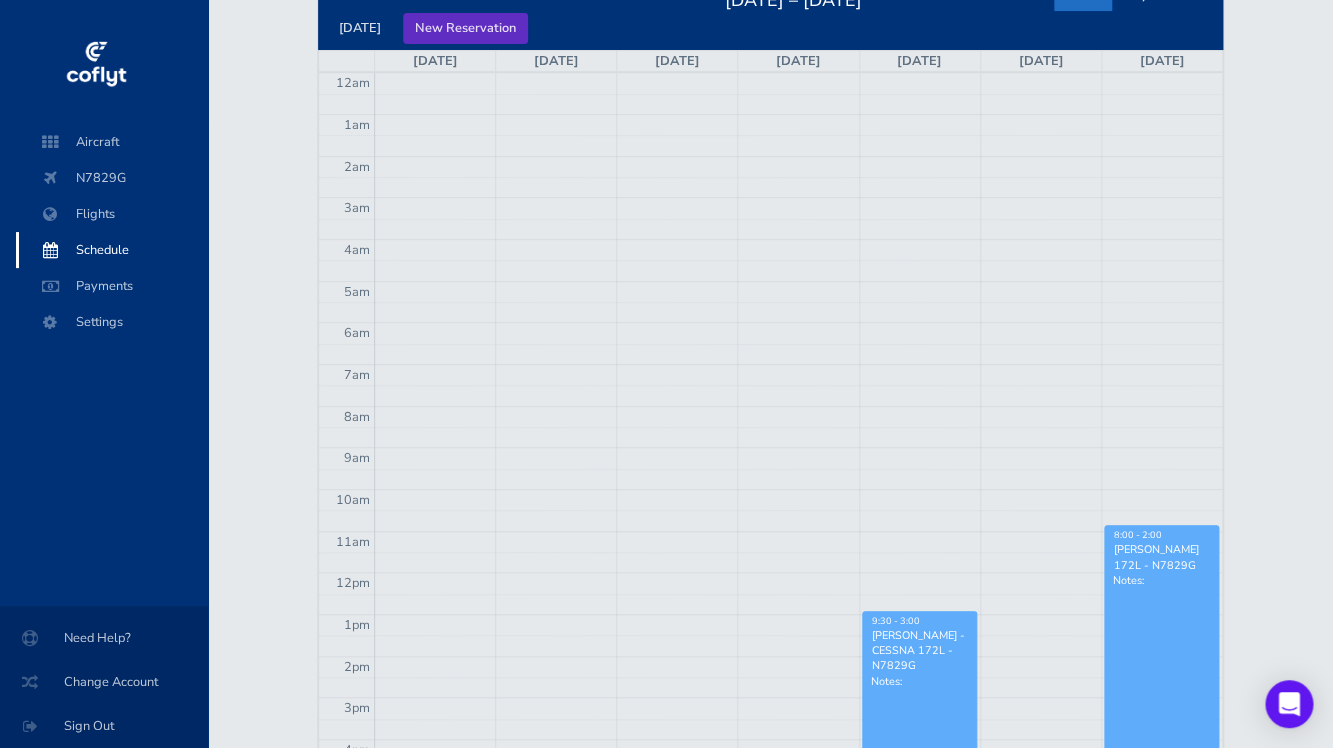 click on "New Reservation" at bounding box center [465, 28] 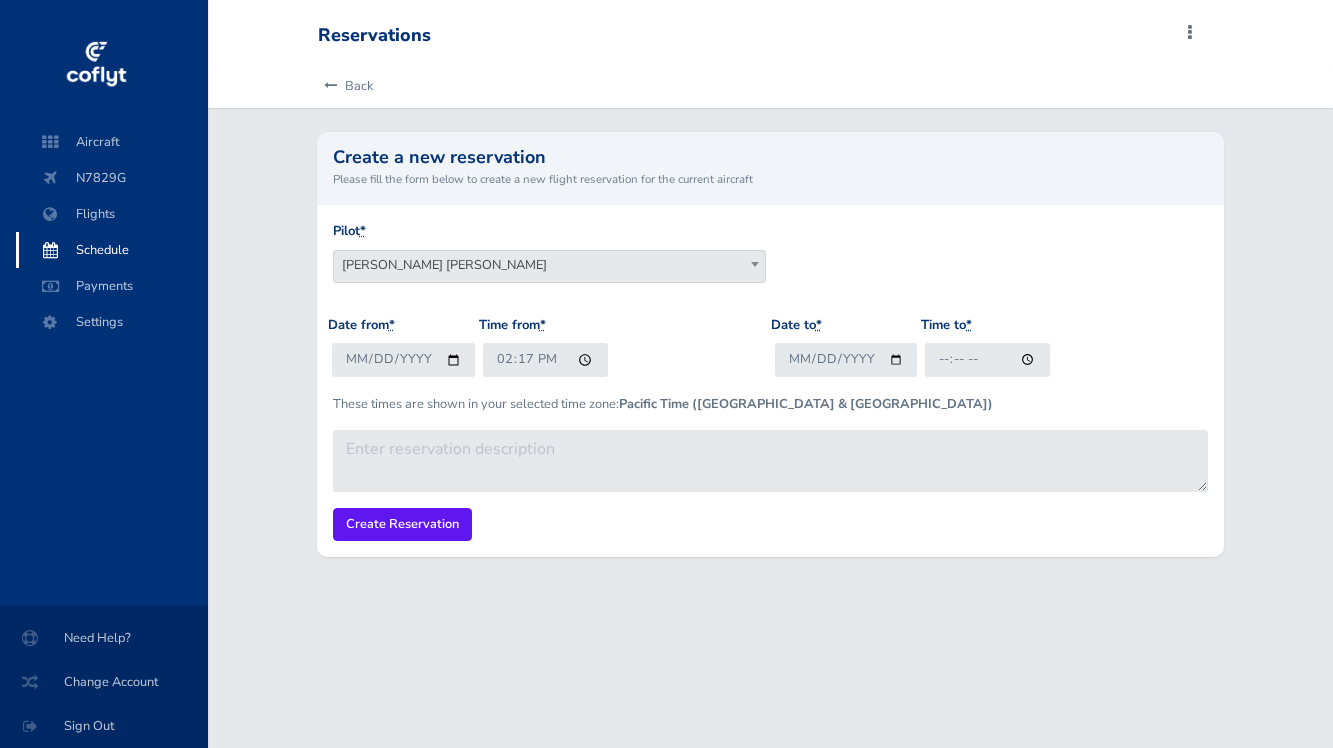 scroll, scrollTop: 0, scrollLeft: 0, axis: both 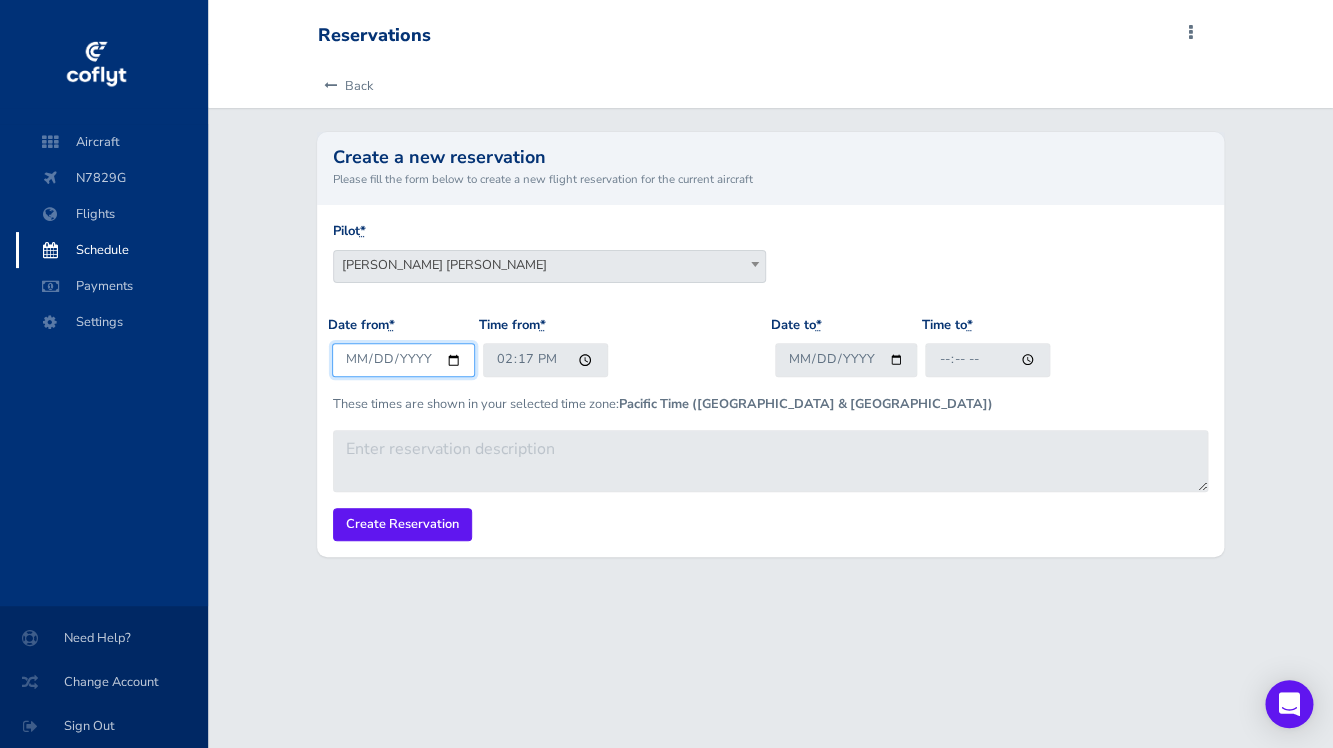 click on "2025-07-16" at bounding box center [403, 359] 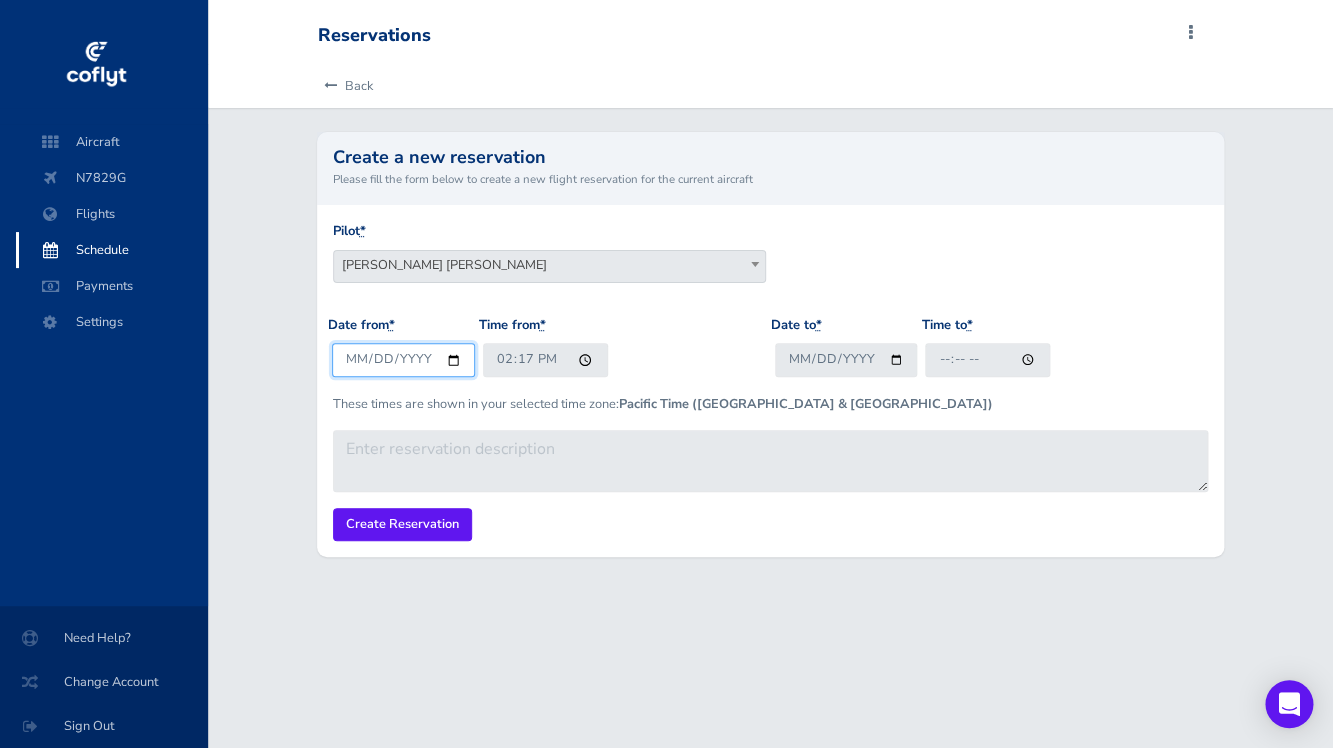 type on "2025-08-24" 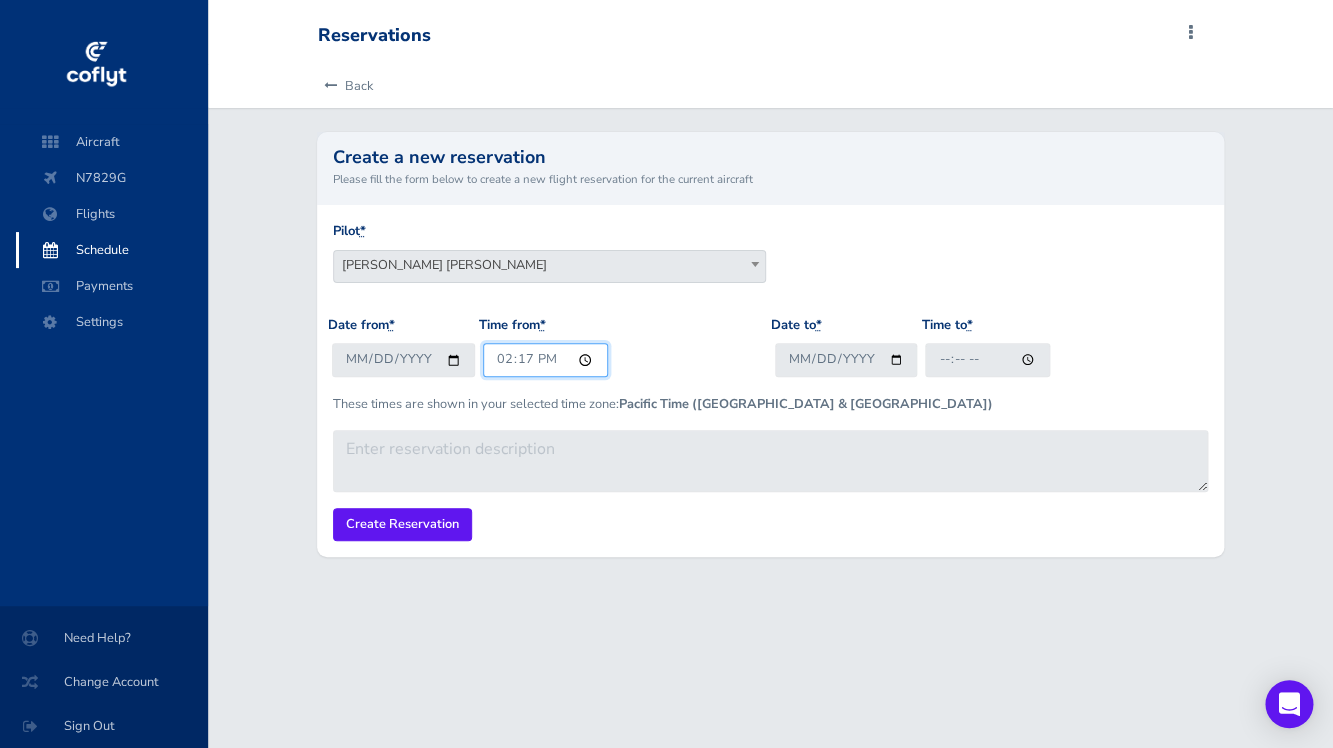 click on "14:17" at bounding box center (545, 359) 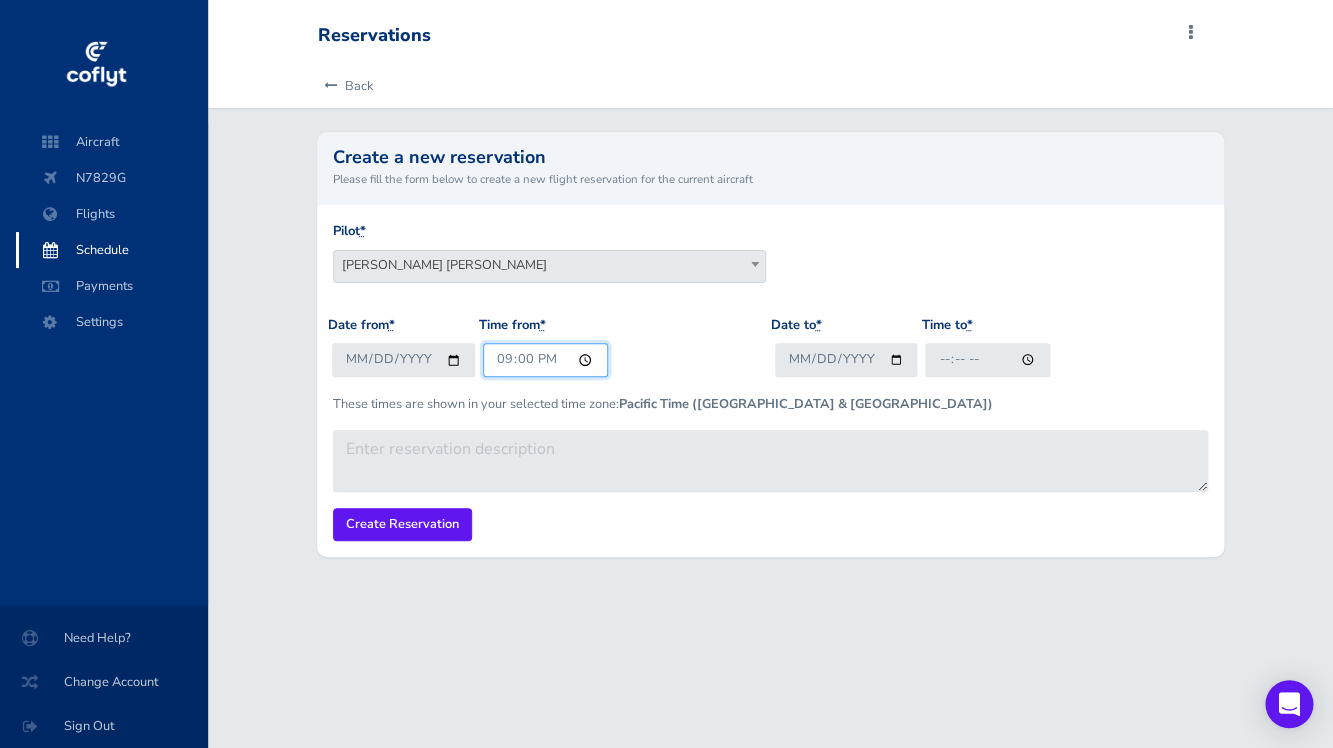 type on "09:00" 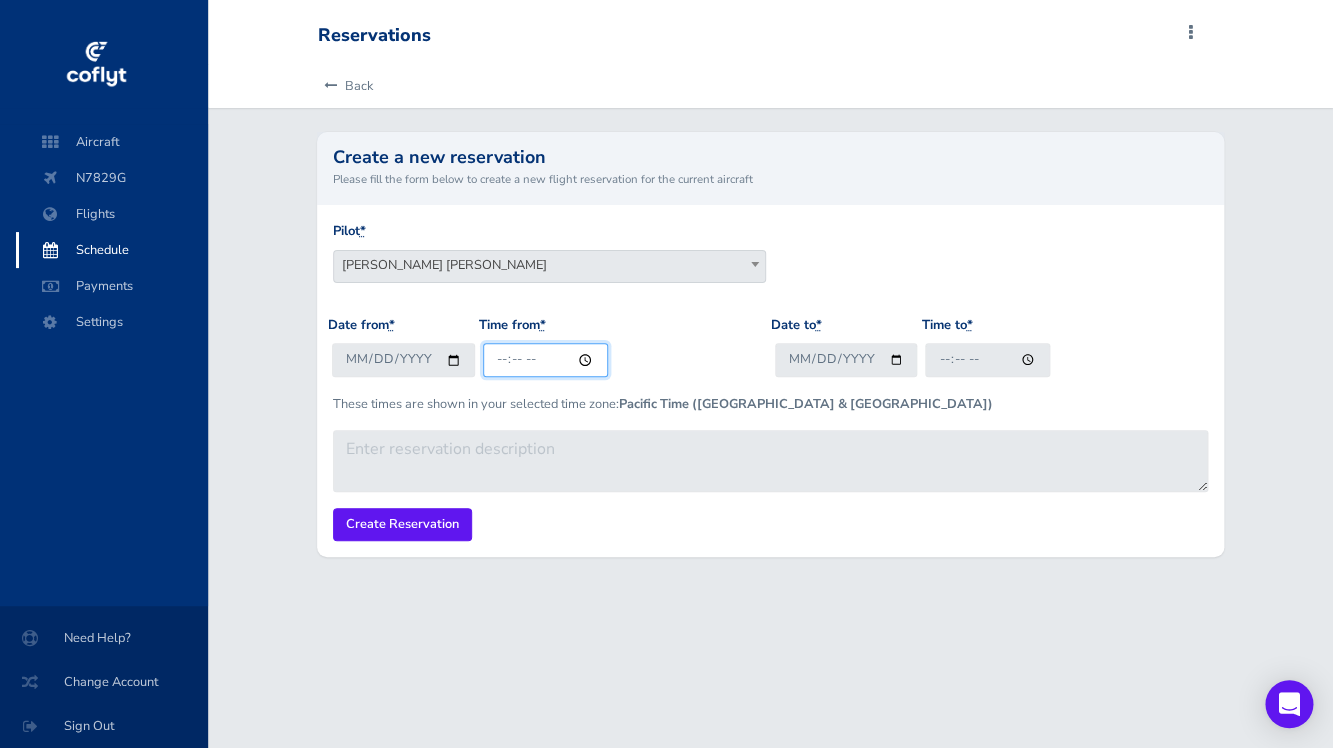 type on "09:00" 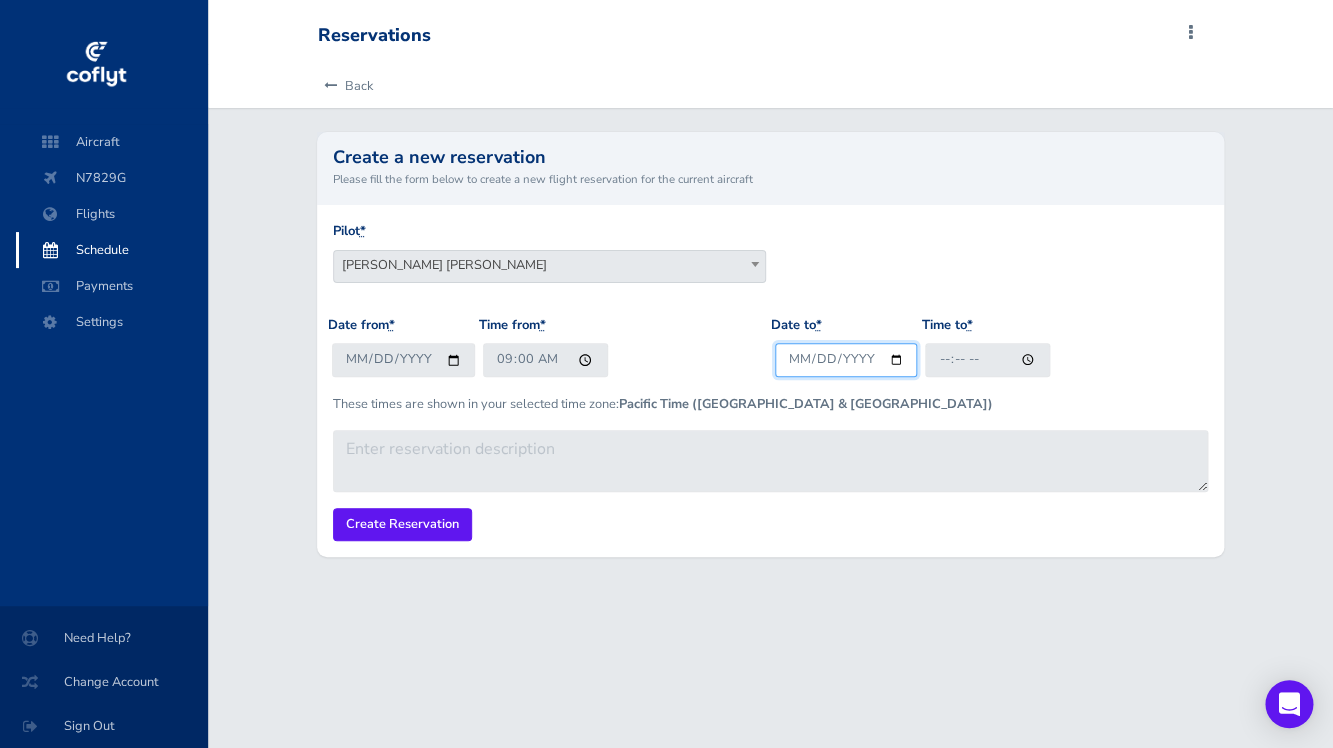 click on "Date to  *" at bounding box center (846, 359) 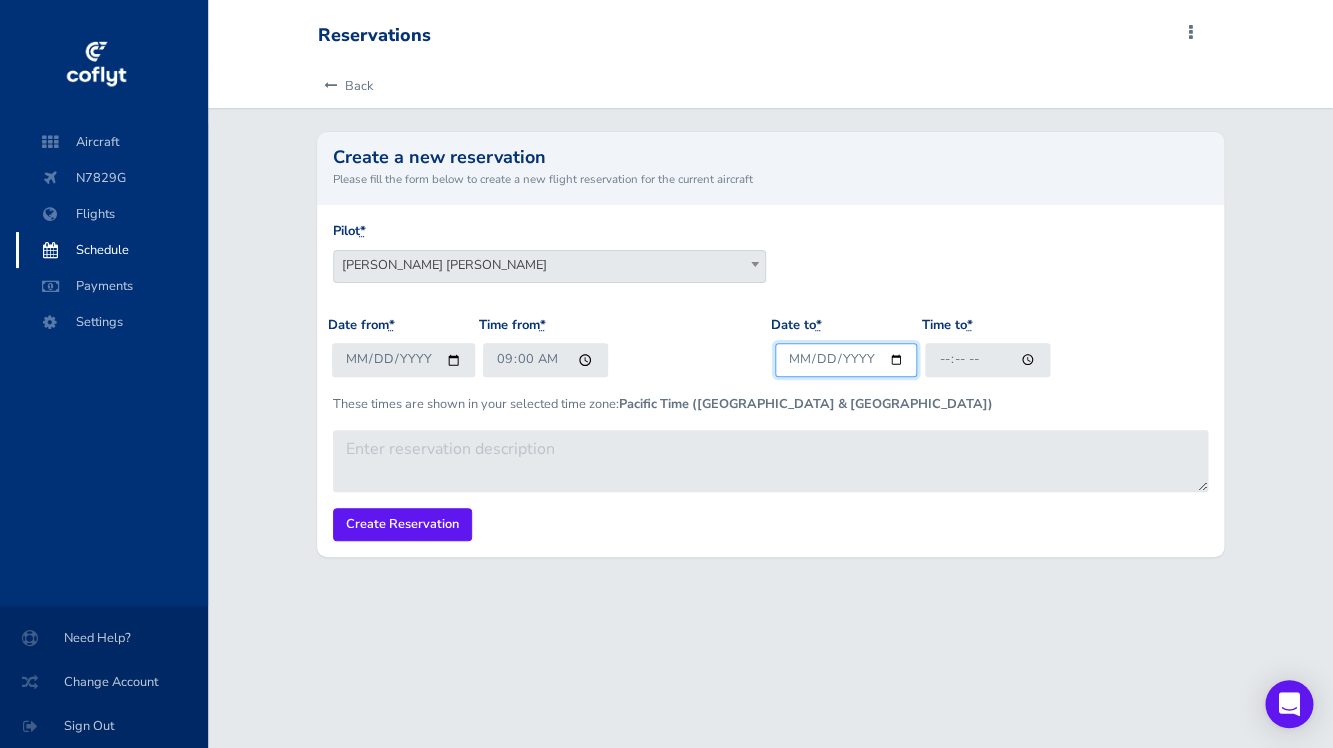 click on "2025-07-20" at bounding box center (846, 359) 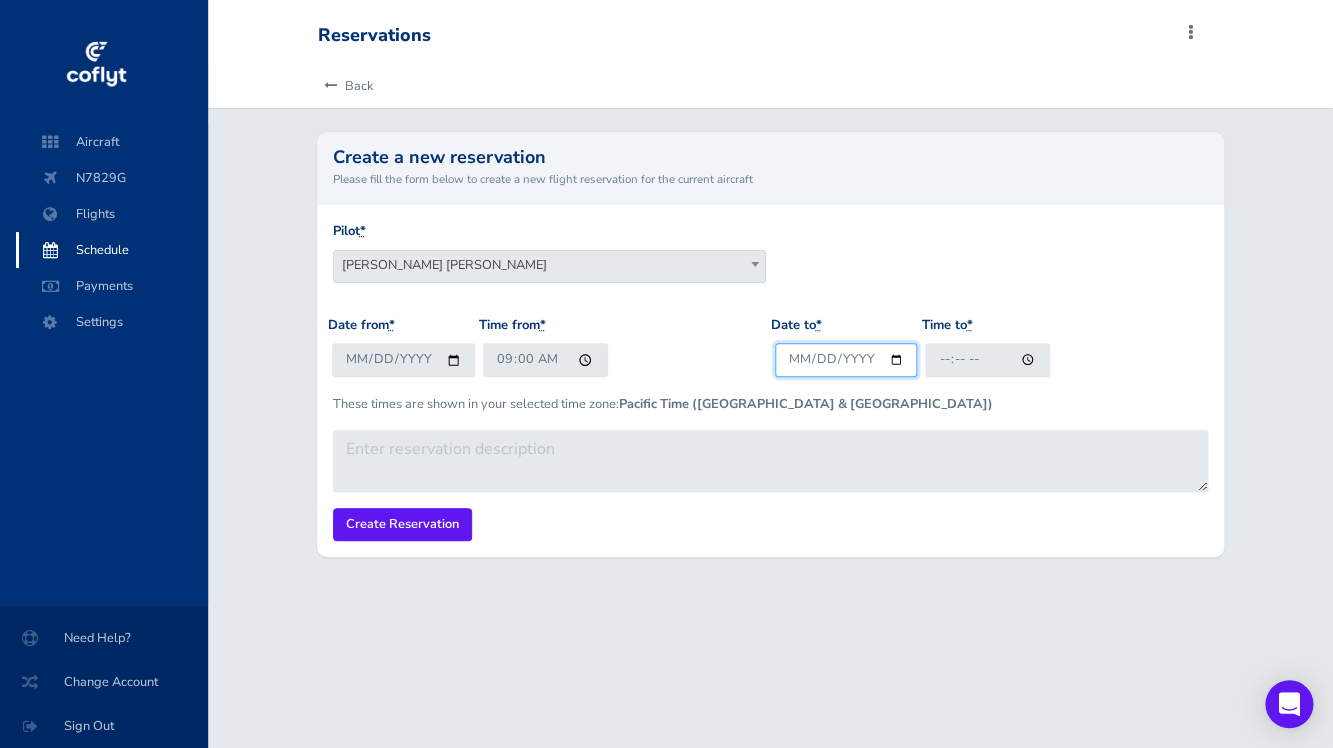 type on "2025-08-24" 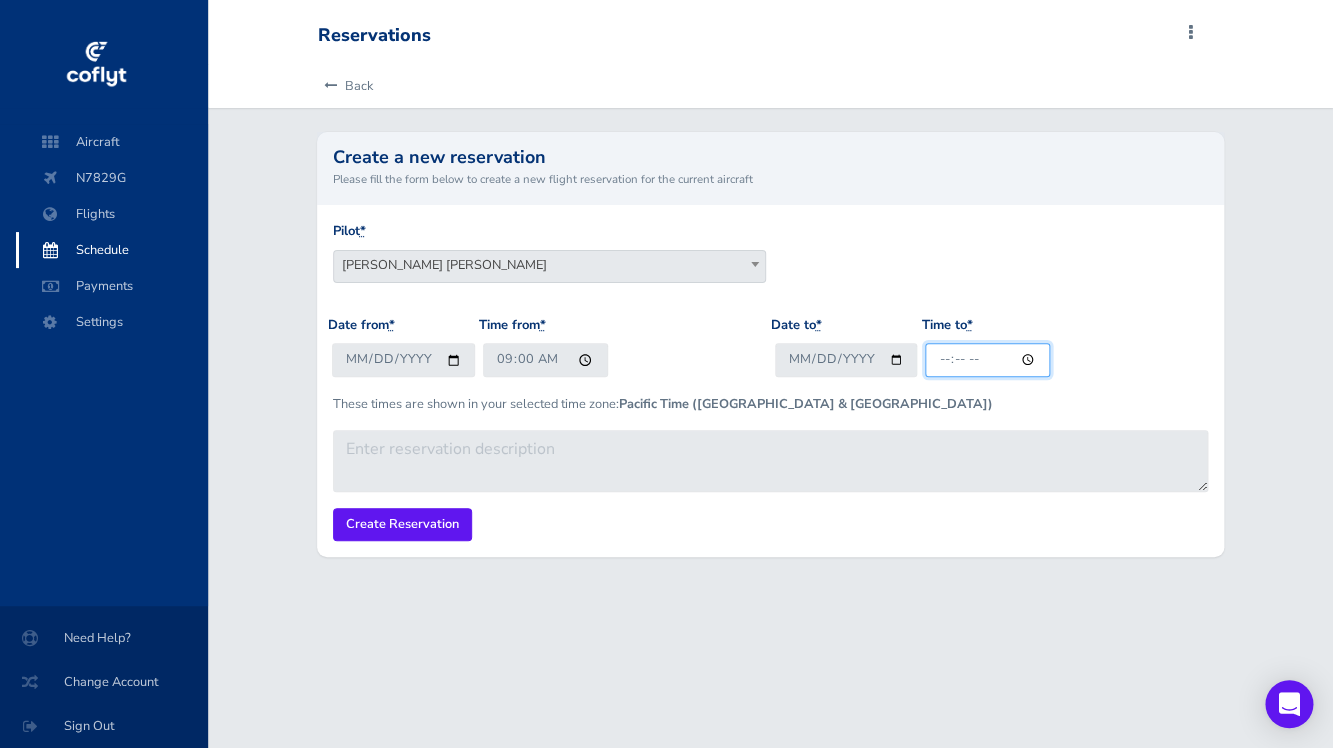 click on "Time to  *" at bounding box center (987, 359) 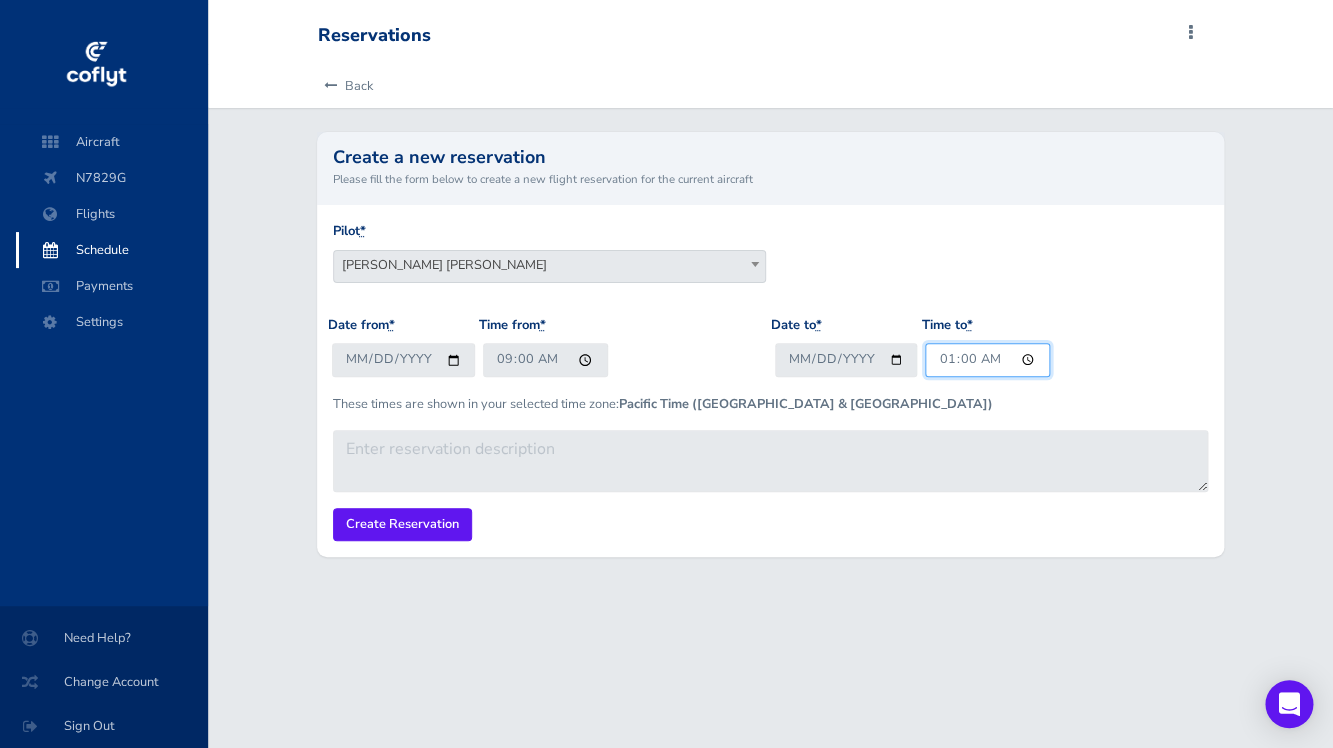 click on "01:00" at bounding box center (987, 359) 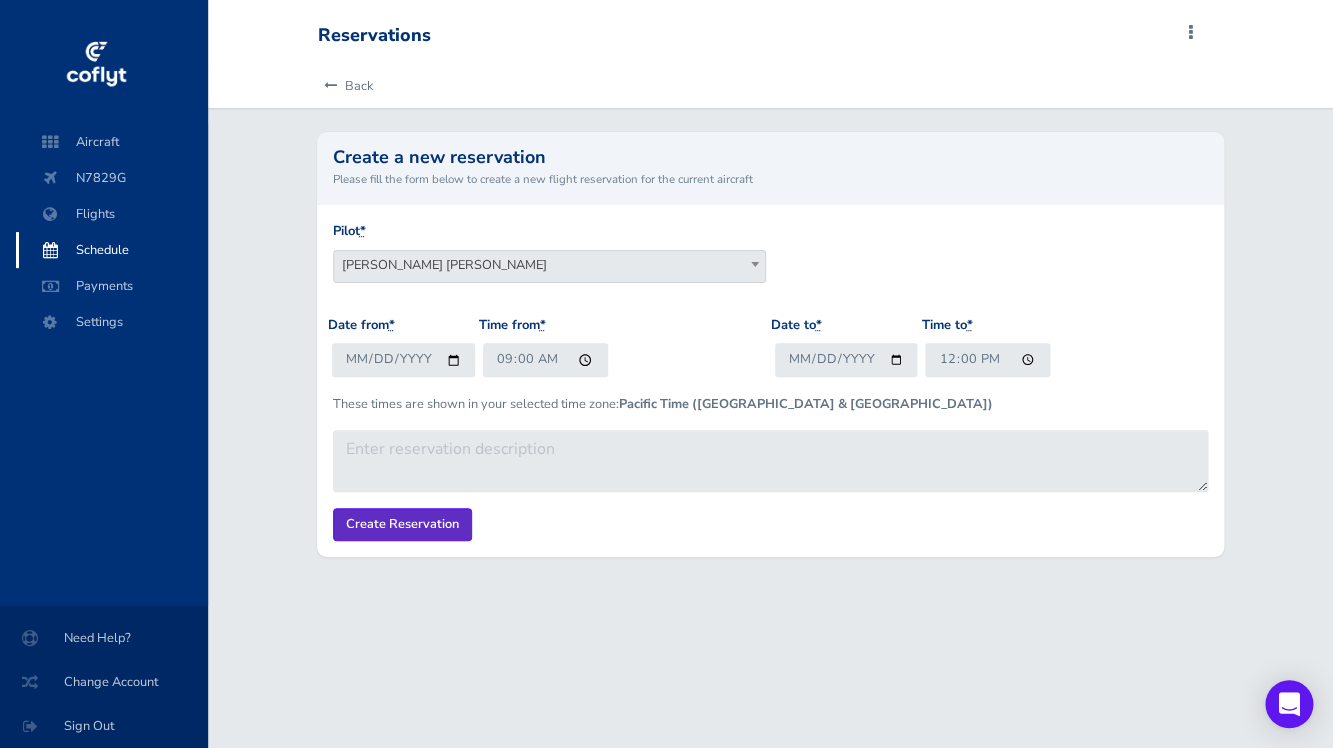 click on "Create Reservation" at bounding box center [402, 524] 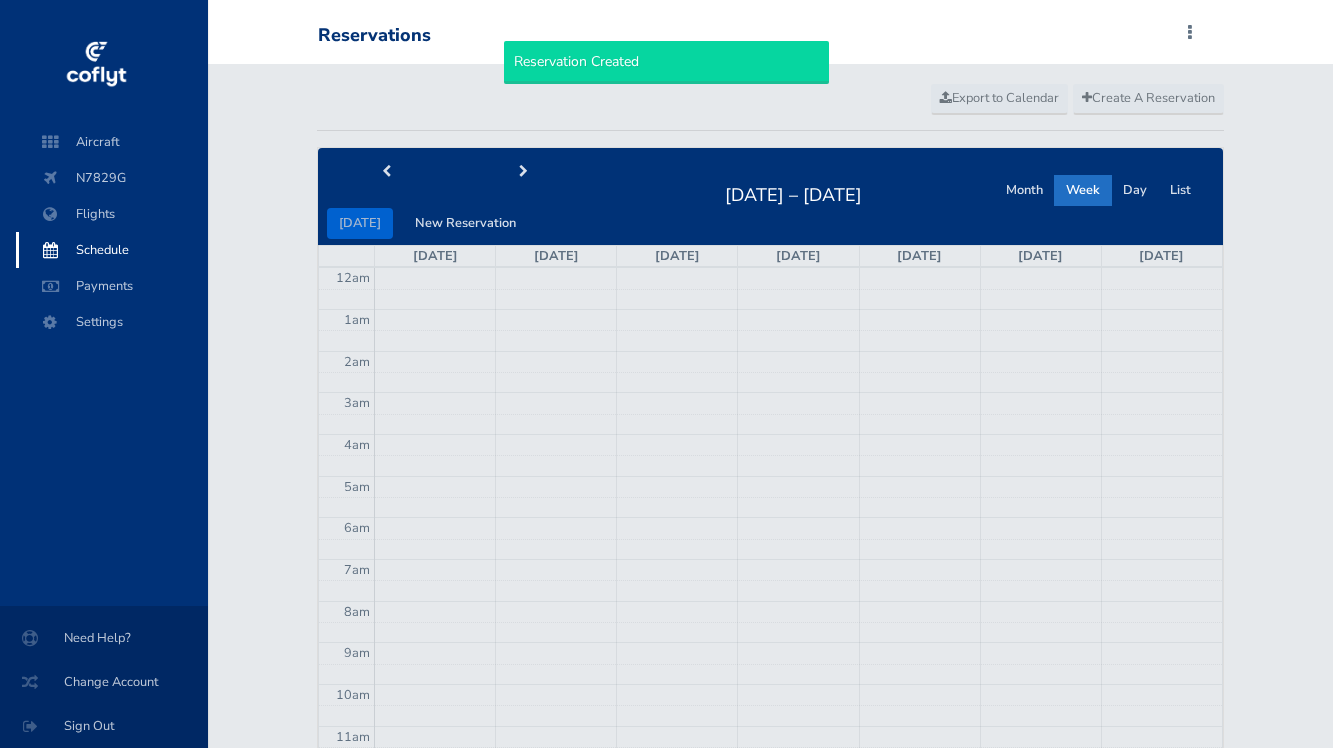 scroll, scrollTop: 0, scrollLeft: 0, axis: both 